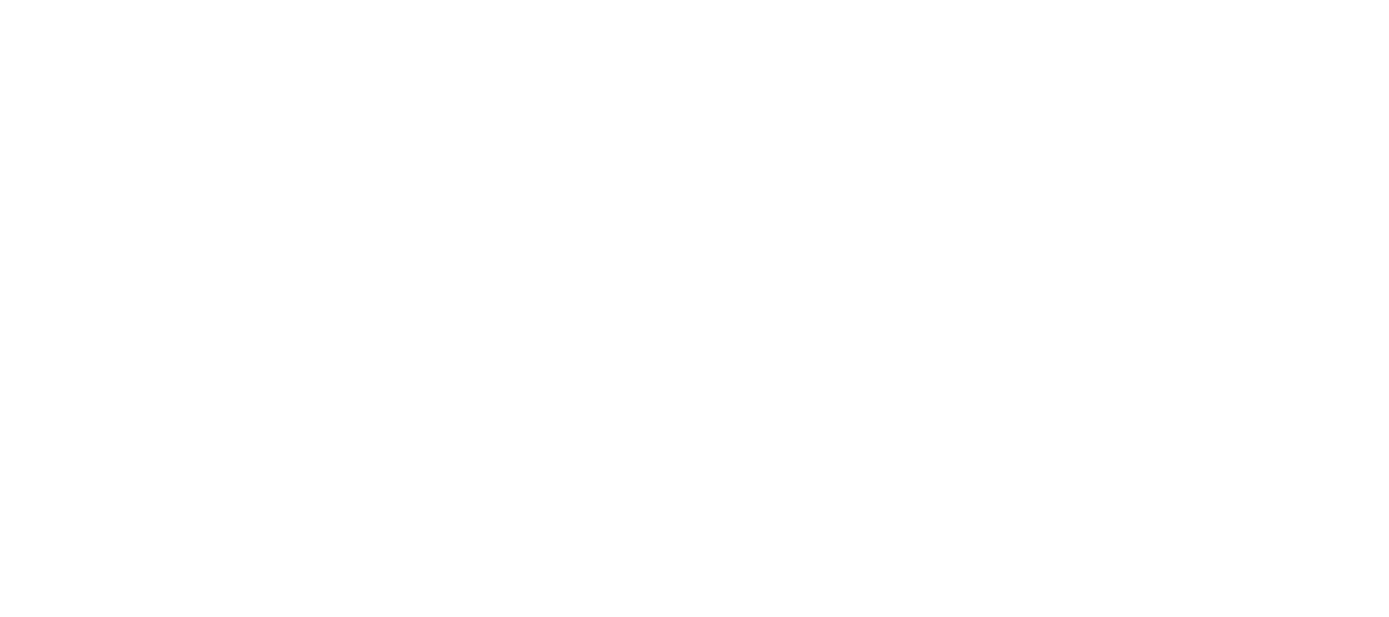 scroll, scrollTop: 0, scrollLeft: 0, axis: both 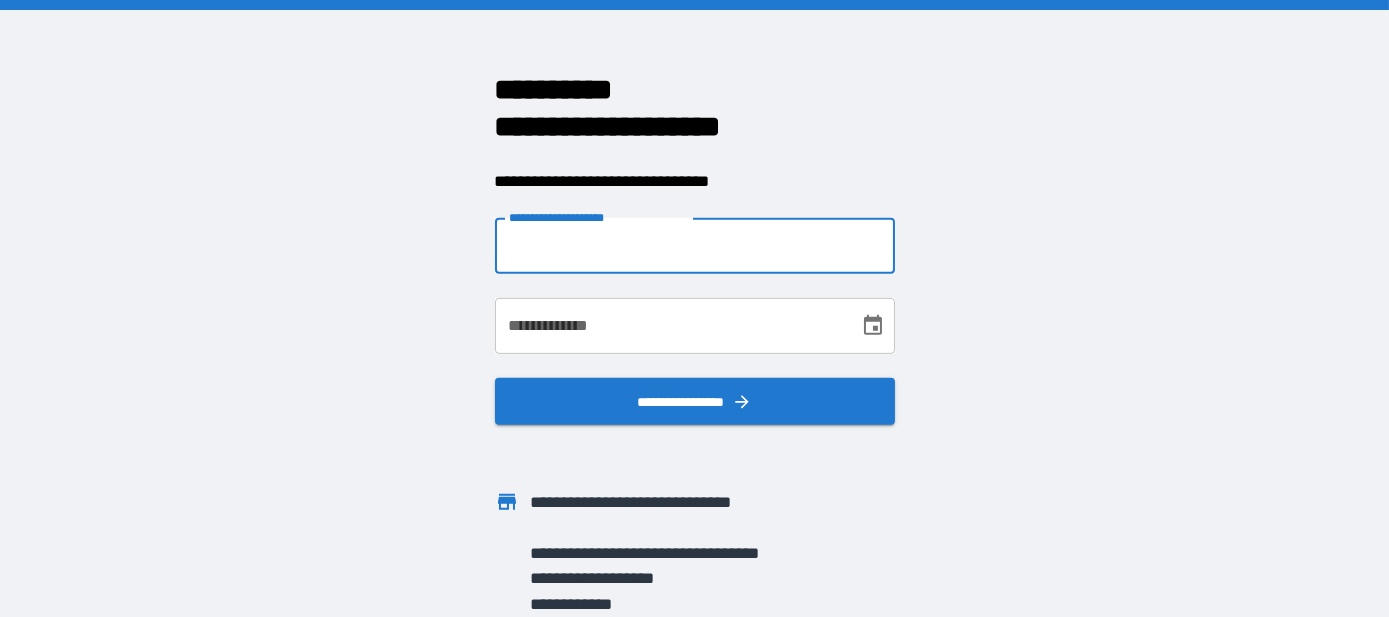 click on "**********" at bounding box center [695, 246] 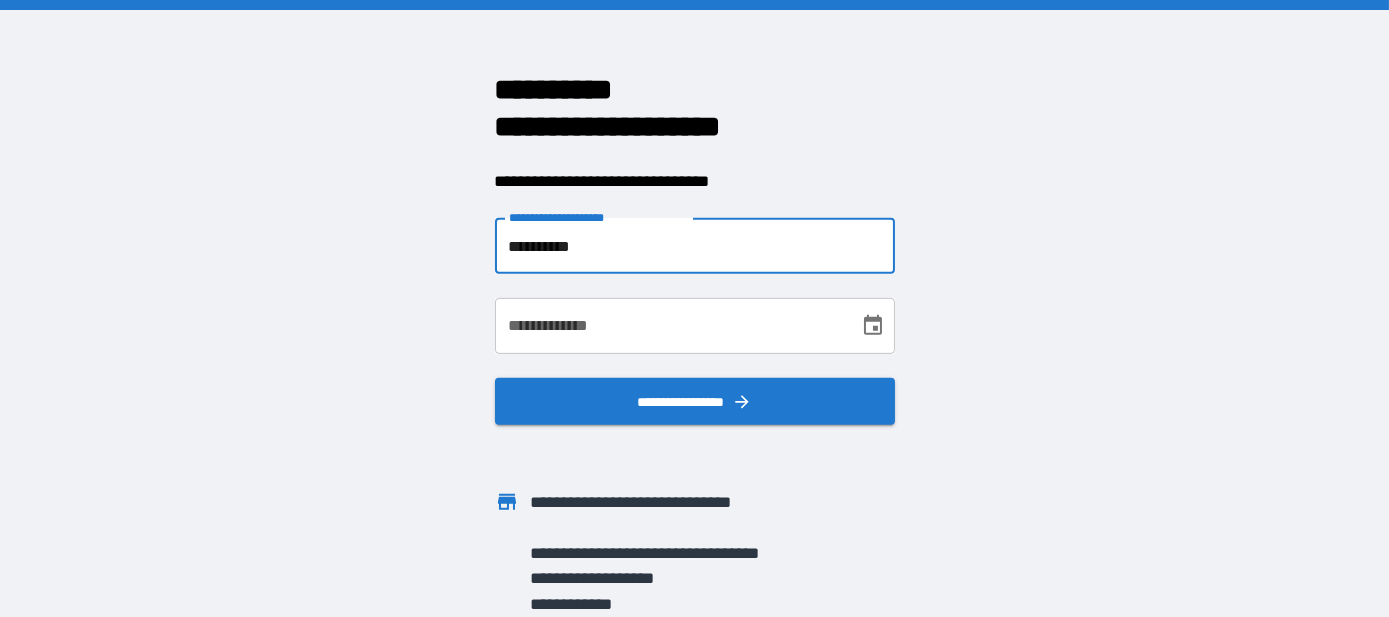 click on "**********" at bounding box center [695, 246] 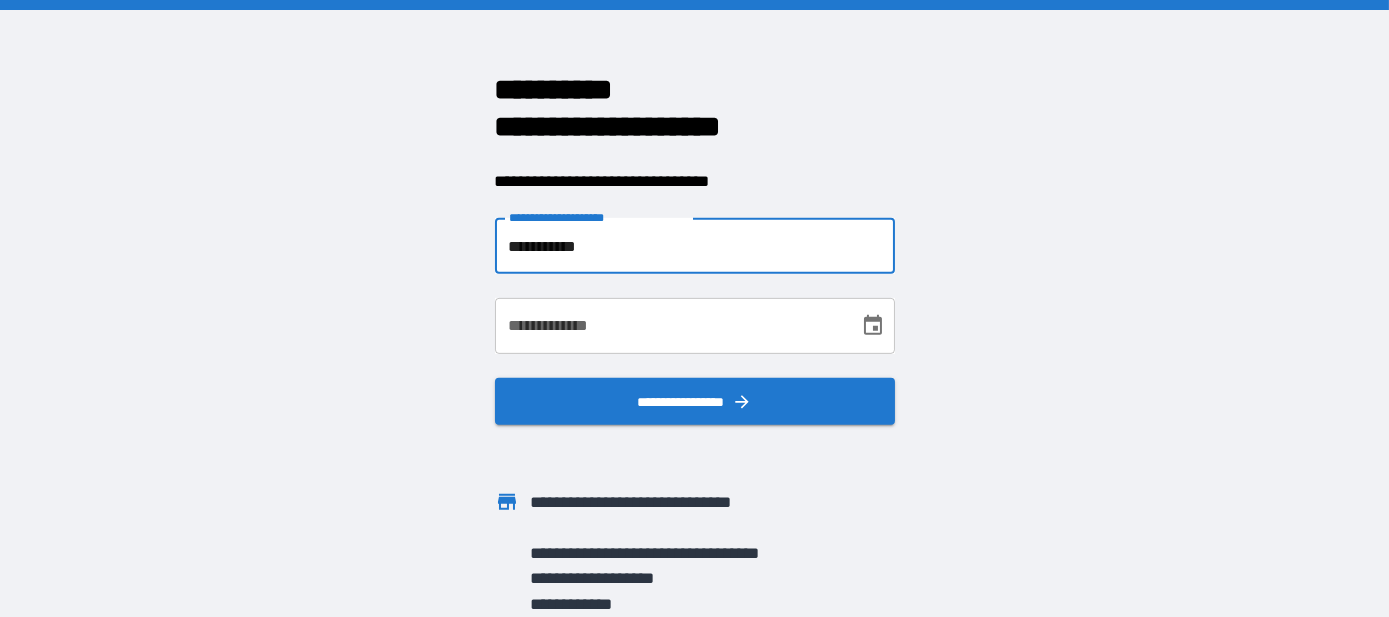 click on "**********" at bounding box center (695, 246) 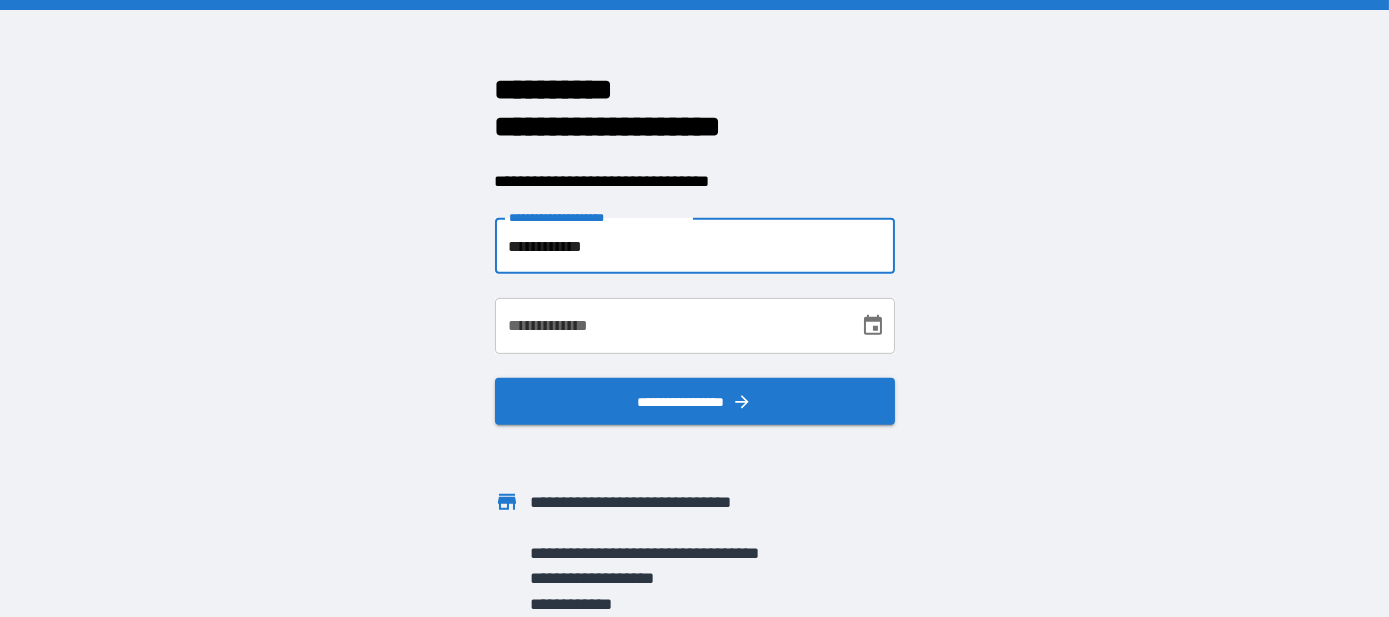 type on "**********" 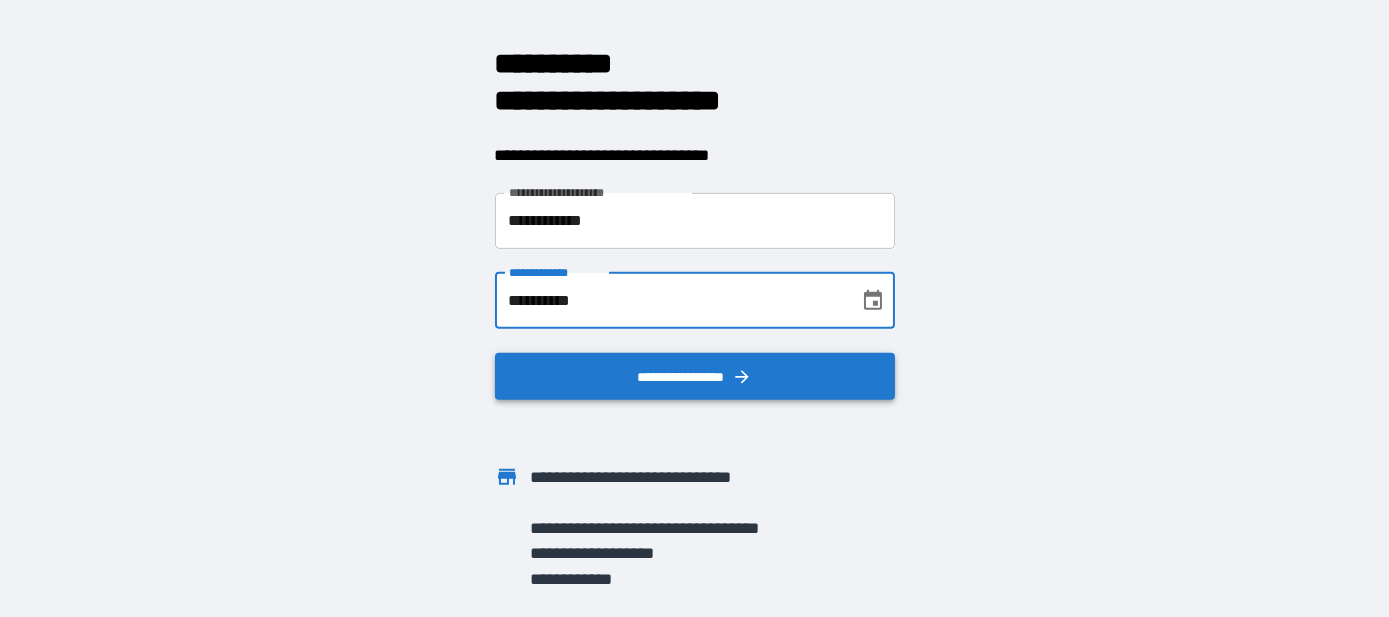 scroll, scrollTop: 40, scrollLeft: 0, axis: vertical 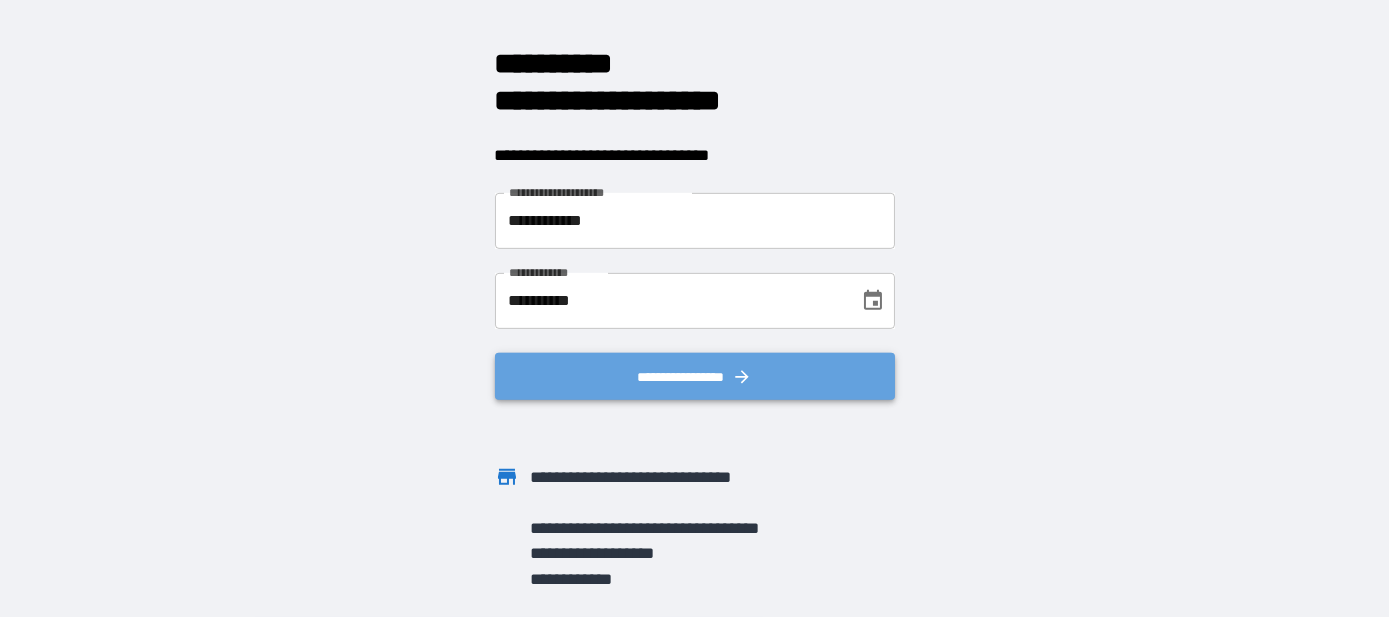 click on "**********" at bounding box center (695, 376) 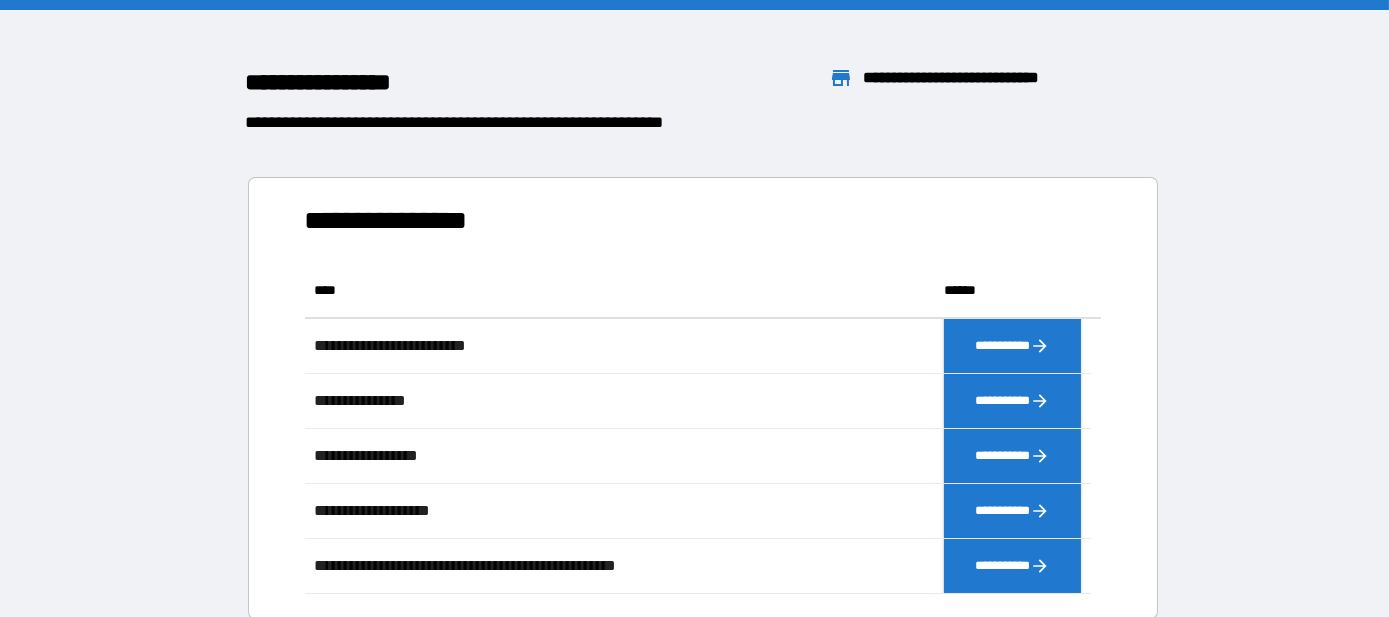 scroll, scrollTop: 15, scrollLeft: 14, axis: both 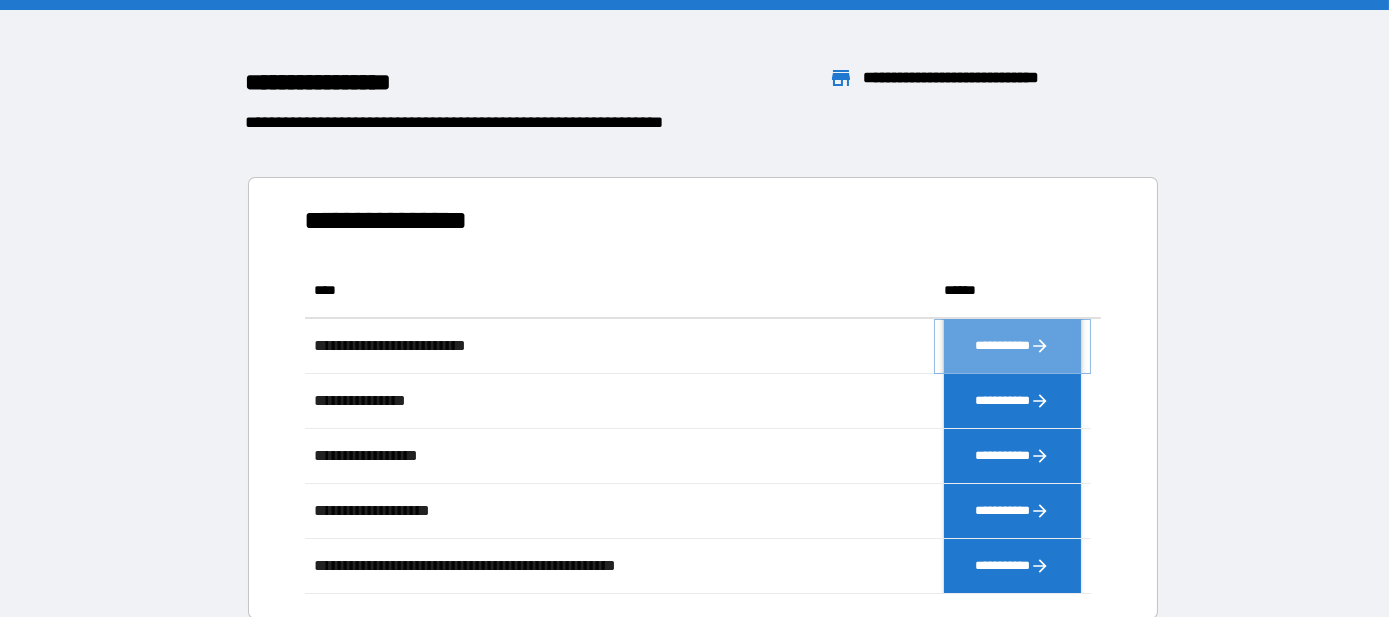 click on "**********" at bounding box center [1012, 346] 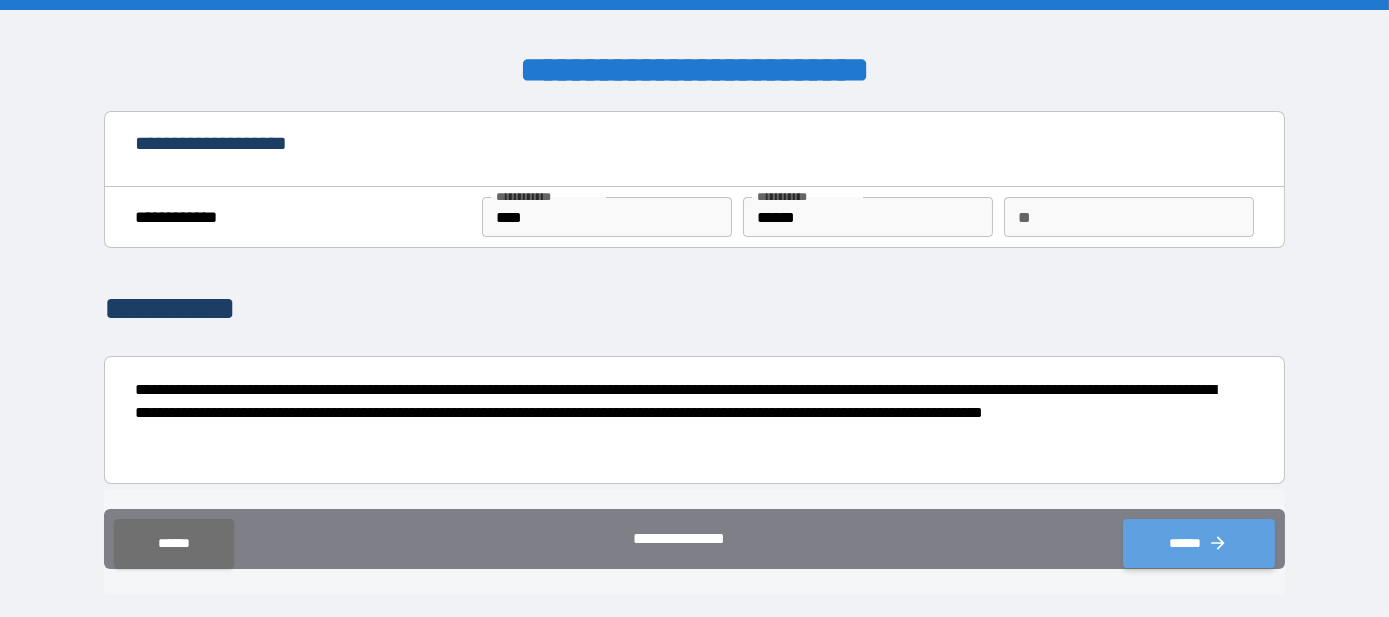 click on "******" at bounding box center (1199, 544) 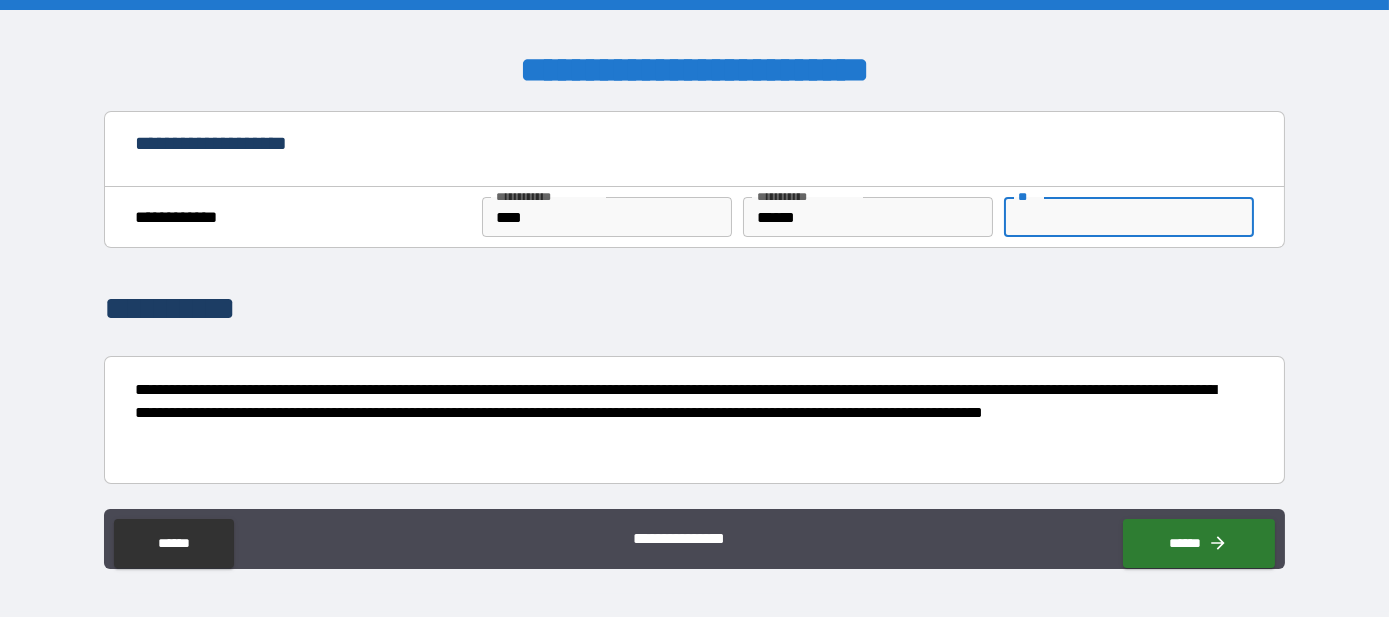 click on "**" at bounding box center (1129, 217) 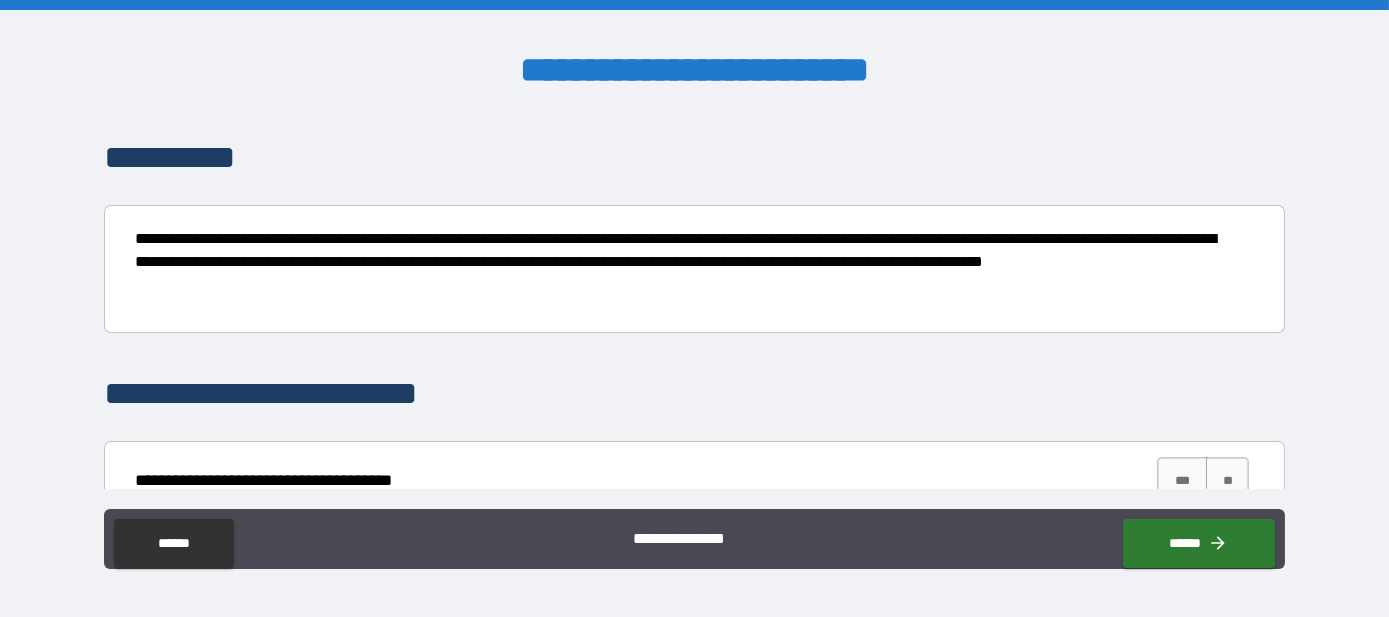 scroll, scrollTop: 0, scrollLeft: 0, axis: both 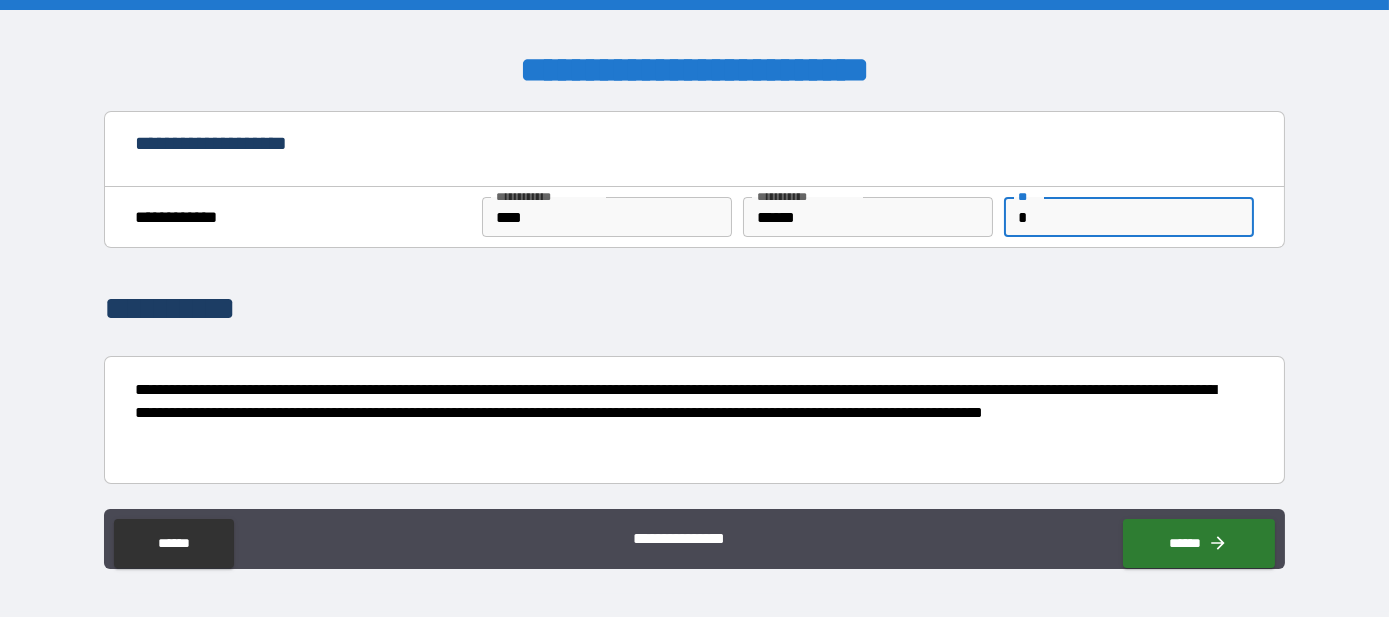 type on "*" 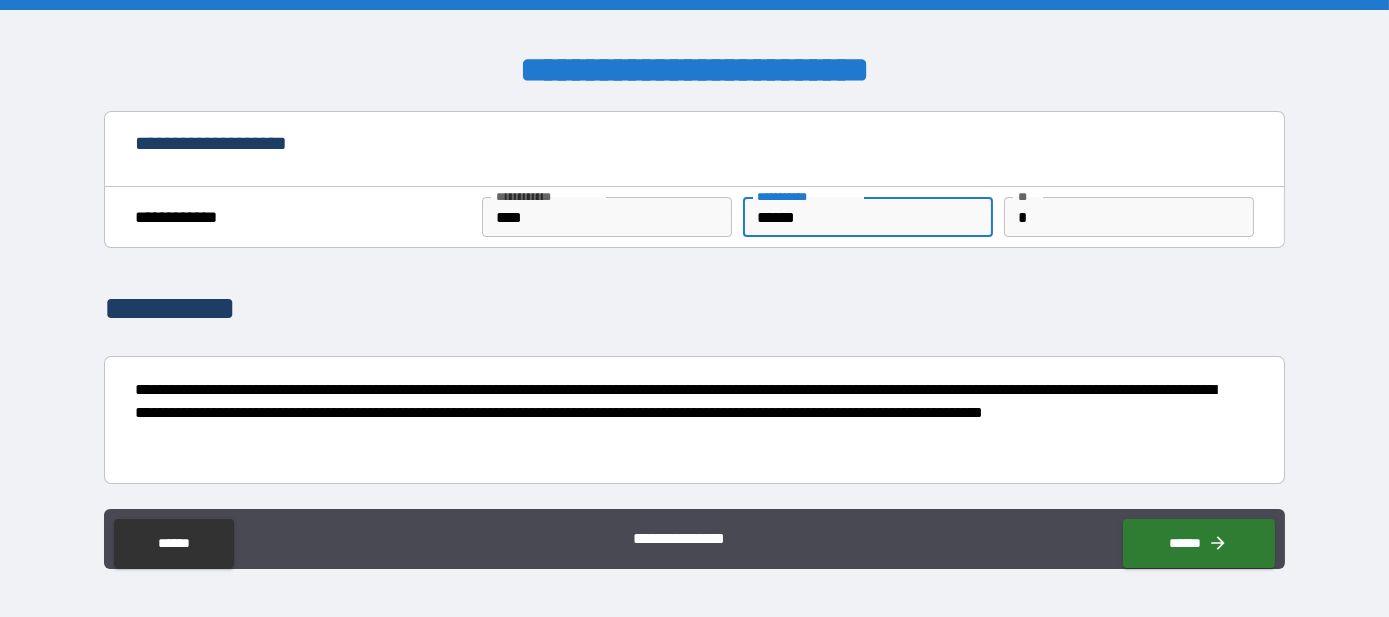 click on "******" at bounding box center (868, 217) 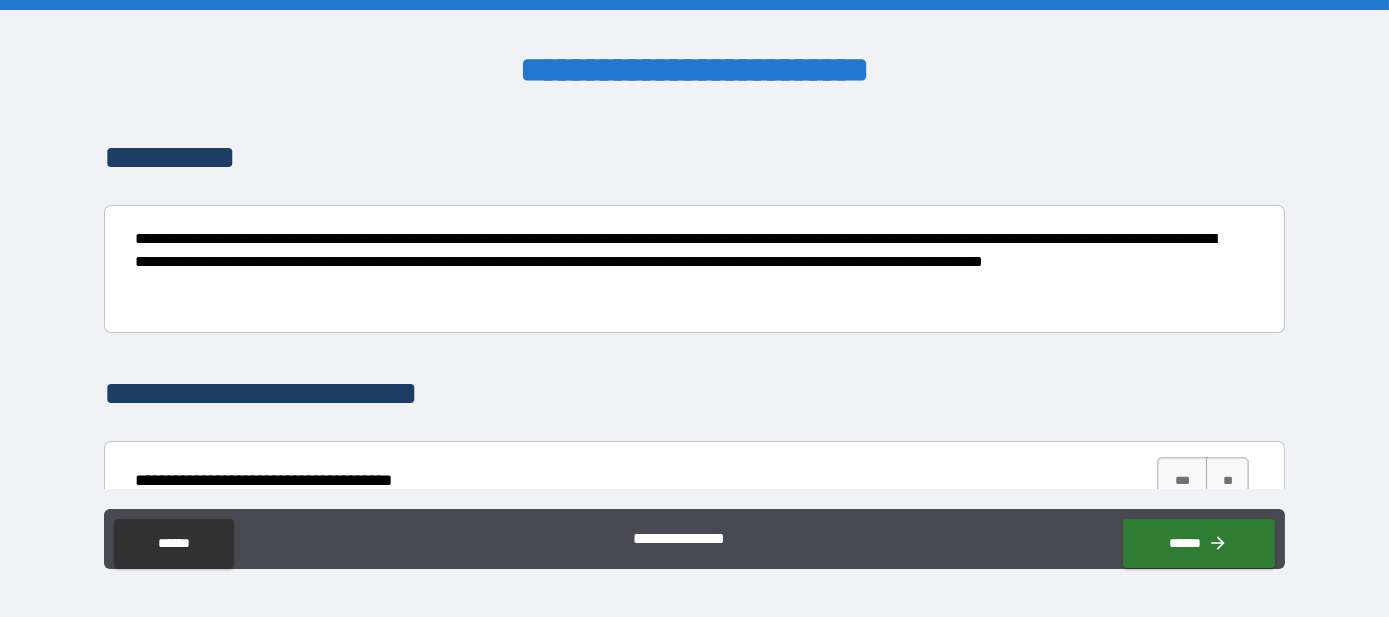 scroll, scrollTop: 303, scrollLeft: 0, axis: vertical 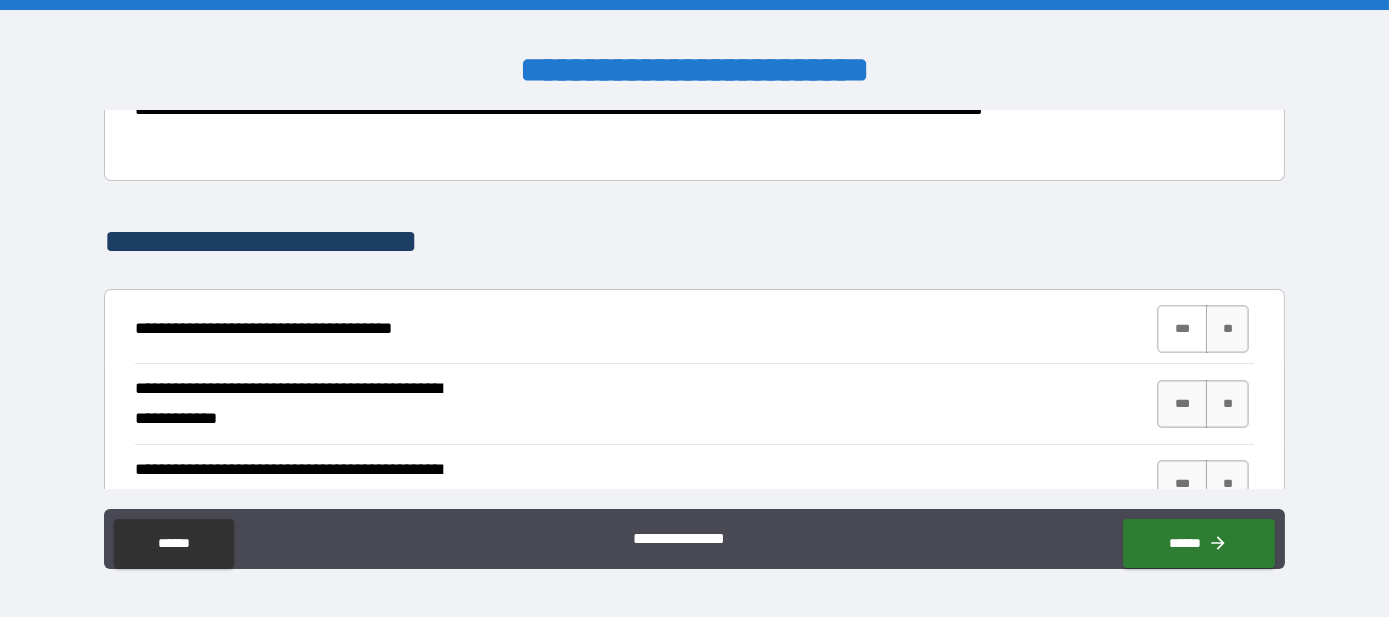 type on "*********" 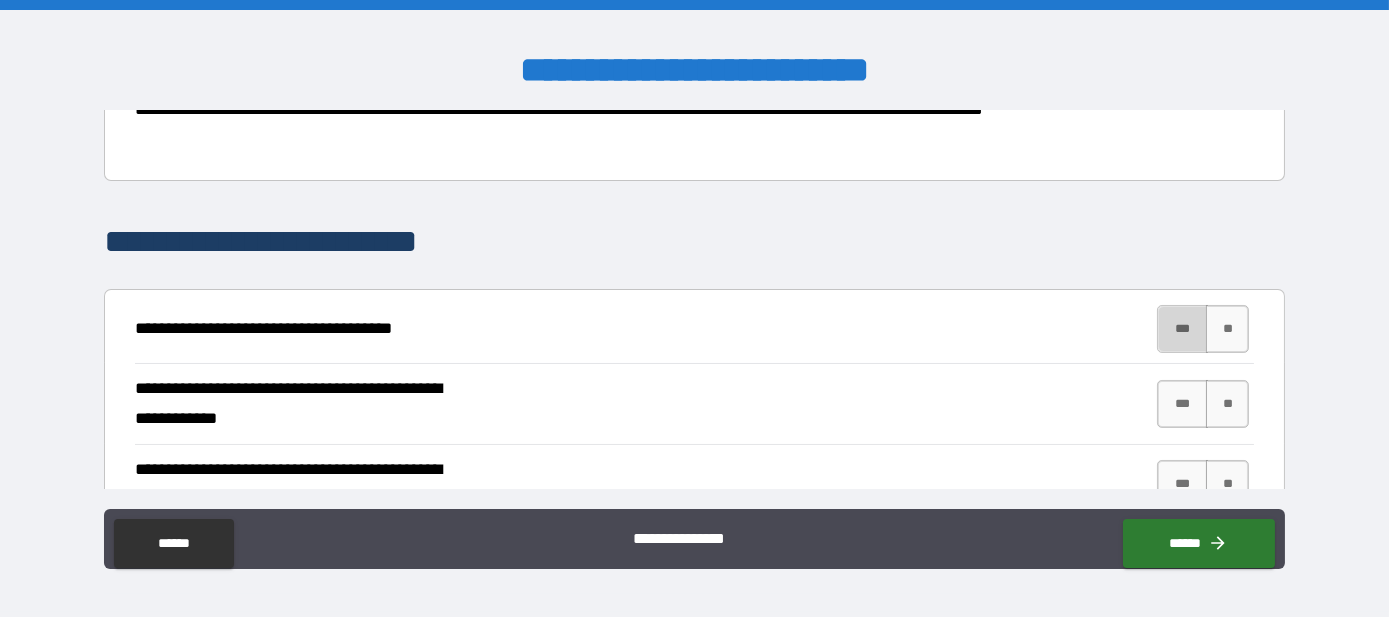 click on "***" at bounding box center (1182, 329) 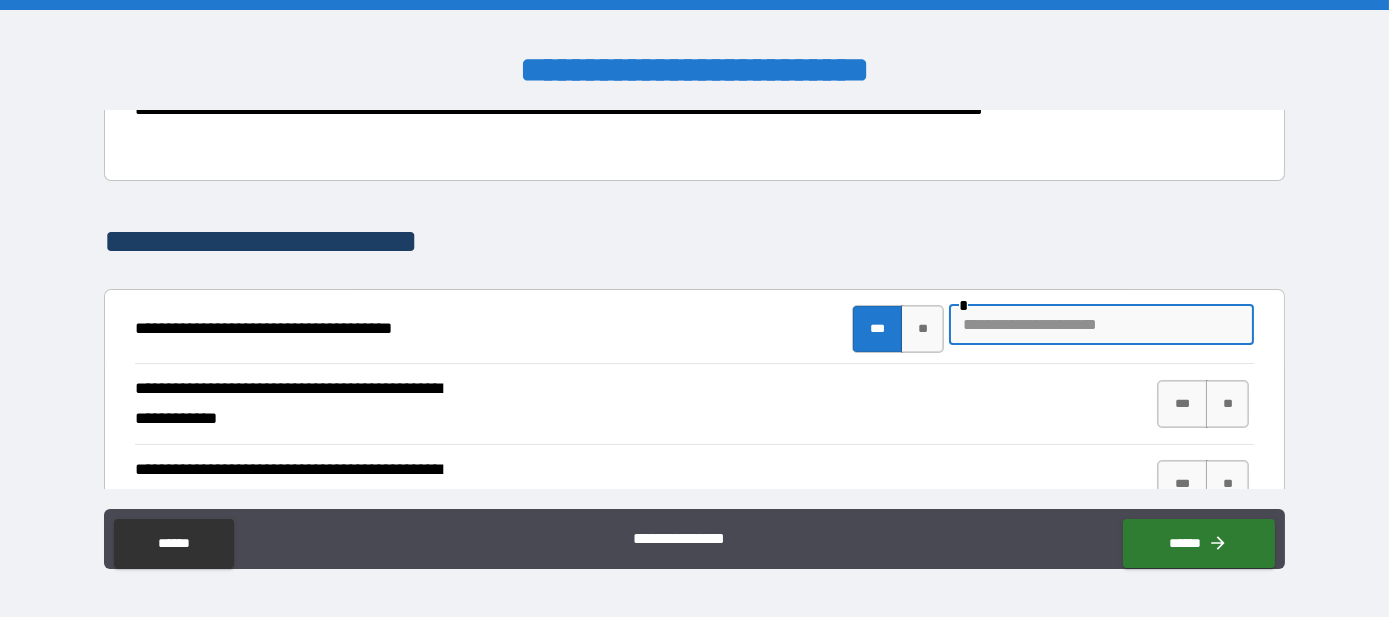 click at bounding box center (1101, 325) 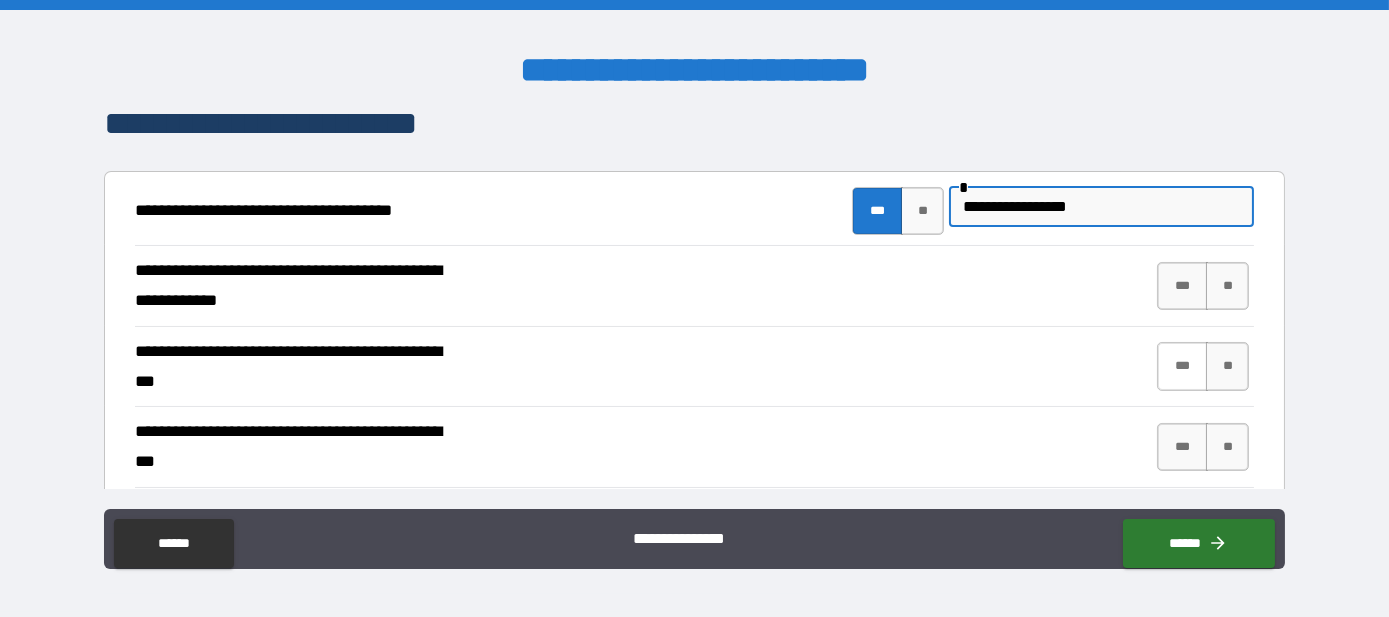scroll, scrollTop: 454, scrollLeft: 0, axis: vertical 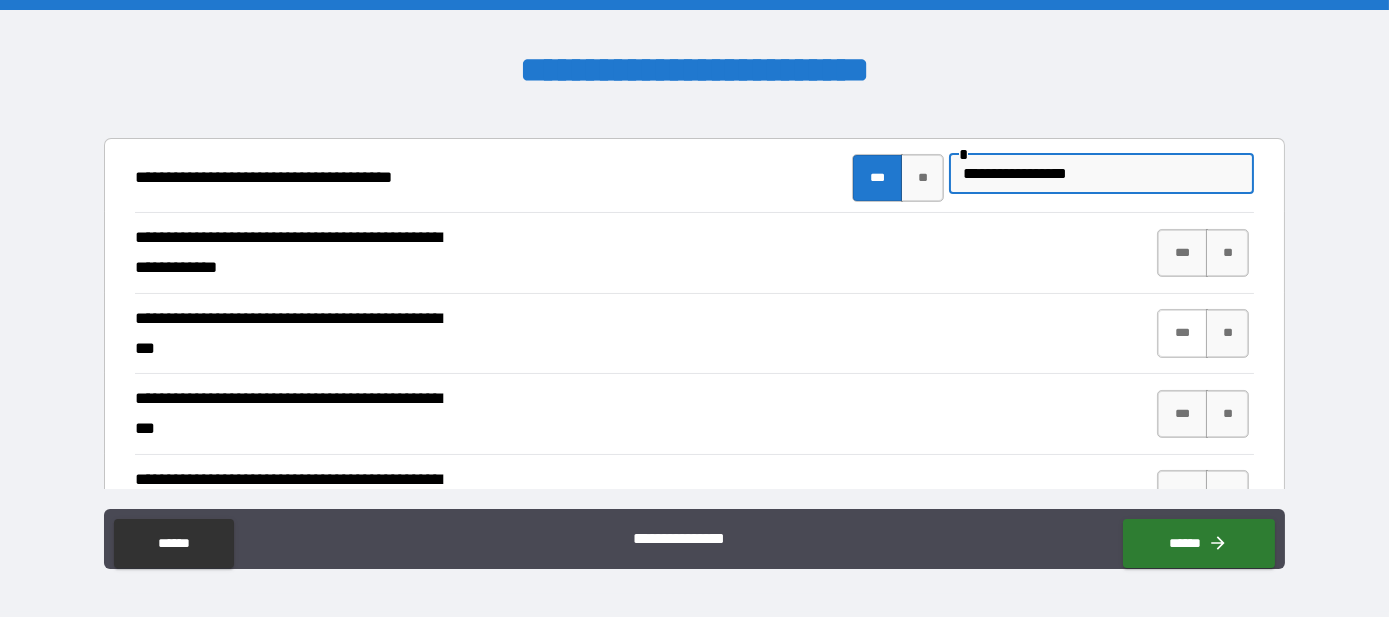 type on "**********" 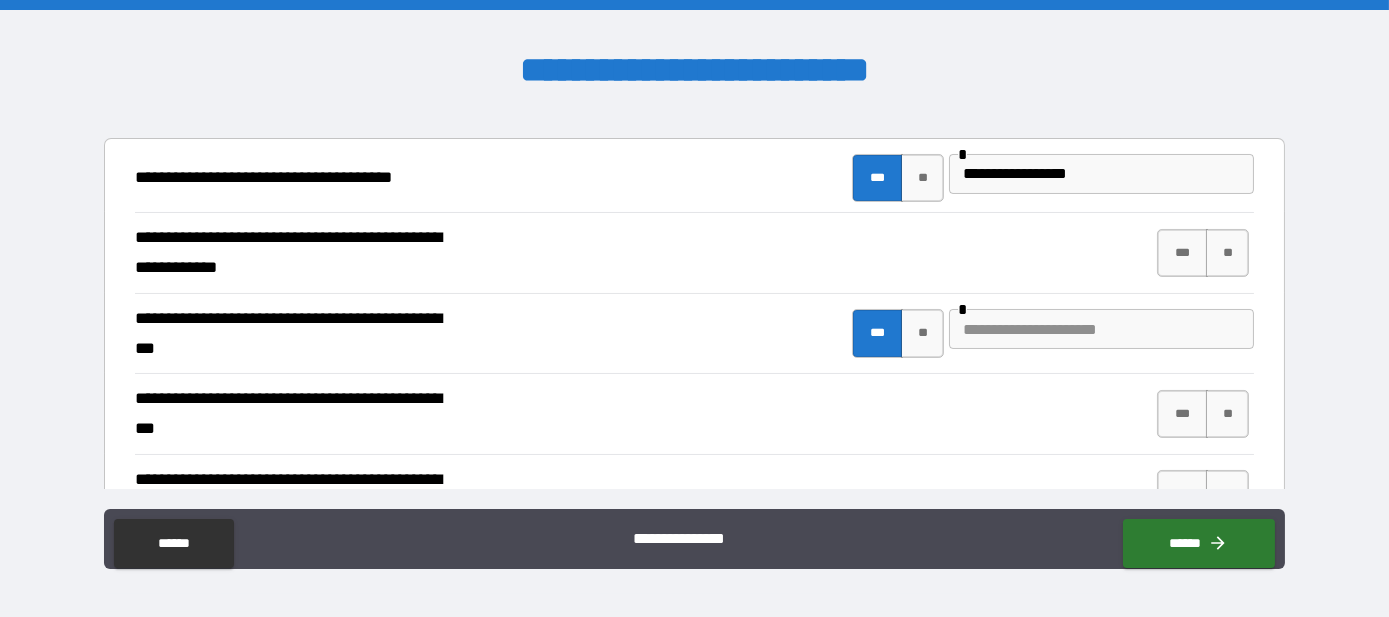 click at bounding box center (1101, 329) 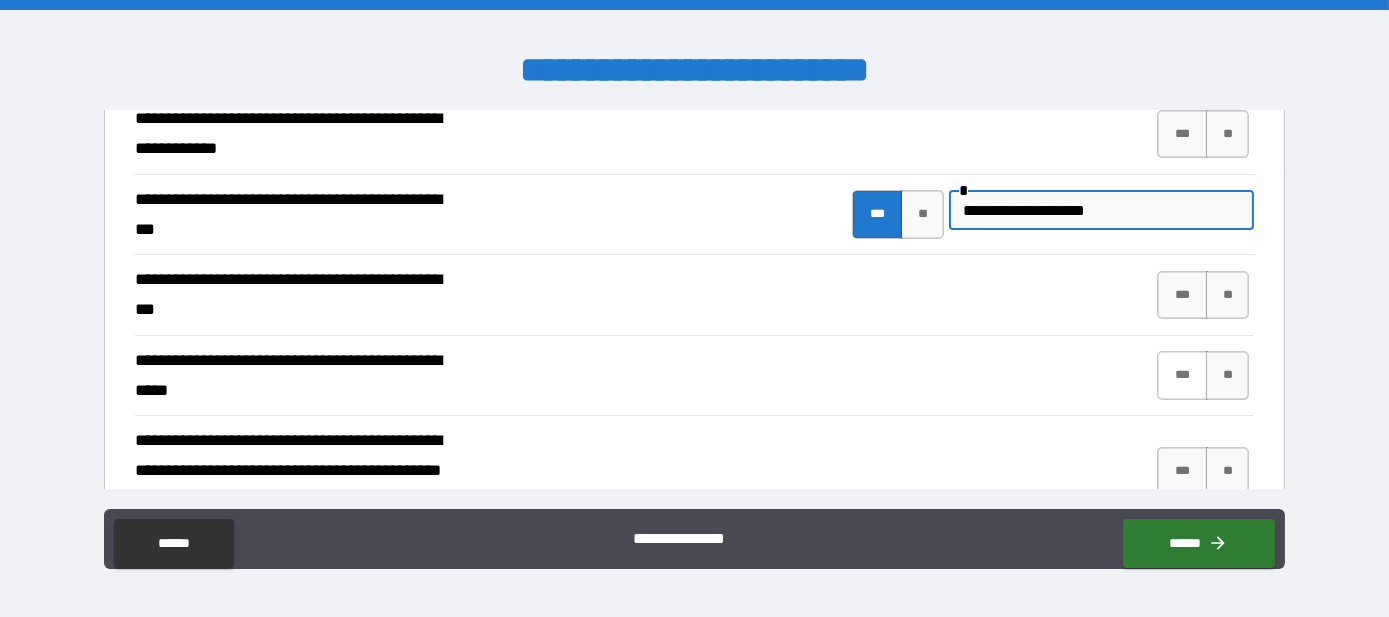 scroll, scrollTop: 605, scrollLeft: 0, axis: vertical 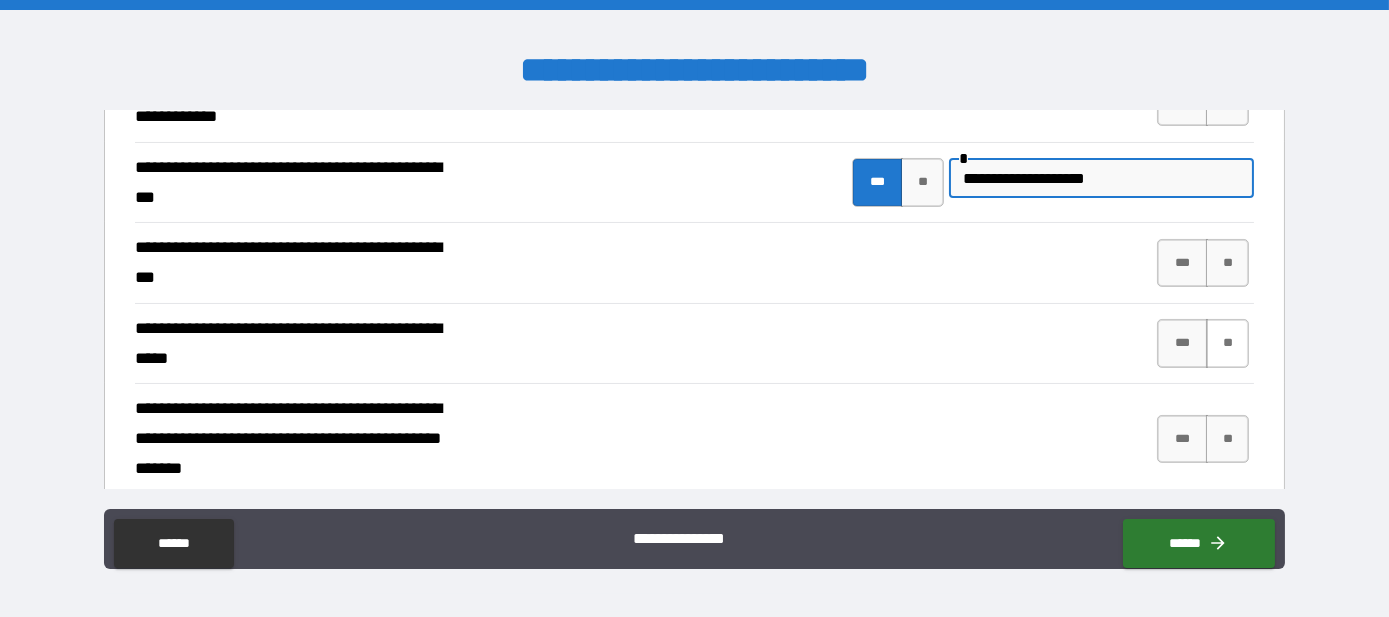 type on "**********" 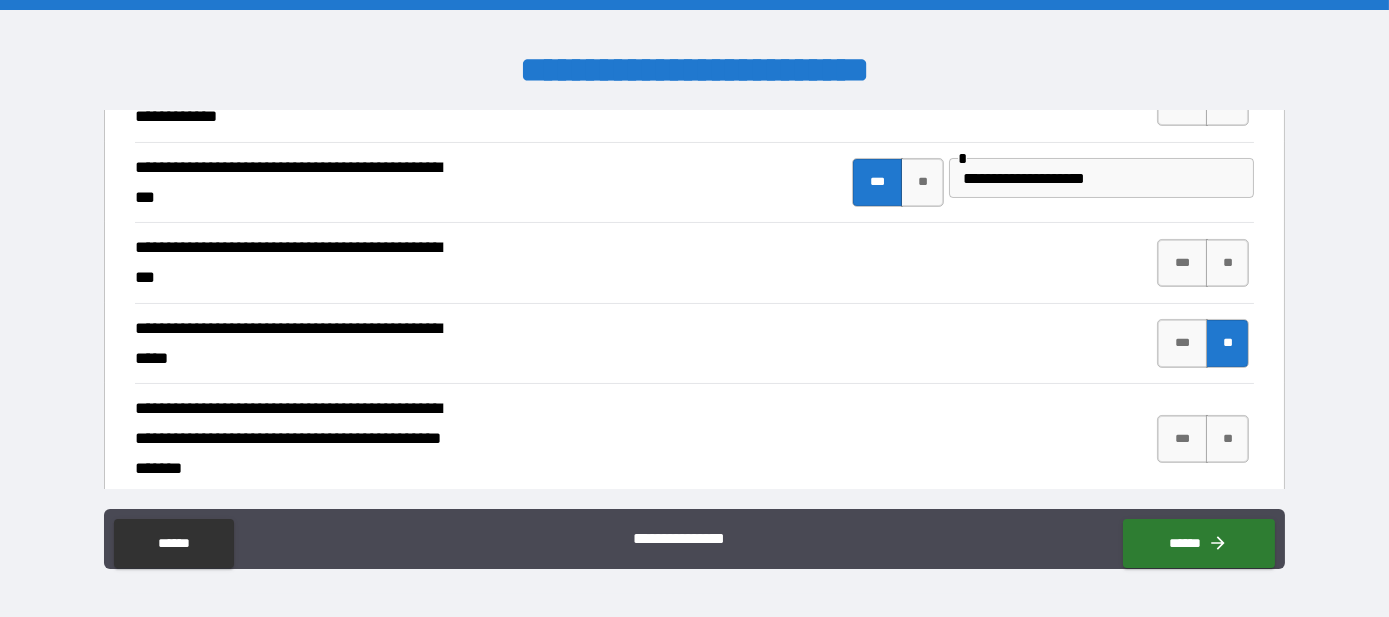 scroll, scrollTop: 757, scrollLeft: 0, axis: vertical 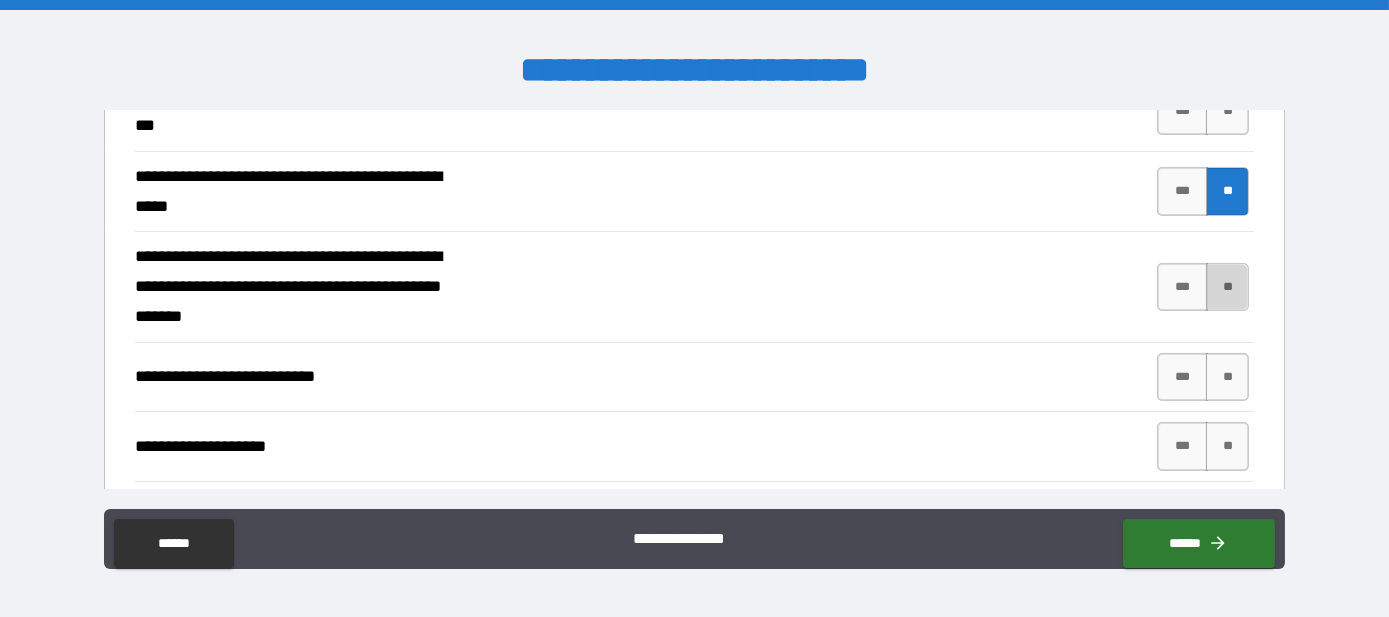 click on "**" at bounding box center [1227, 287] 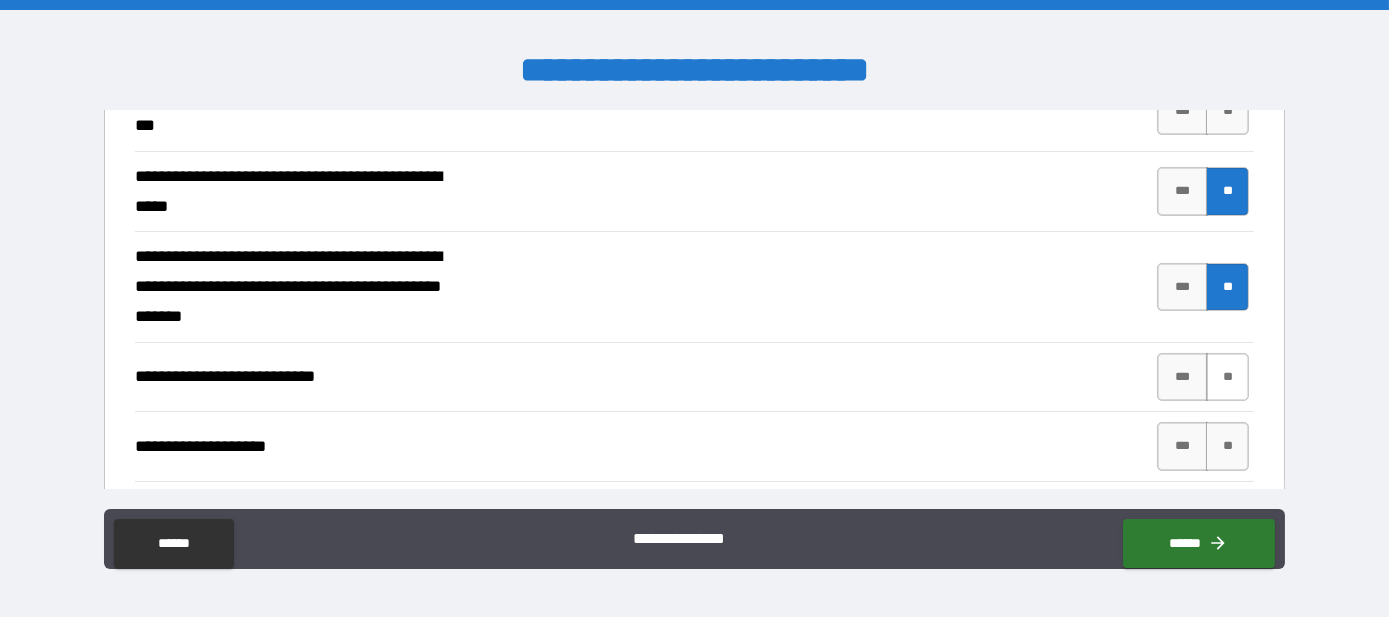 click on "**" at bounding box center (1227, 377) 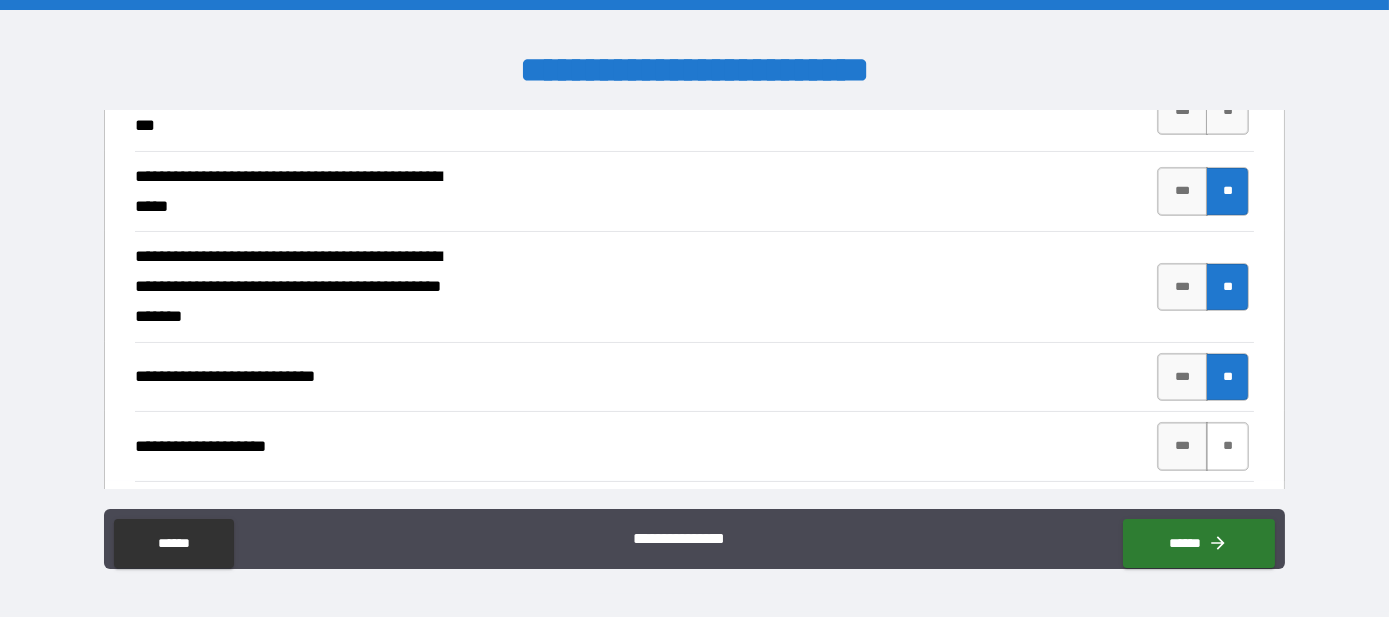 click on "**" at bounding box center (1227, 446) 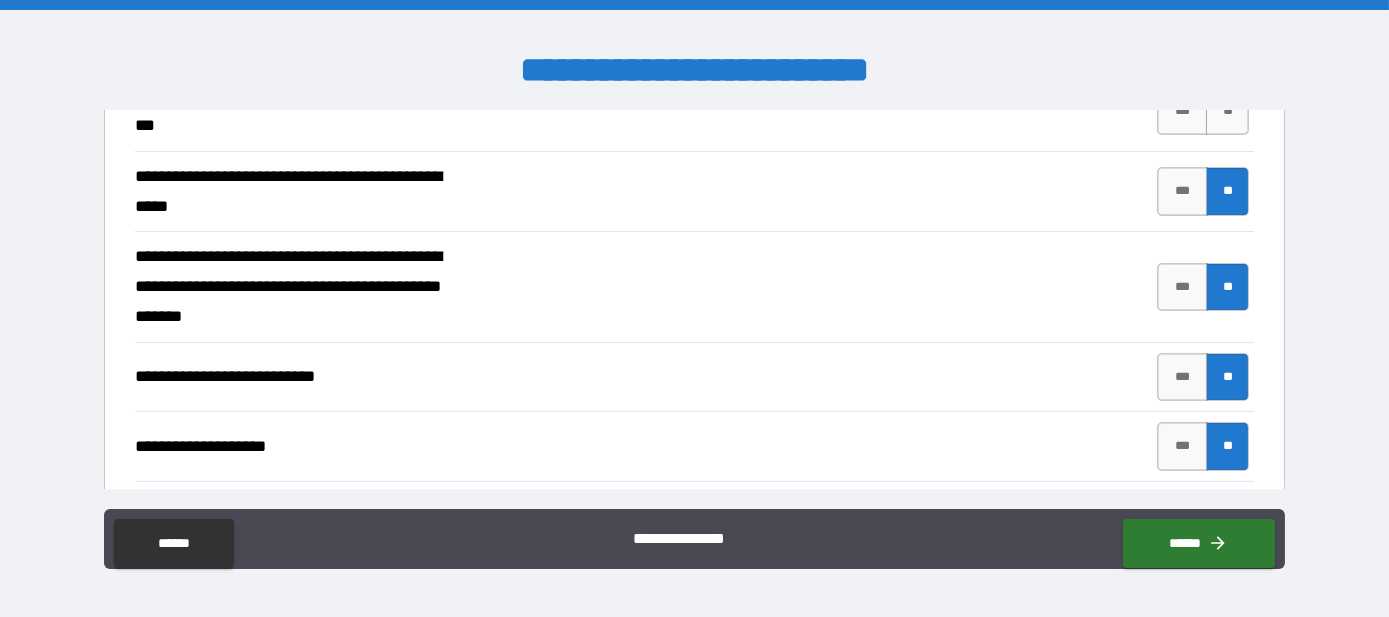 scroll, scrollTop: 909, scrollLeft: 0, axis: vertical 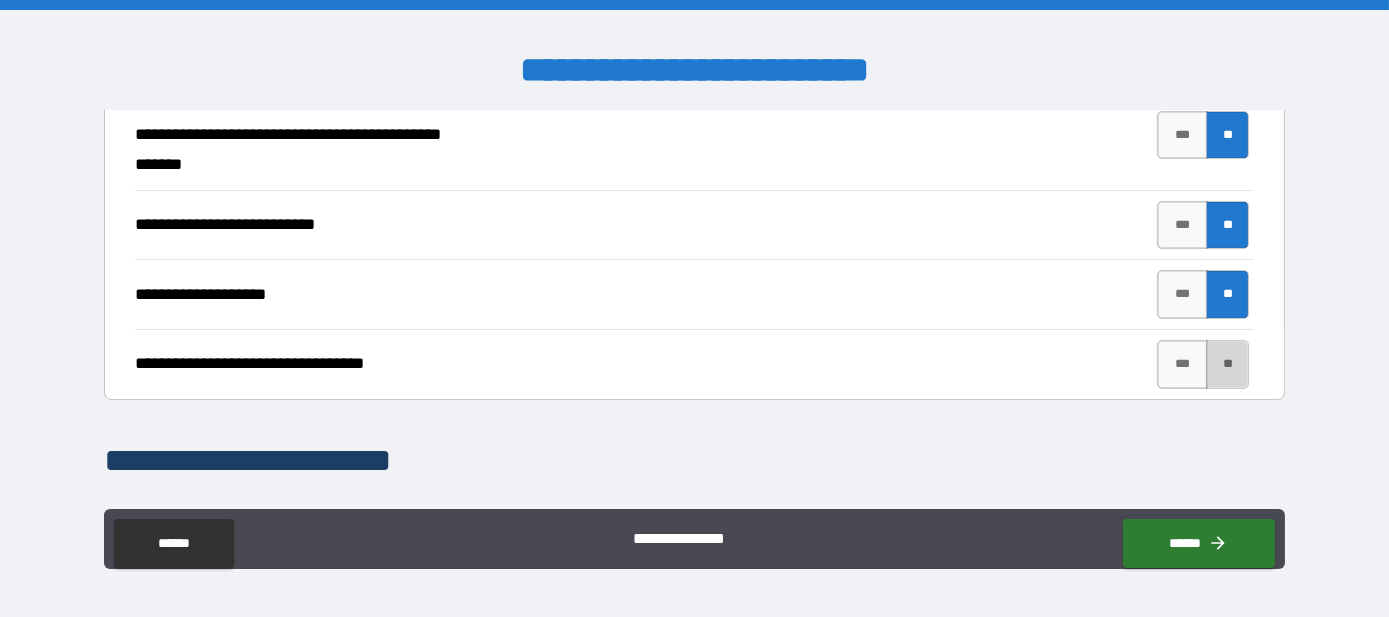 click on "**" at bounding box center [1227, 364] 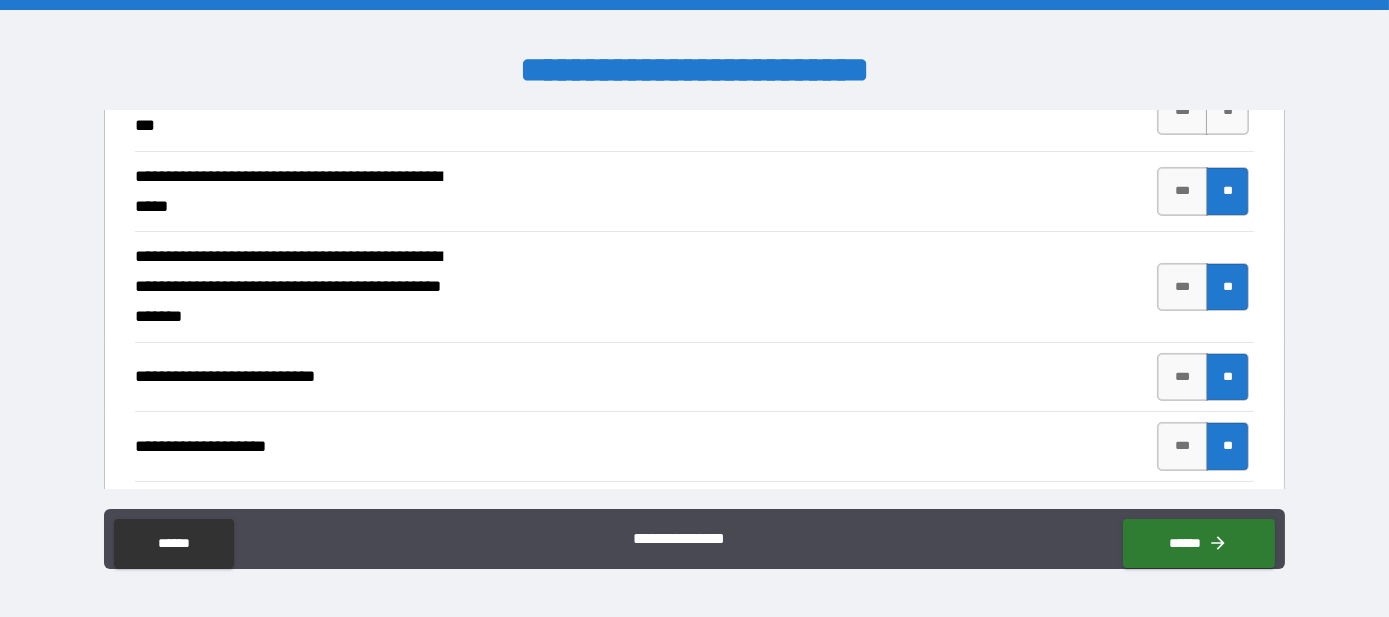 scroll, scrollTop: 605, scrollLeft: 0, axis: vertical 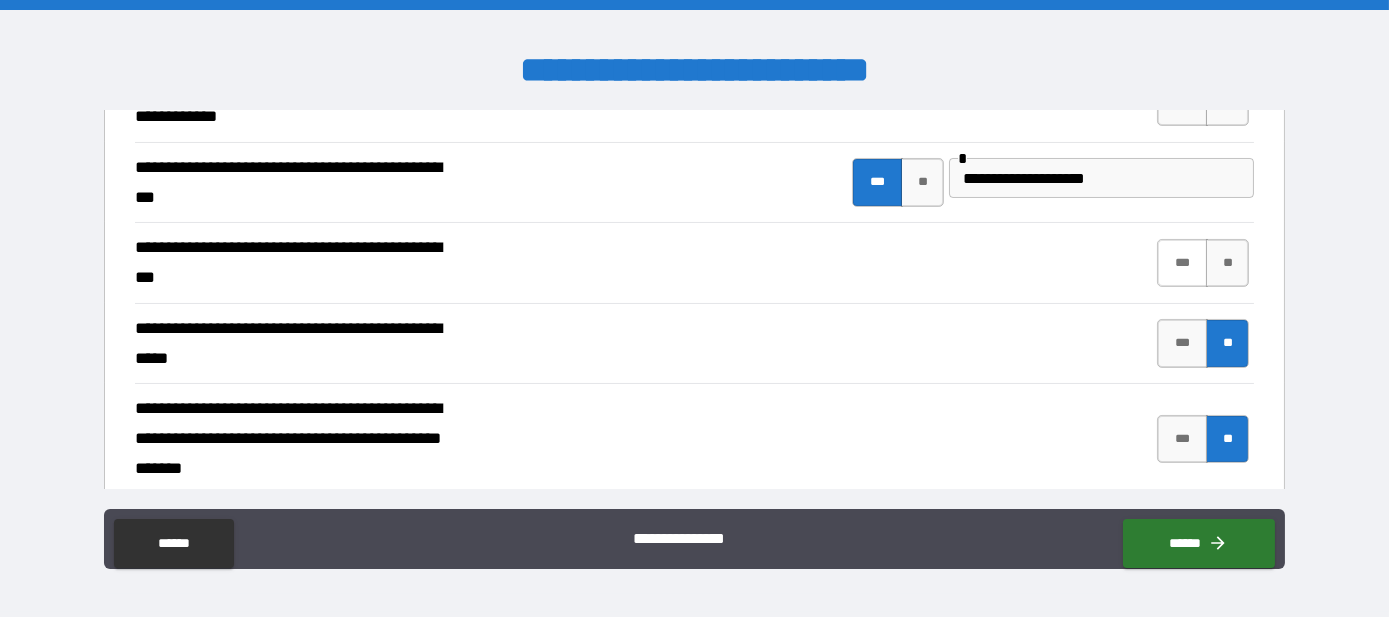 click on "***" at bounding box center (1182, 263) 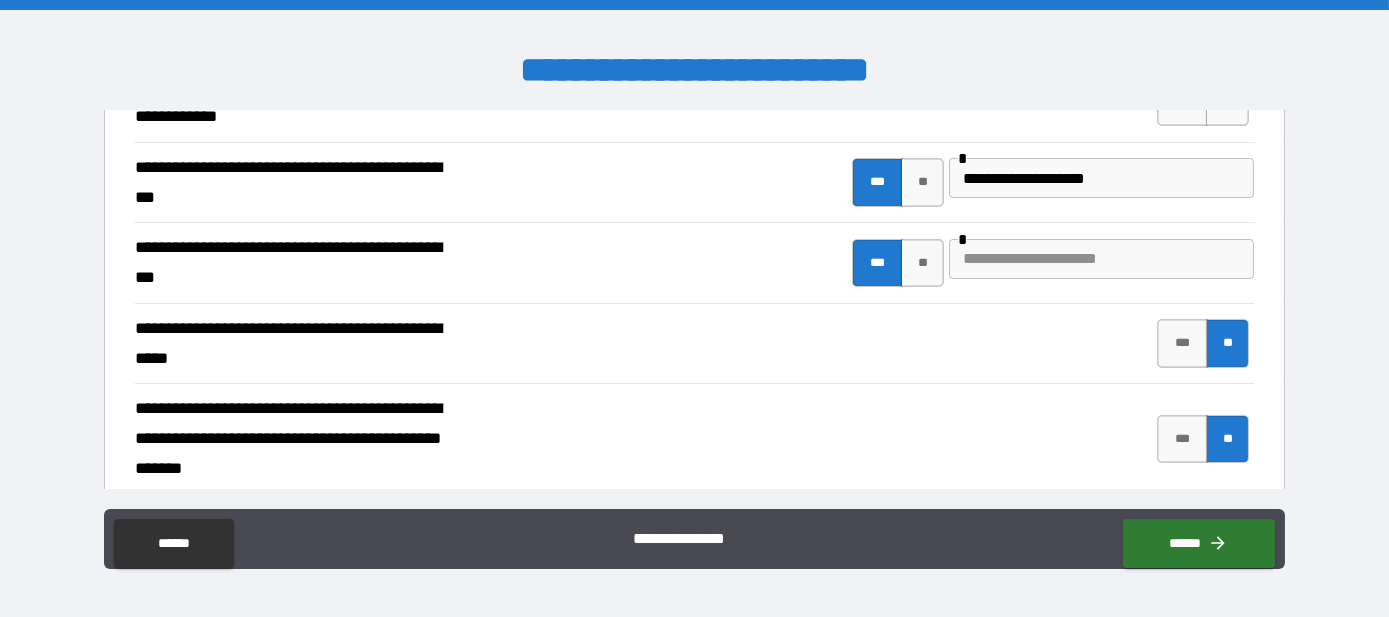 click at bounding box center (1101, 259) 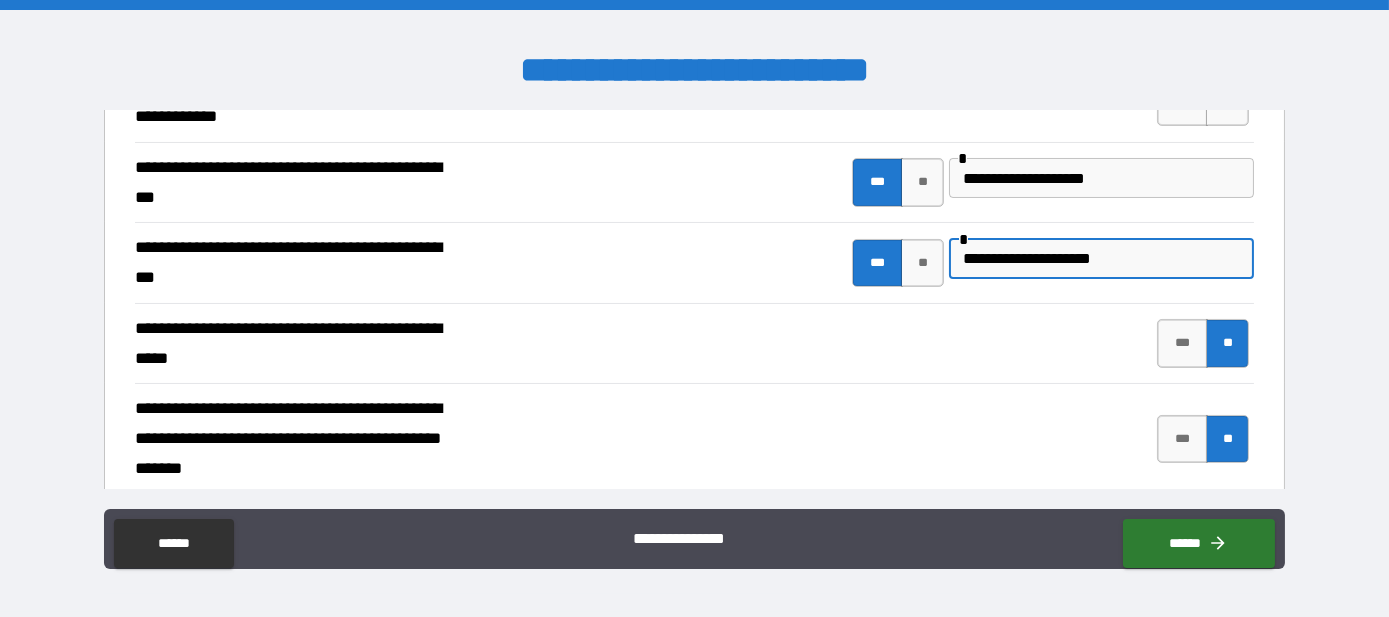 click on "**********" at bounding box center [1101, 259] 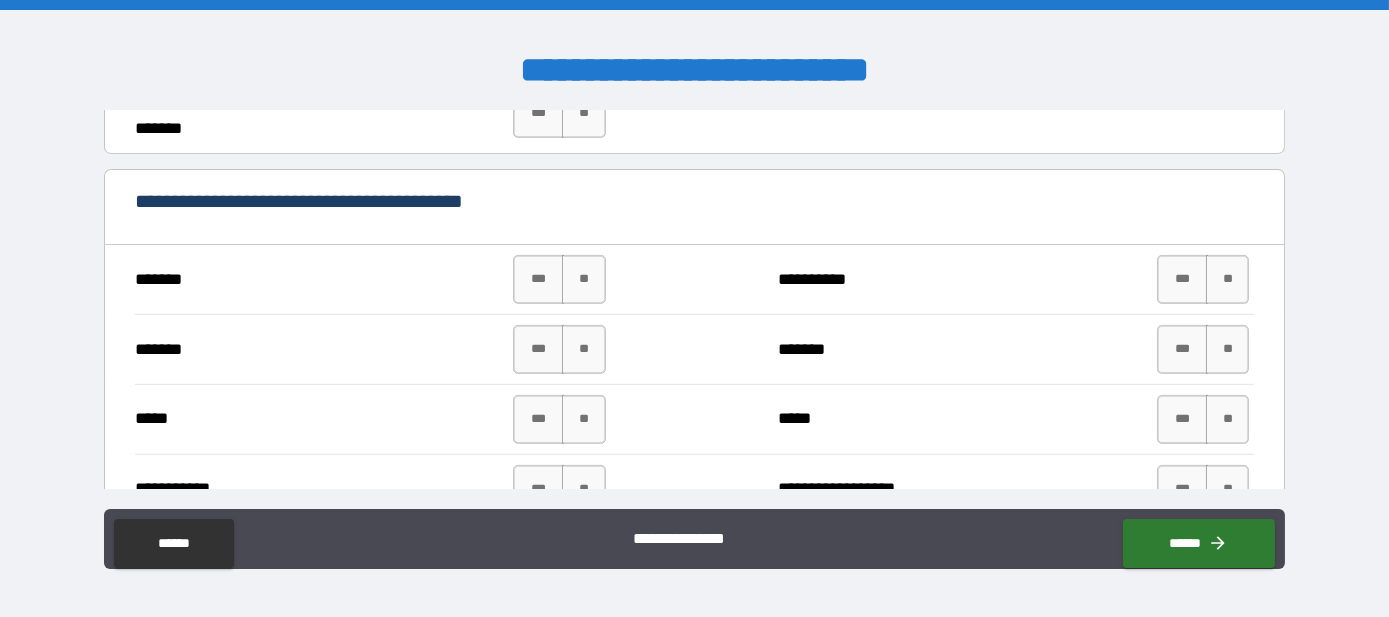 scroll, scrollTop: 1666, scrollLeft: 0, axis: vertical 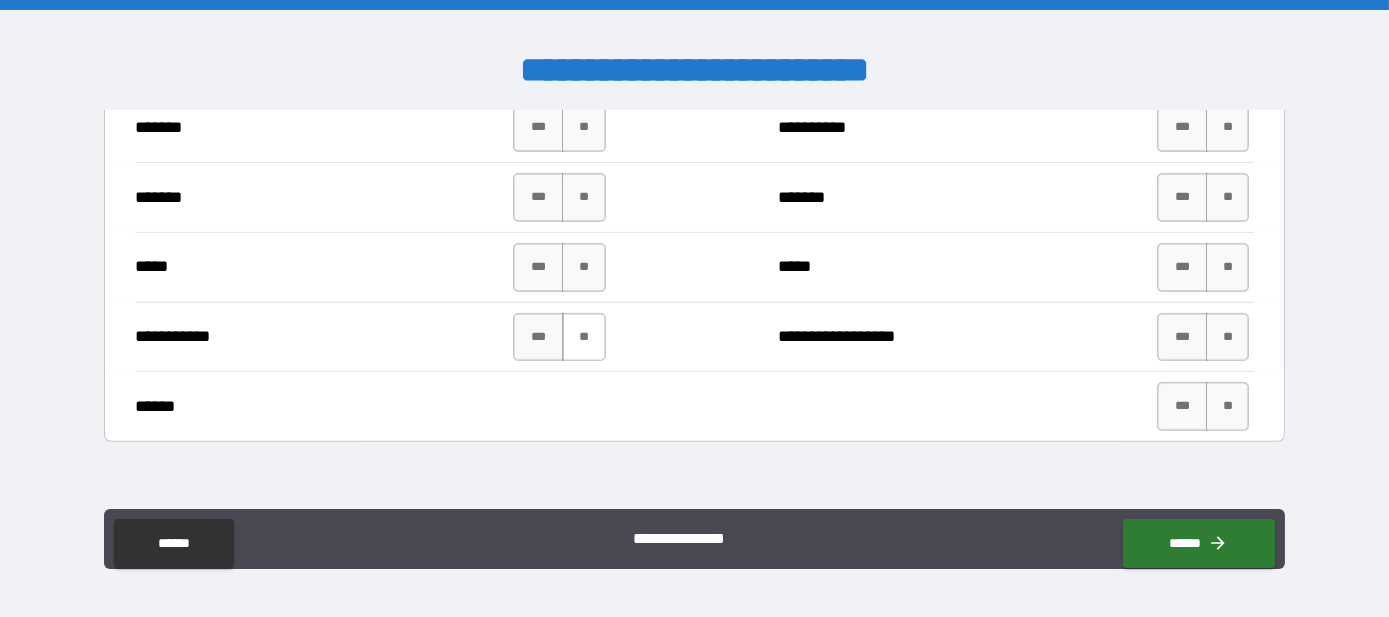 type on "**********" 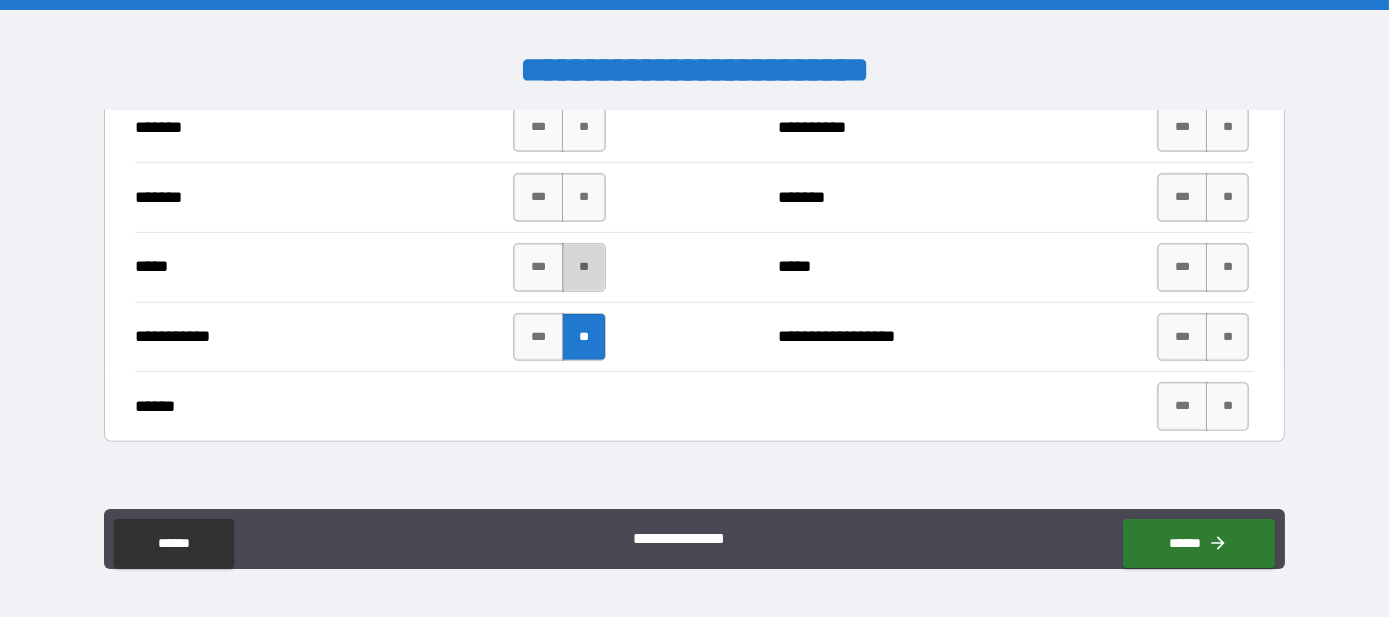 click on "**" at bounding box center [583, 267] 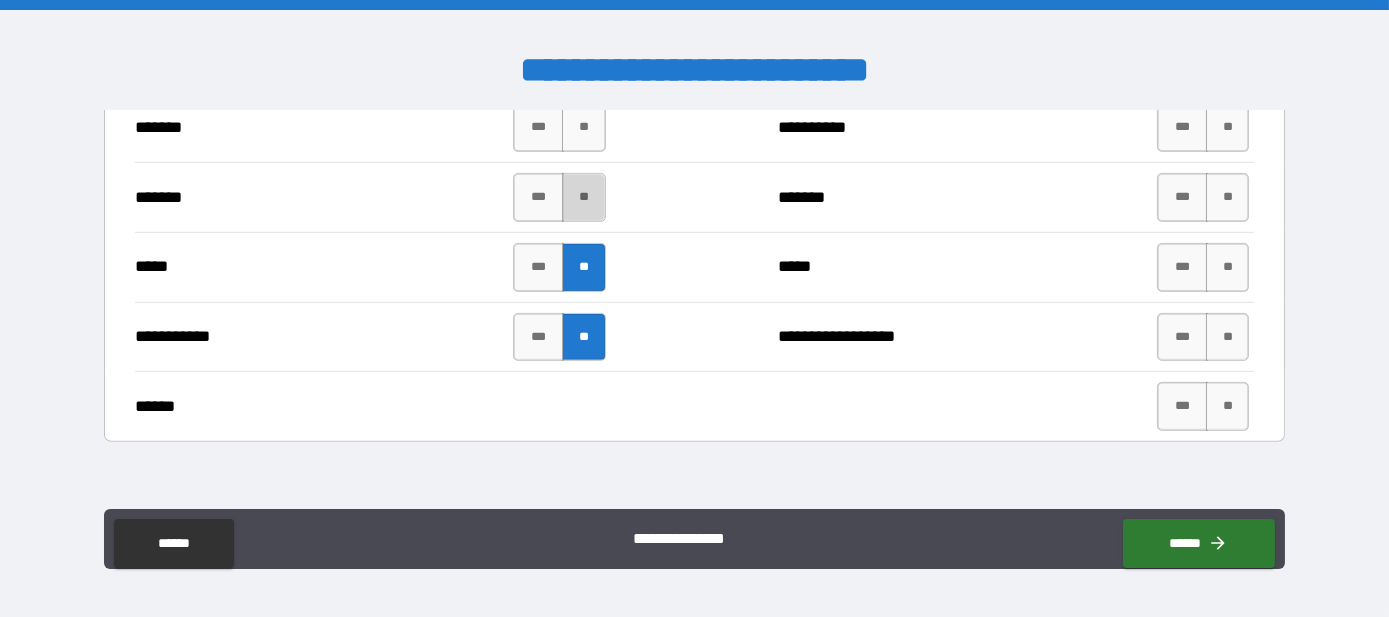 click on "**" at bounding box center [583, 197] 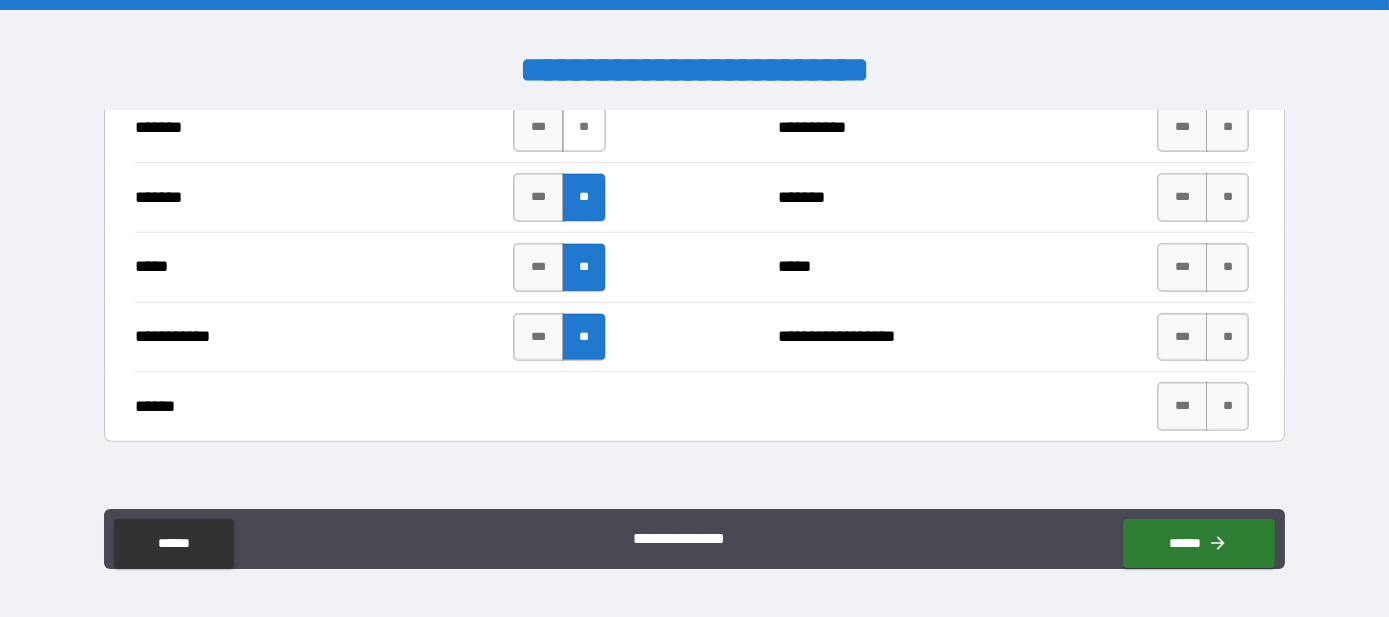 click on "**" at bounding box center [583, 127] 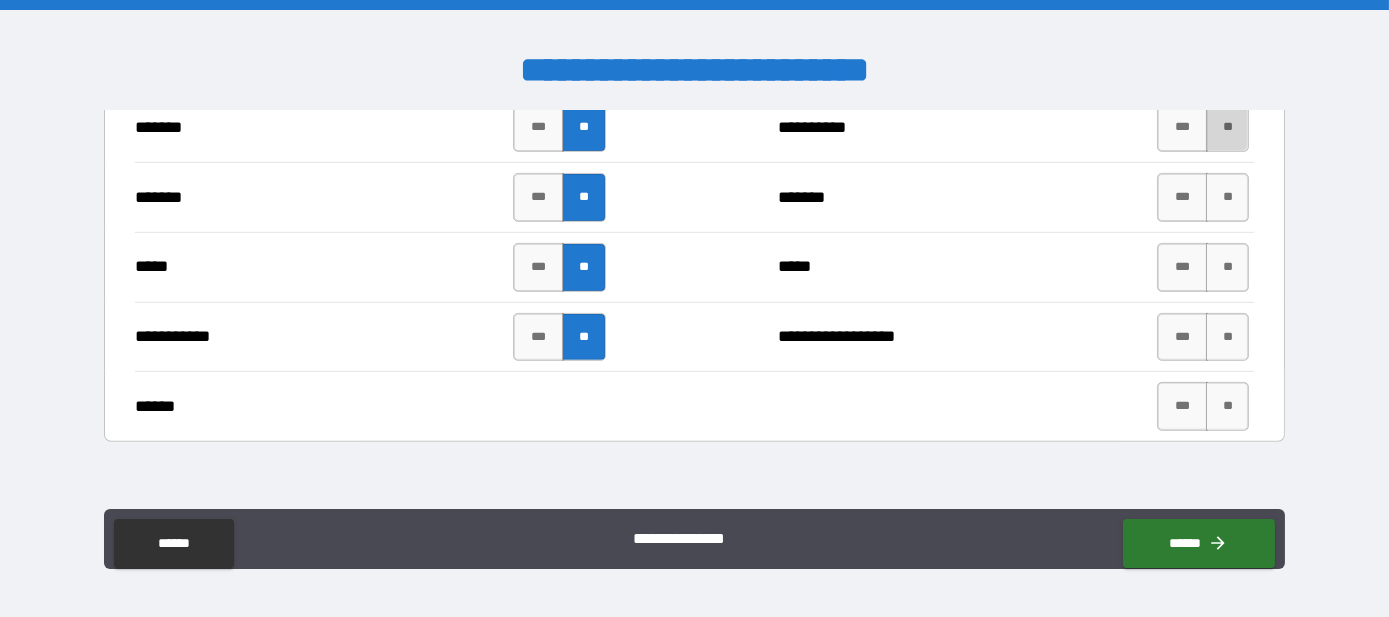 click on "**" at bounding box center [1227, 127] 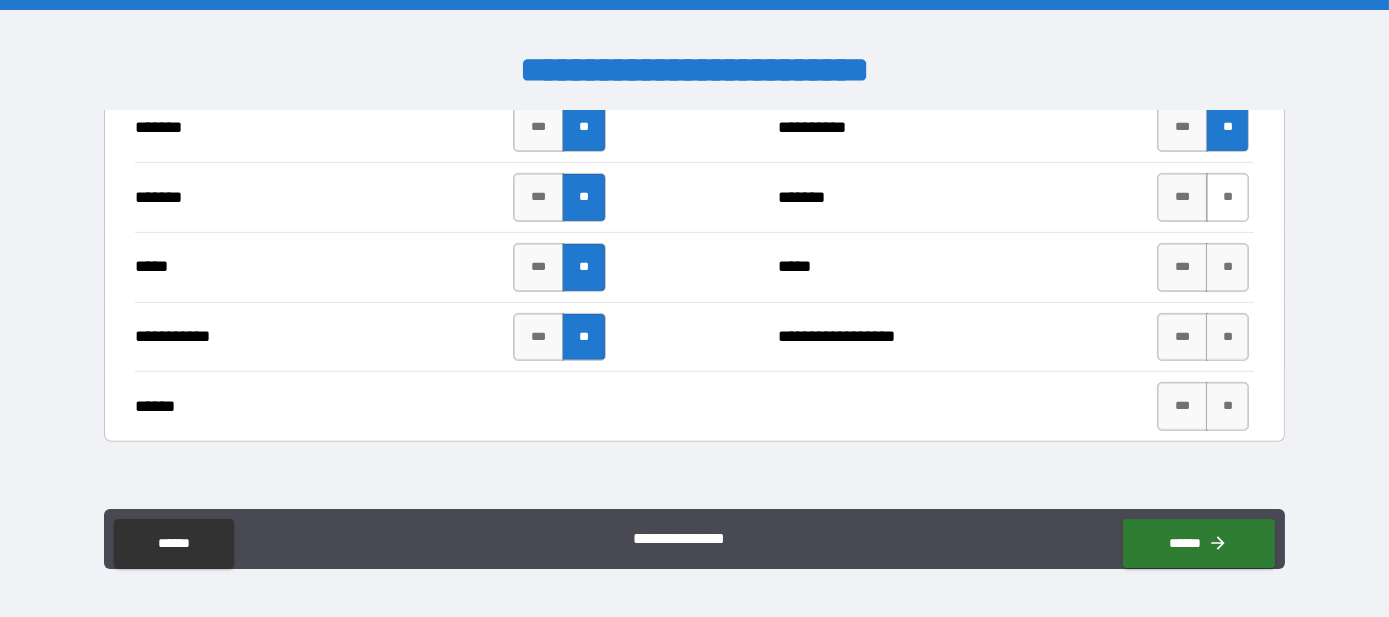 click on "**" at bounding box center [1227, 197] 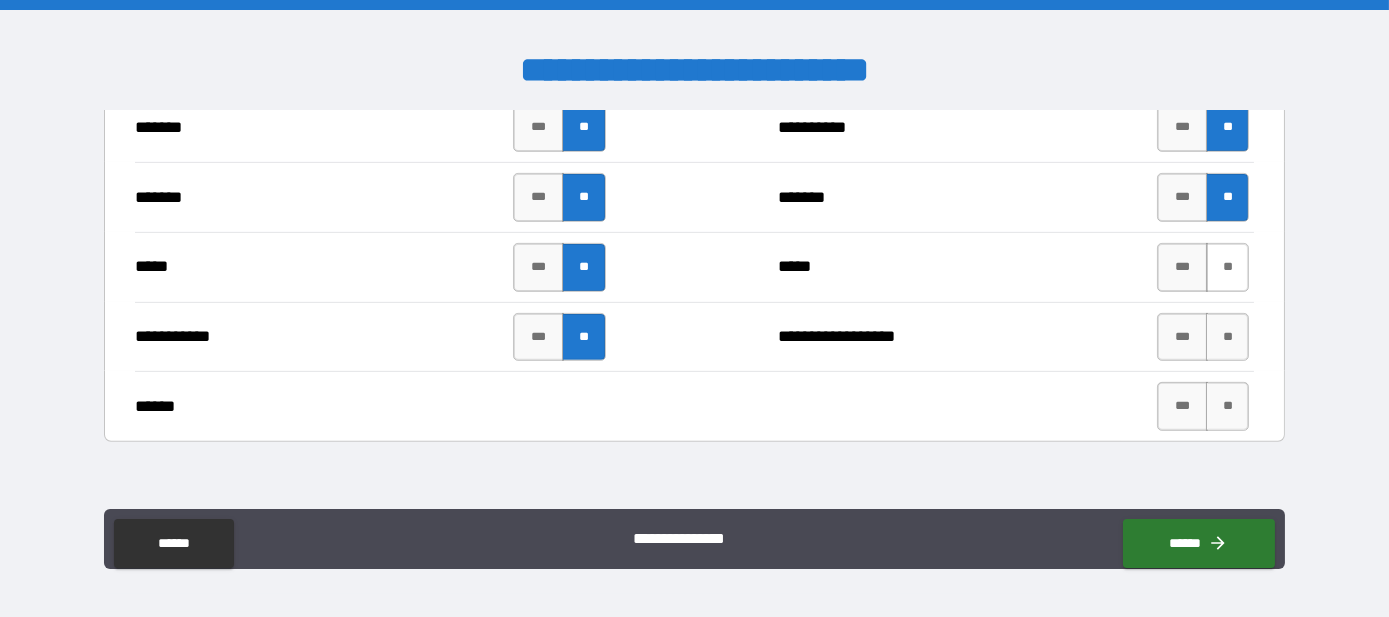 click on "**" at bounding box center (1227, 267) 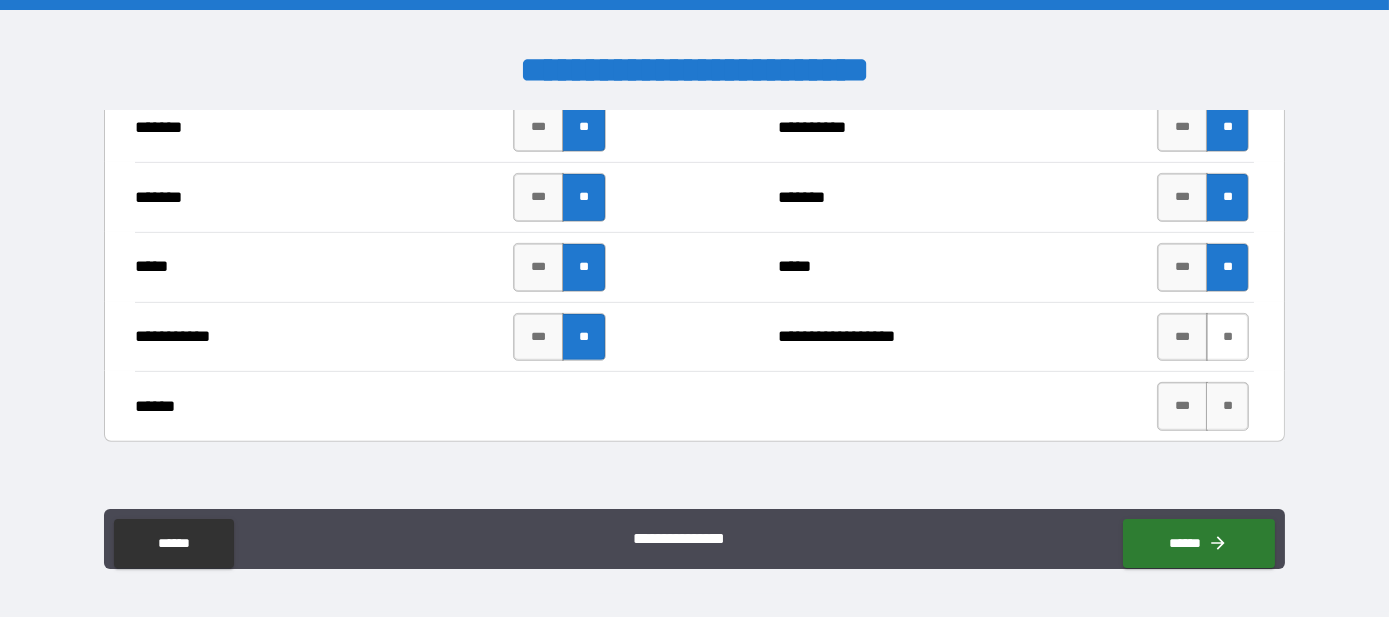 click on "**" at bounding box center [1227, 337] 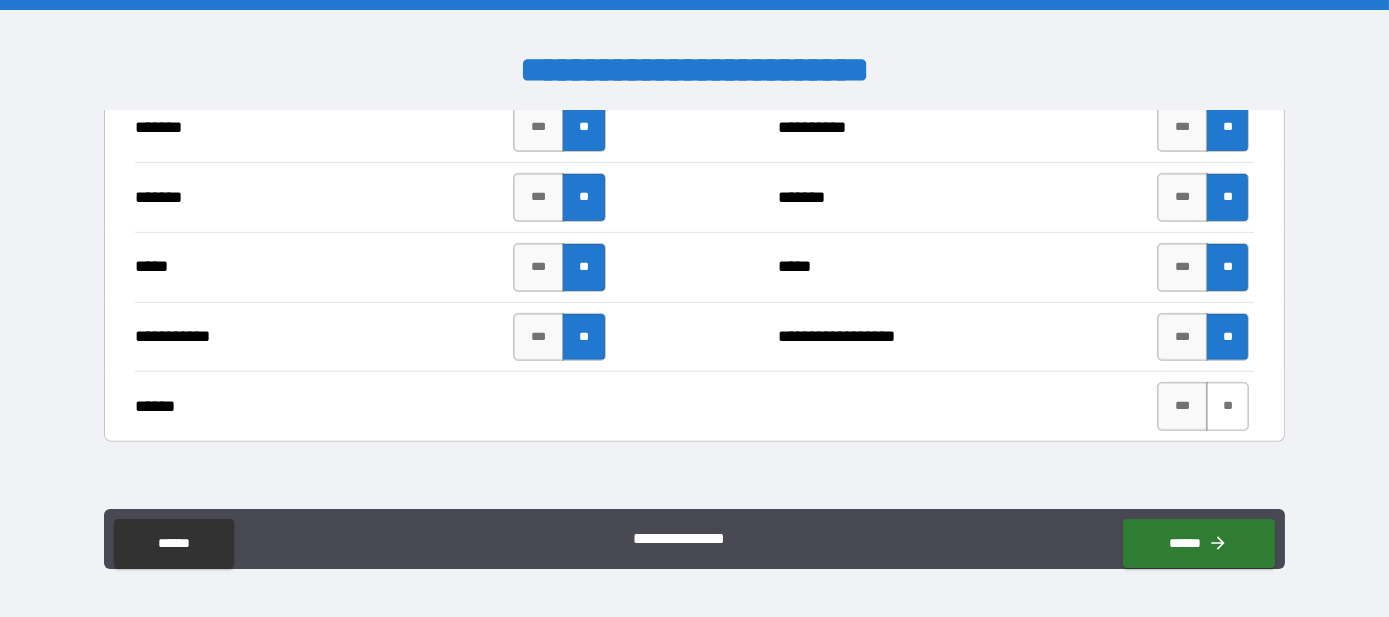 click on "**" at bounding box center [1227, 406] 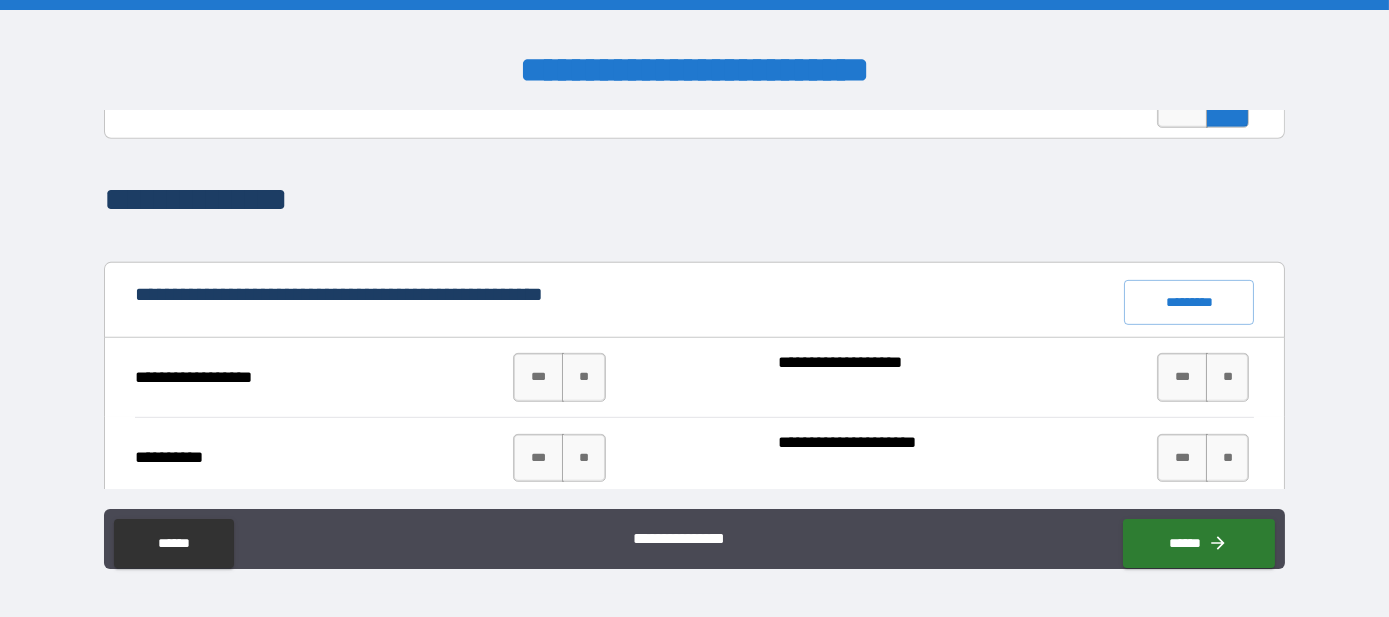 scroll, scrollTop: 2121, scrollLeft: 0, axis: vertical 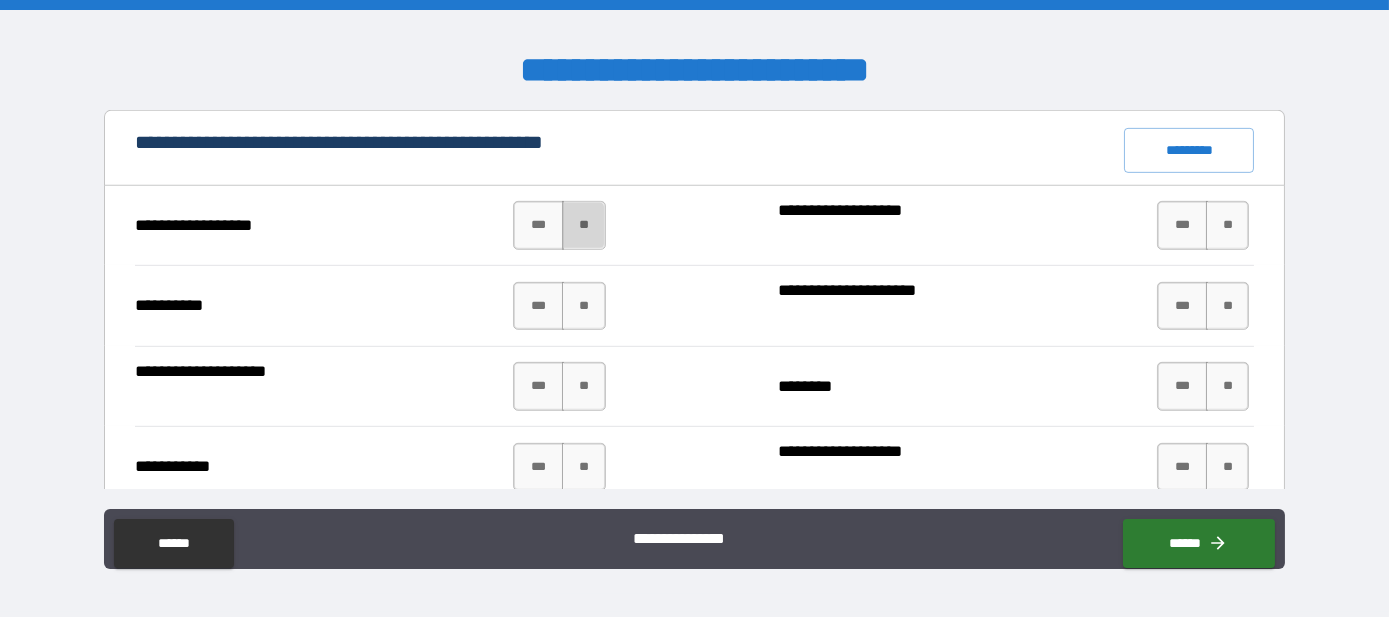 click on "**" at bounding box center (583, 225) 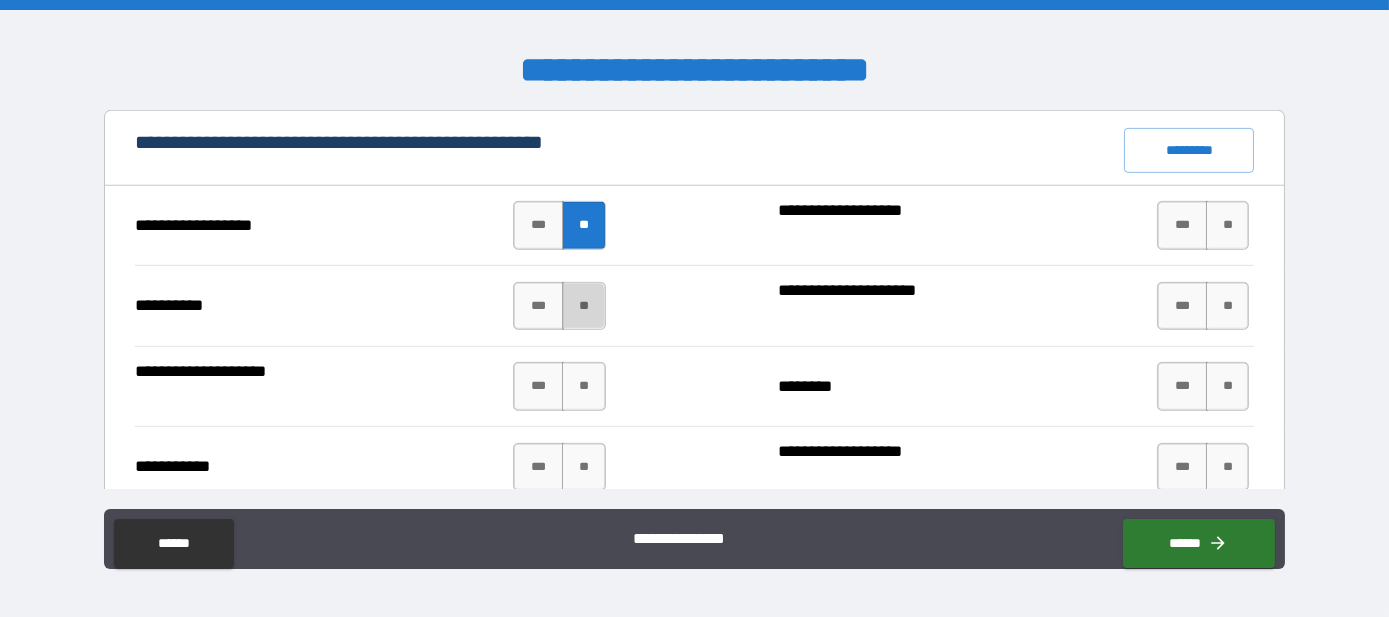 click on "**" at bounding box center [583, 306] 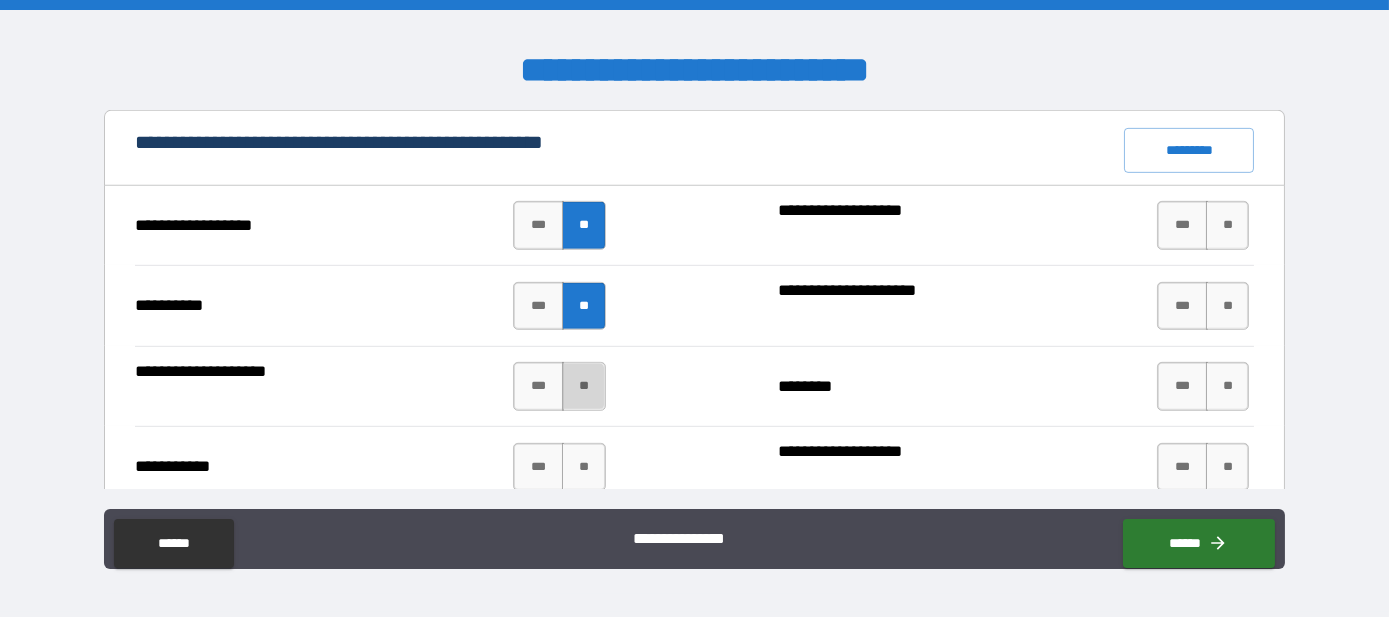 click on "**" at bounding box center [583, 386] 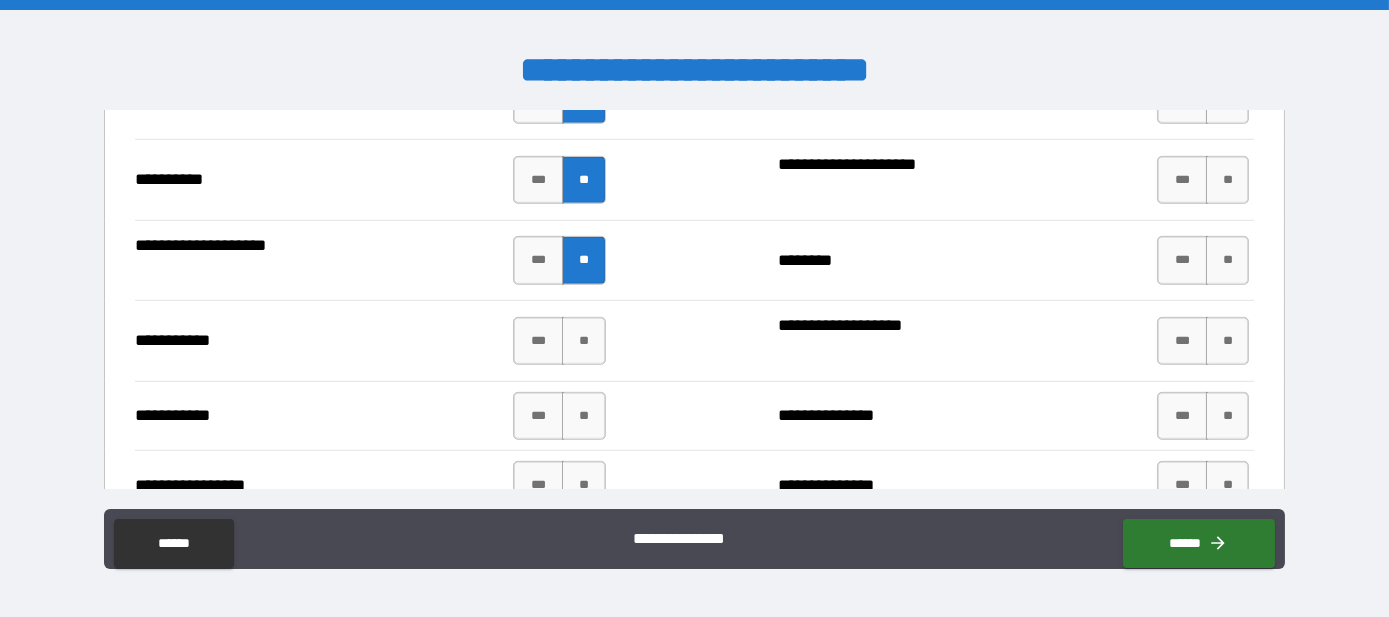 scroll, scrollTop: 2272, scrollLeft: 0, axis: vertical 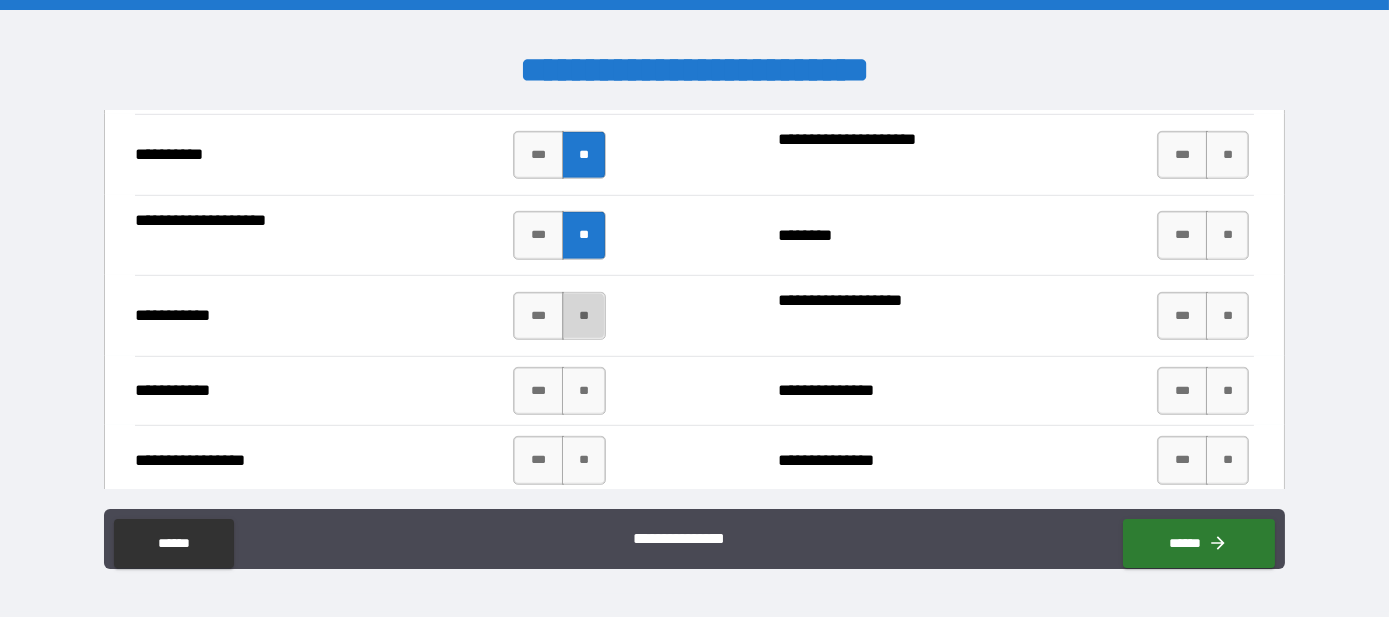click on "**" at bounding box center (583, 316) 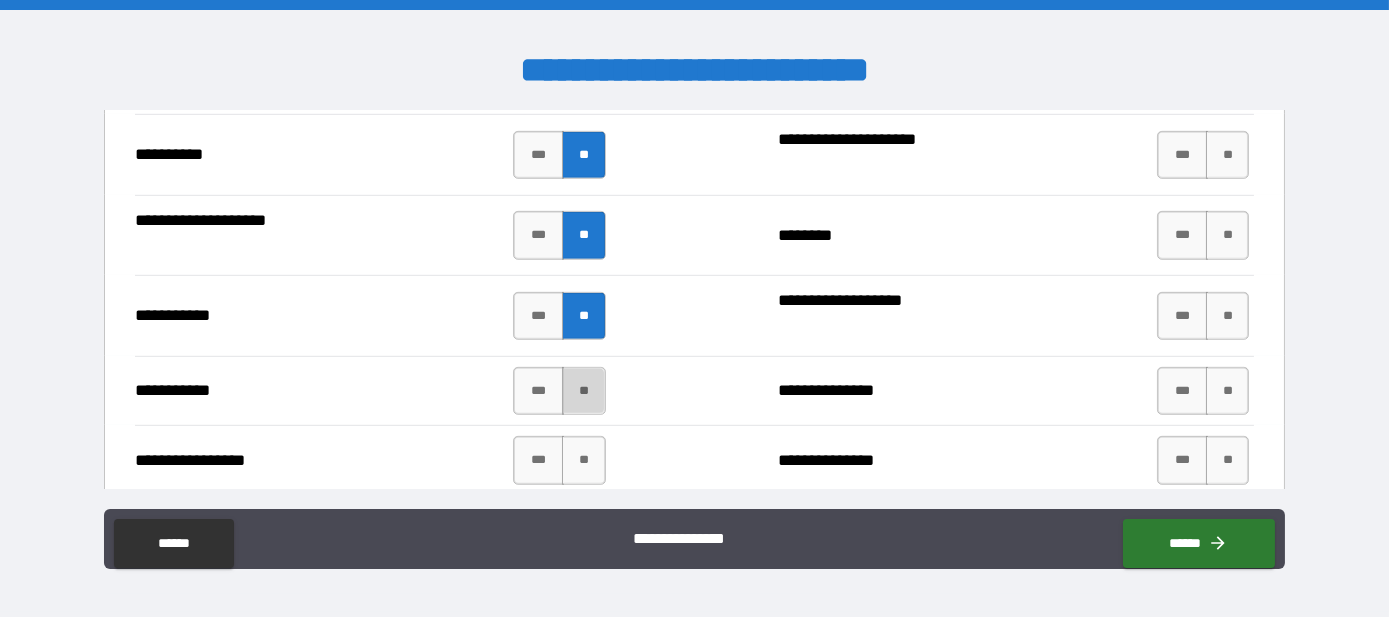 click on "**" at bounding box center (583, 391) 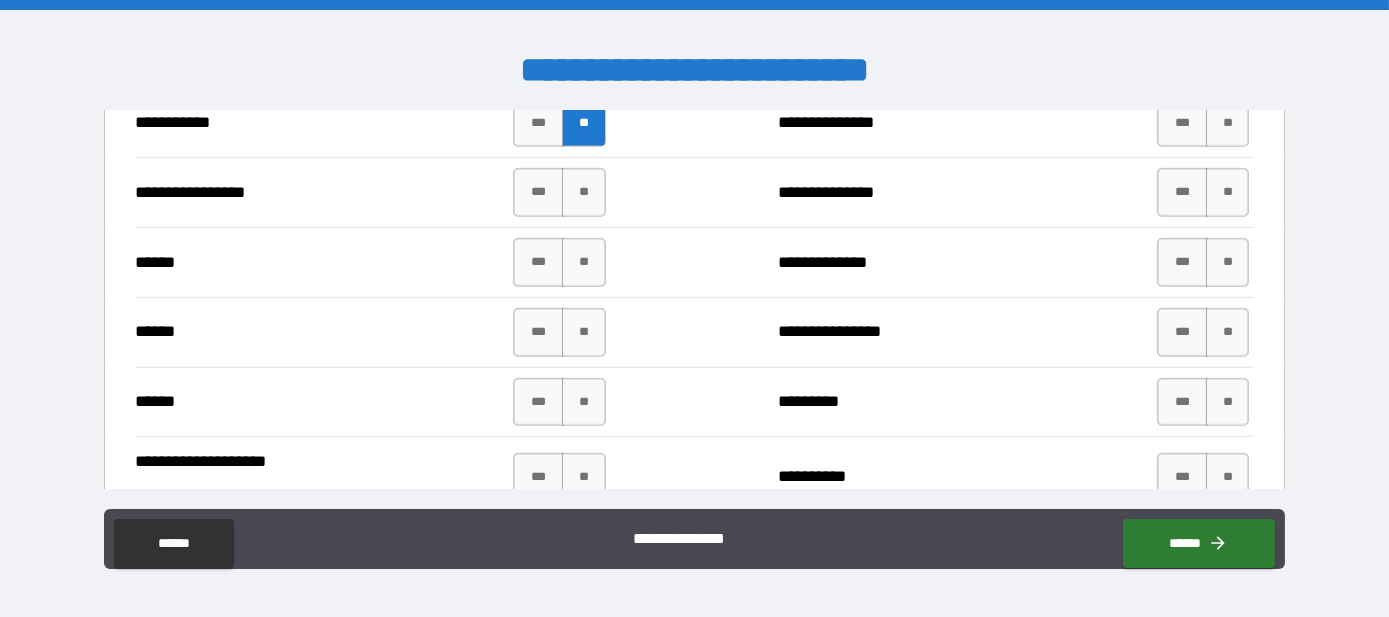 scroll, scrollTop: 2576, scrollLeft: 0, axis: vertical 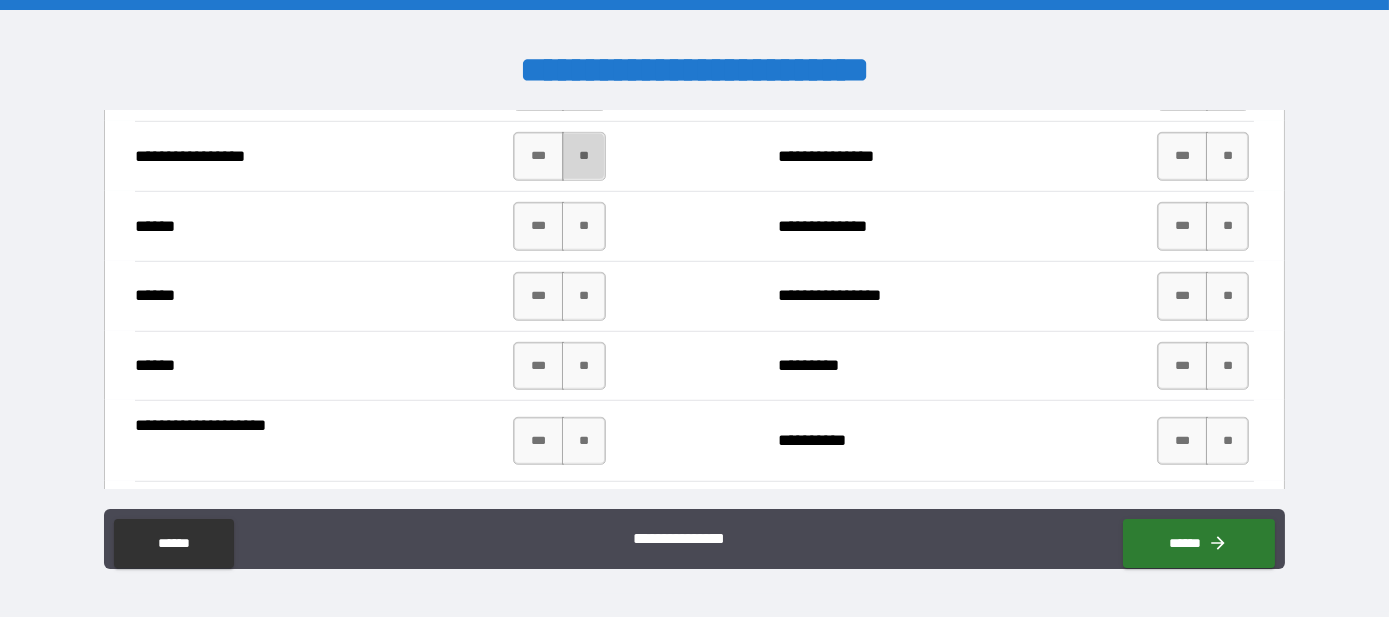 click on "**" at bounding box center (583, 156) 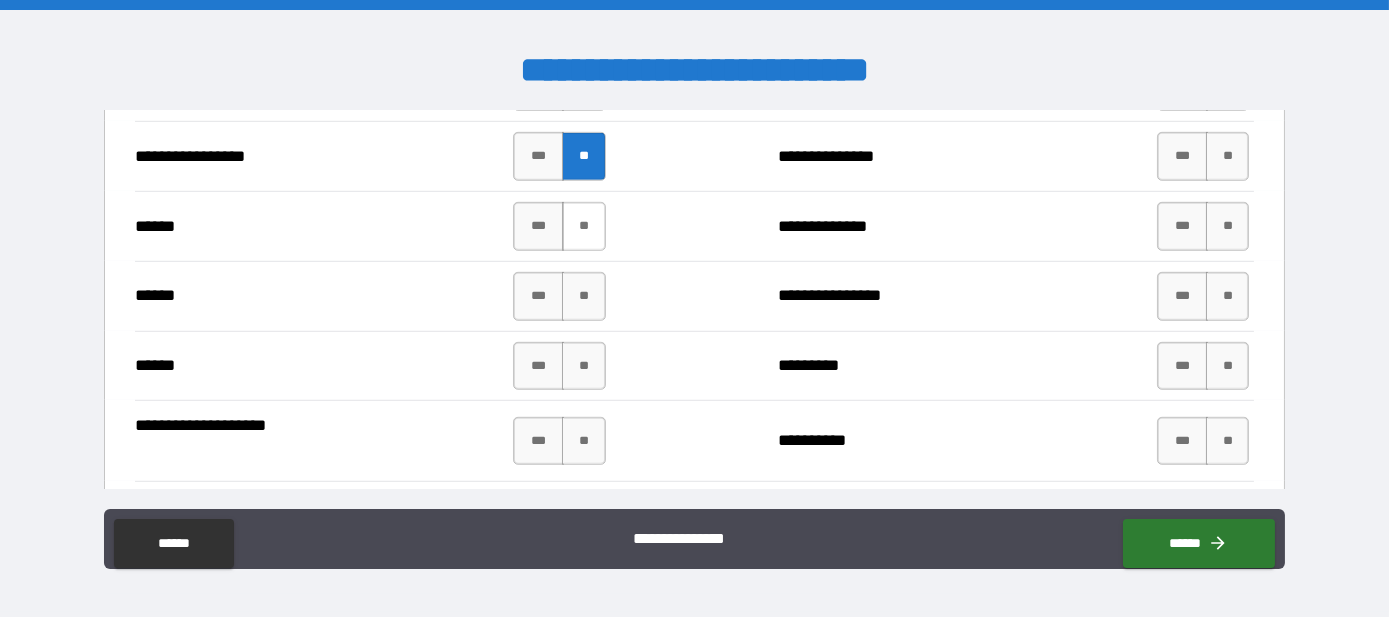 click on "**" at bounding box center (583, 226) 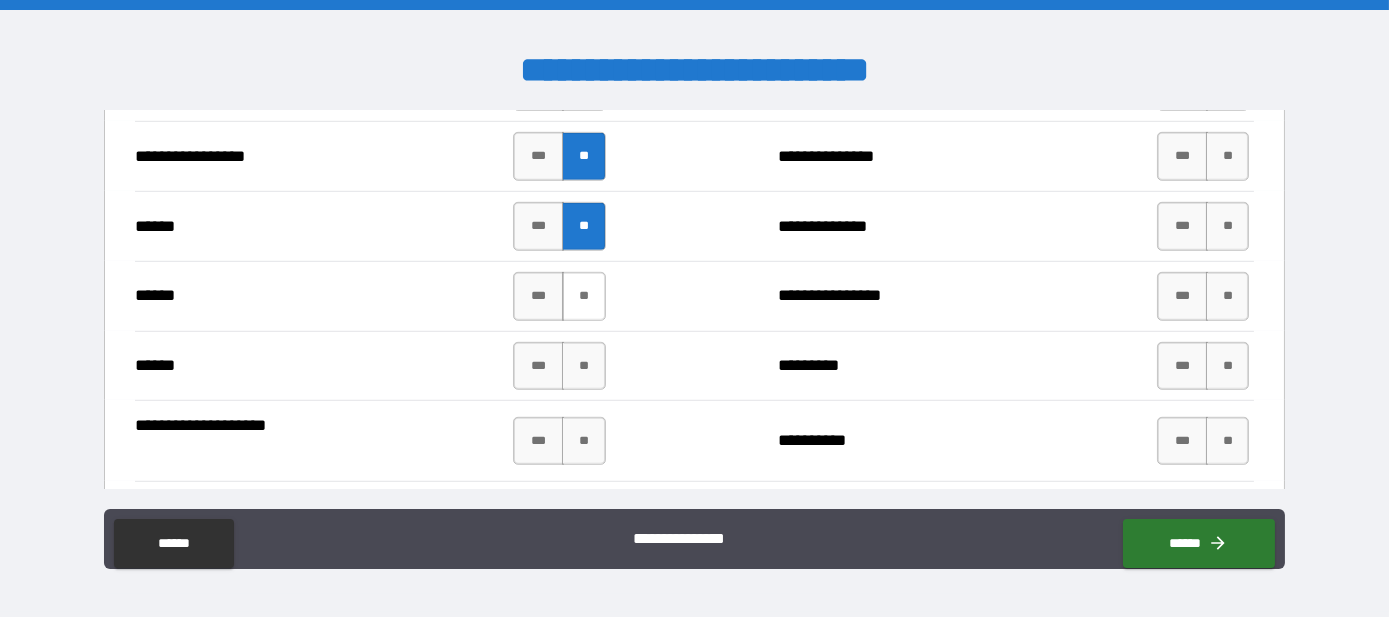 drag, startPoint x: 578, startPoint y: 288, endPoint x: 581, endPoint y: 307, distance: 19.235384 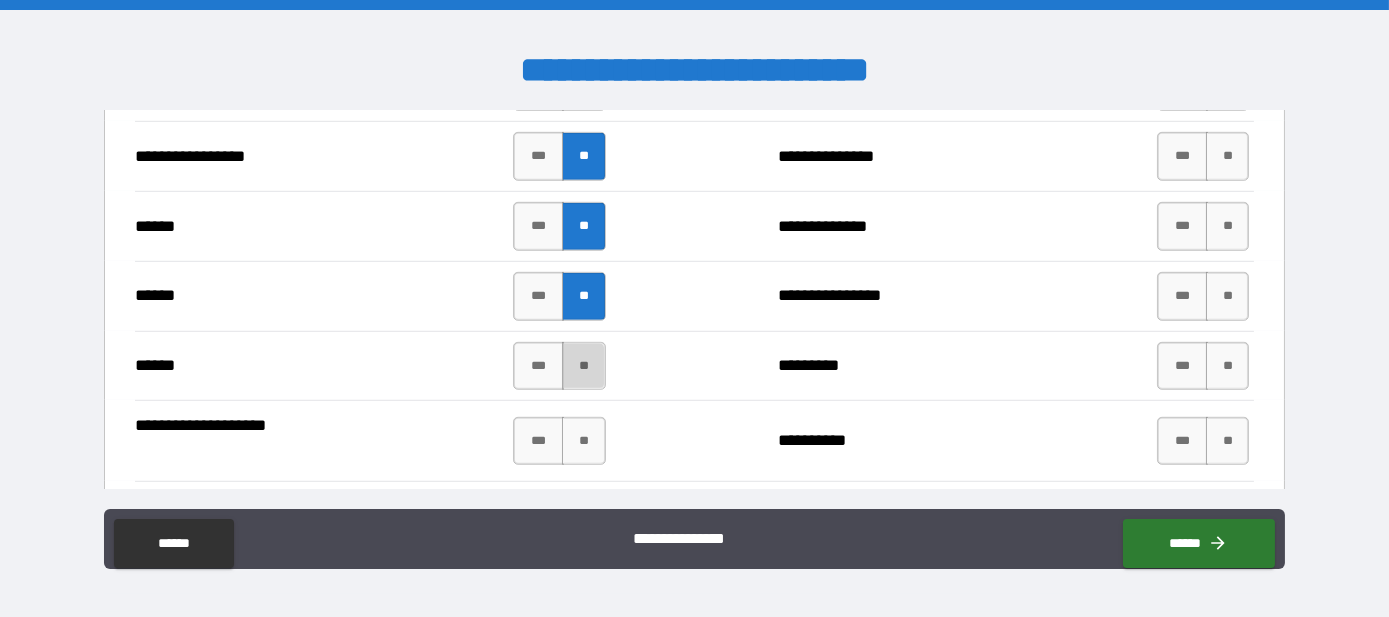 click on "**" at bounding box center [583, 366] 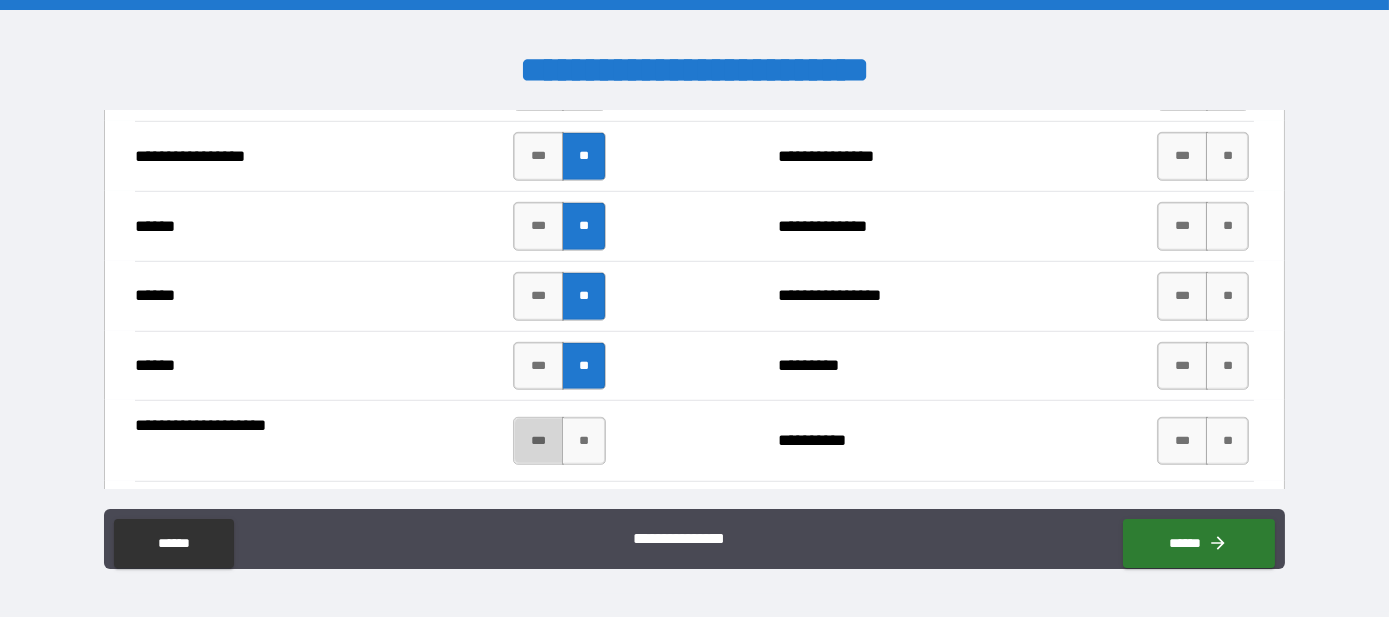 click on "***" at bounding box center (538, 441) 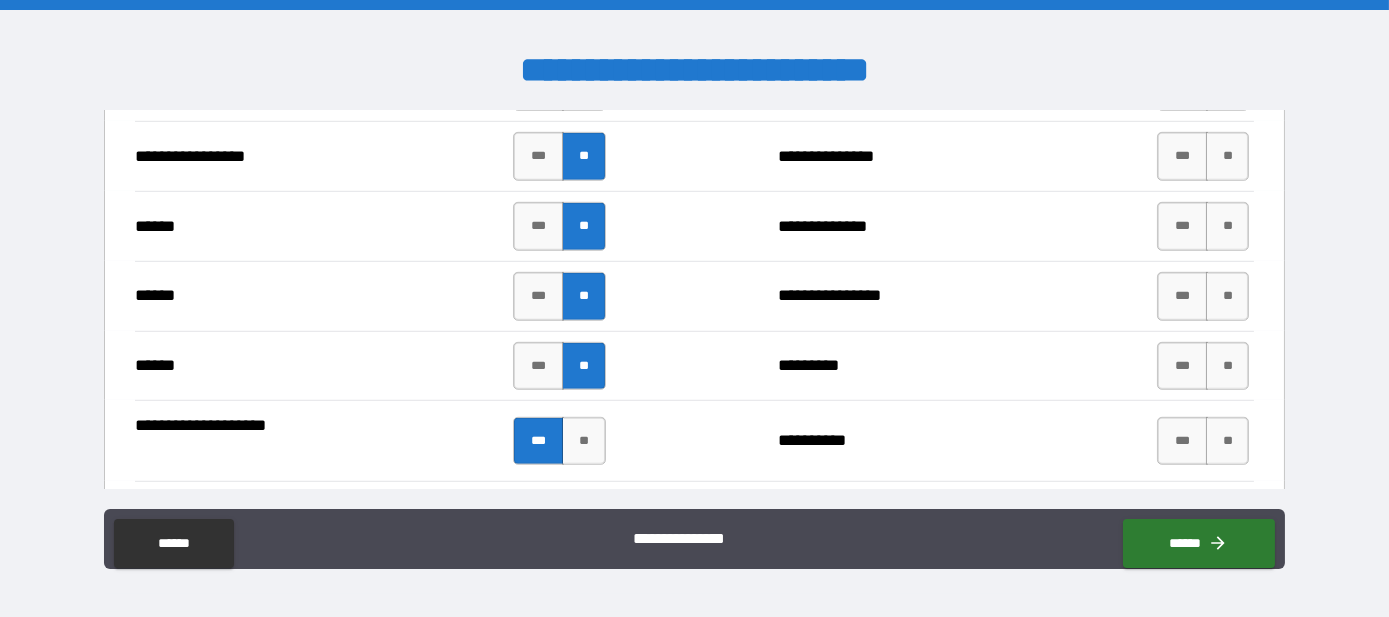 scroll, scrollTop: 2727, scrollLeft: 0, axis: vertical 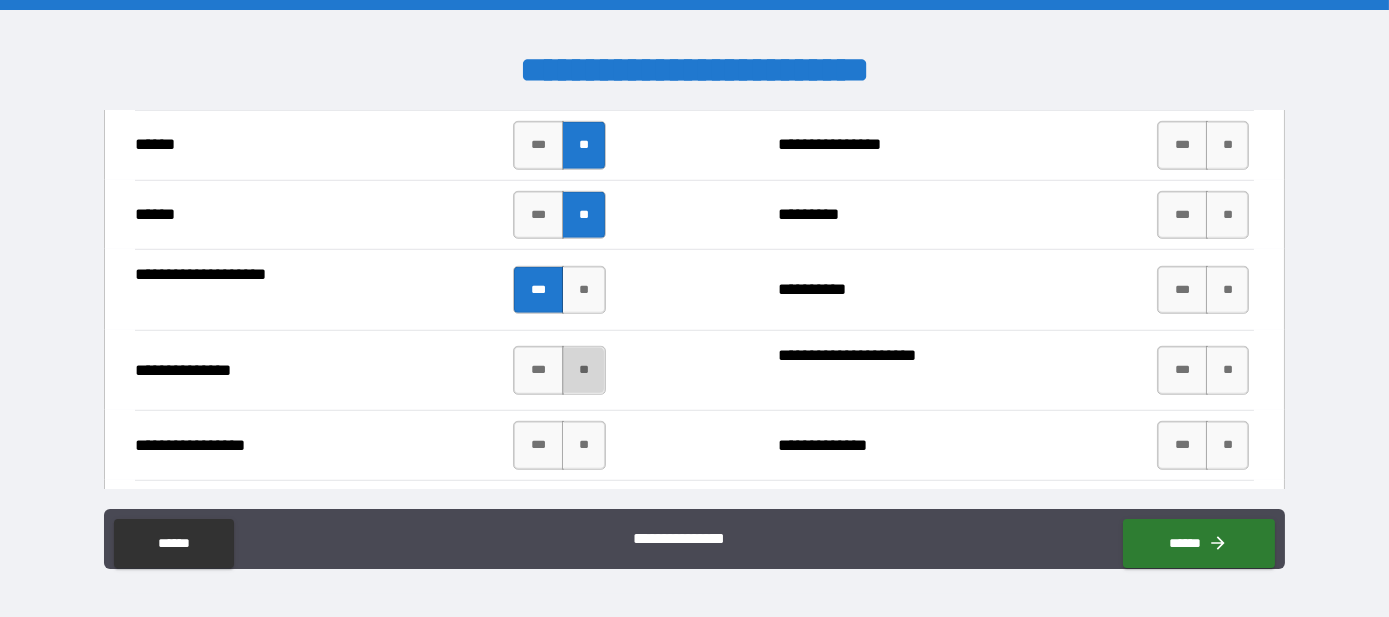 click on "**" at bounding box center (583, 370) 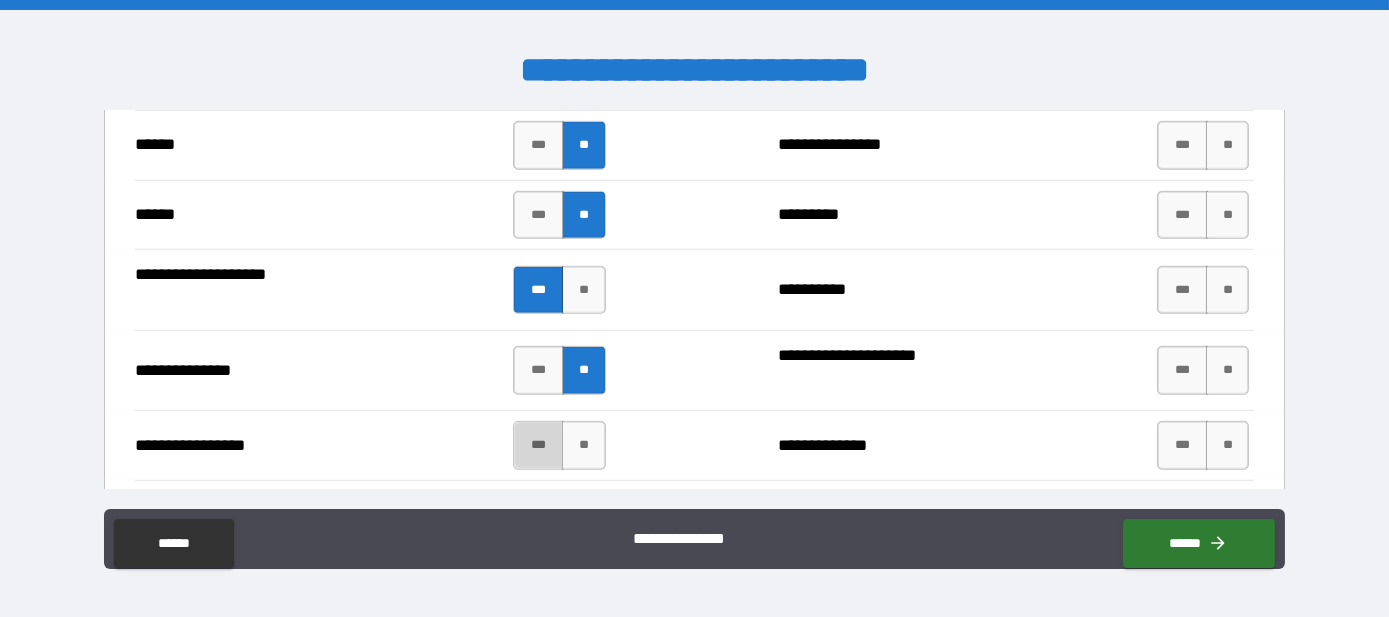 click on "***" at bounding box center (538, 445) 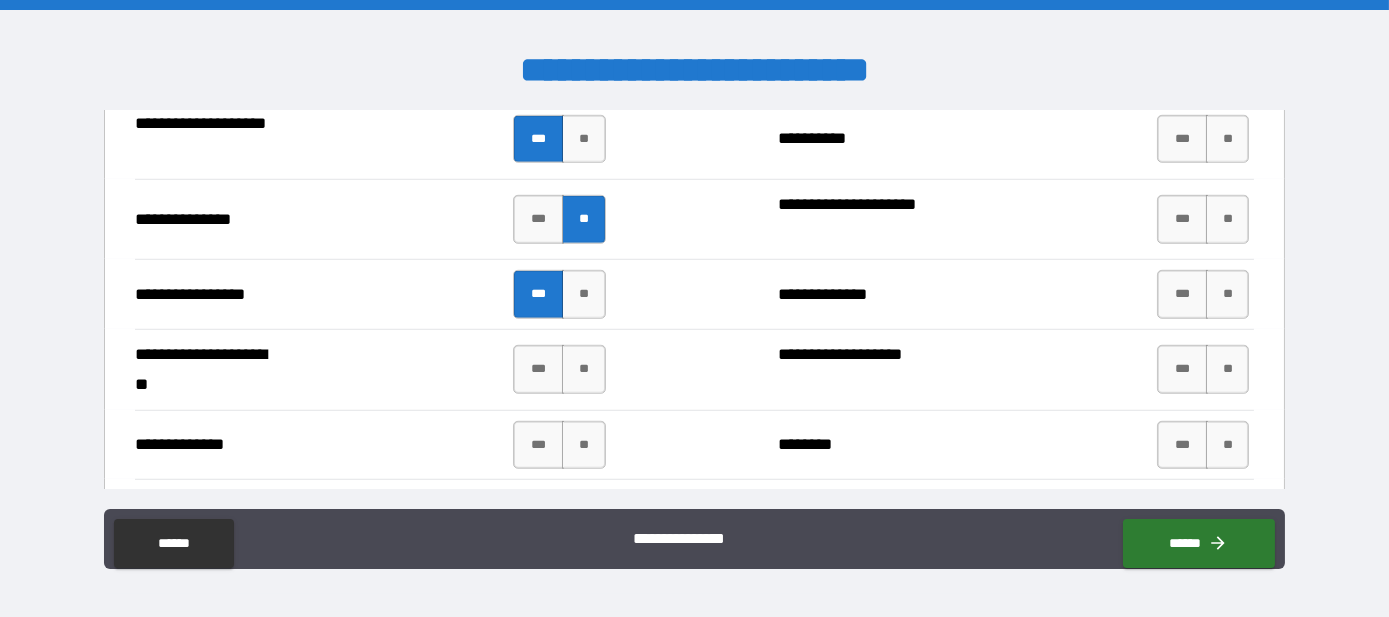 scroll, scrollTop: 3030, scrollLeft: 0, axis: vertical 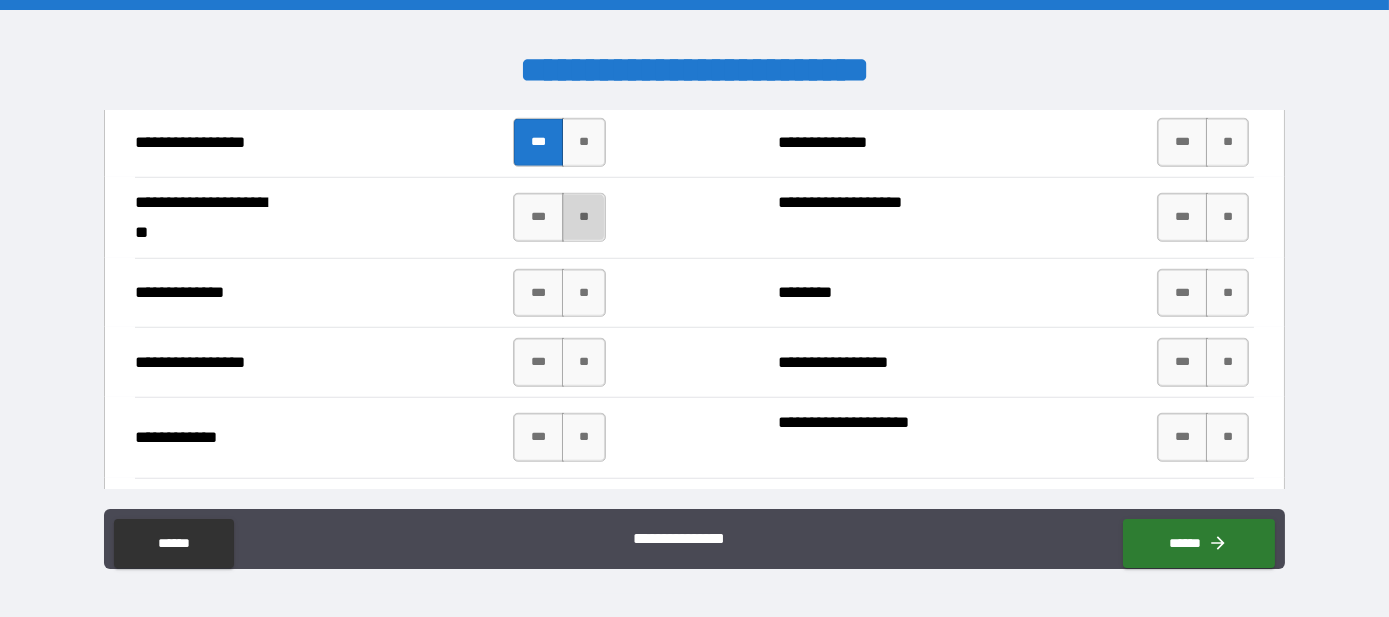 click on "**" at bounding box center (583, 217) 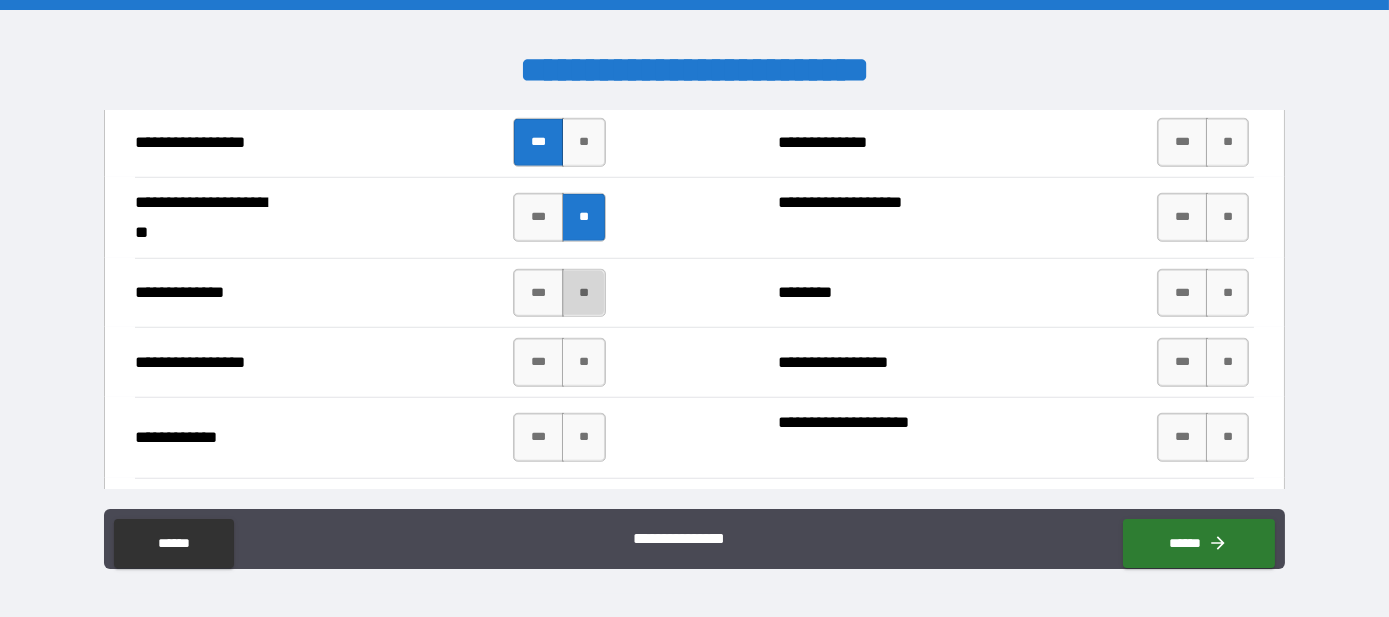 click on "**" at bounding box center (583, 293) 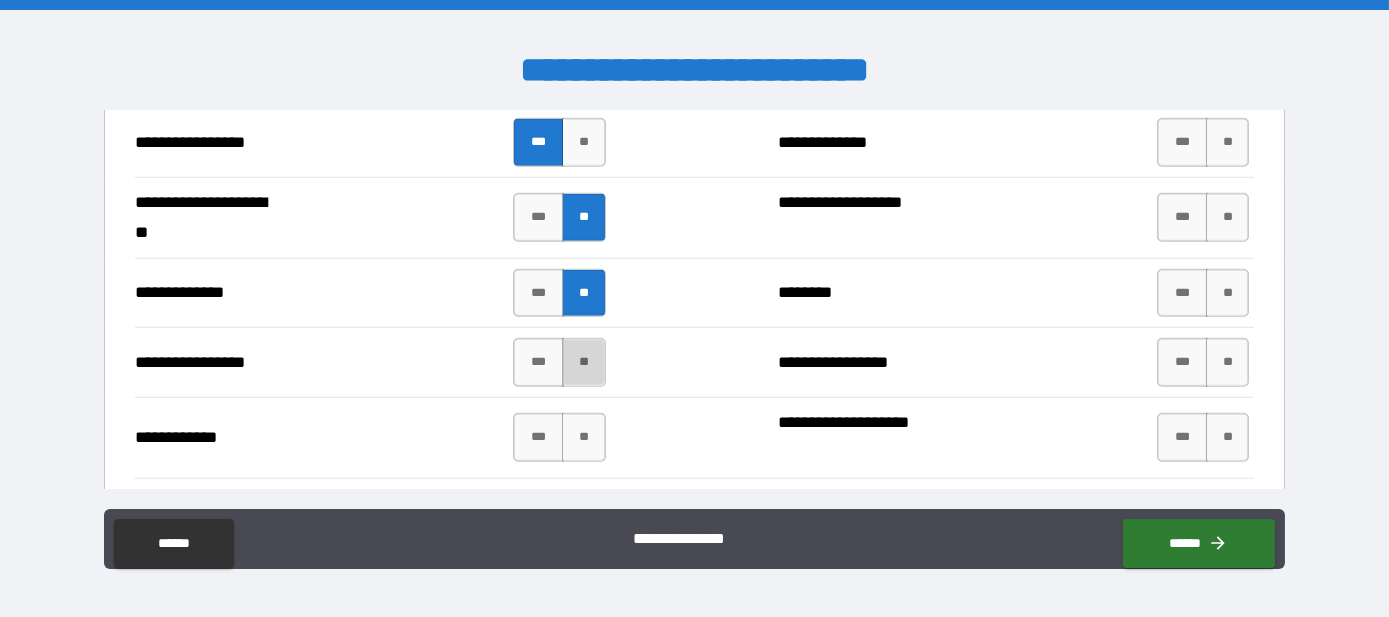 click on "**" at bounding box center [583, 362] 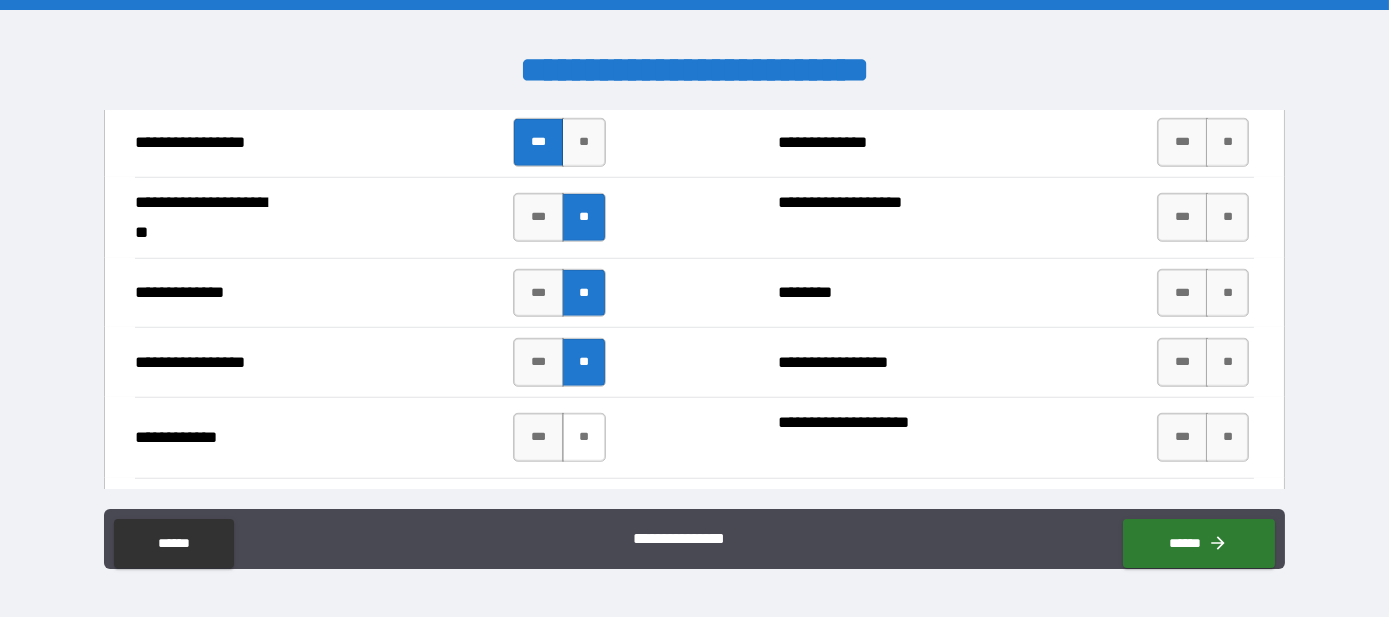 click on "**" at bounding box center [583, 437] 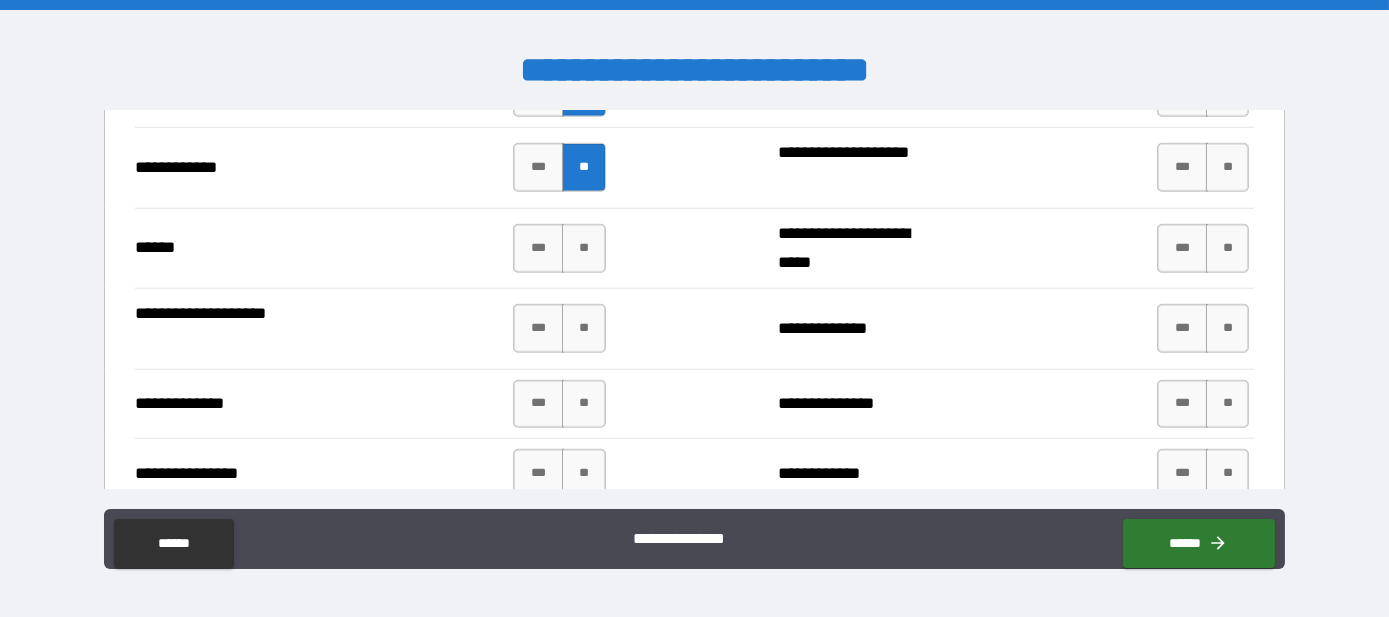 scroll, scrollTop: 3333, scrollLeft: 0, axis: vertical 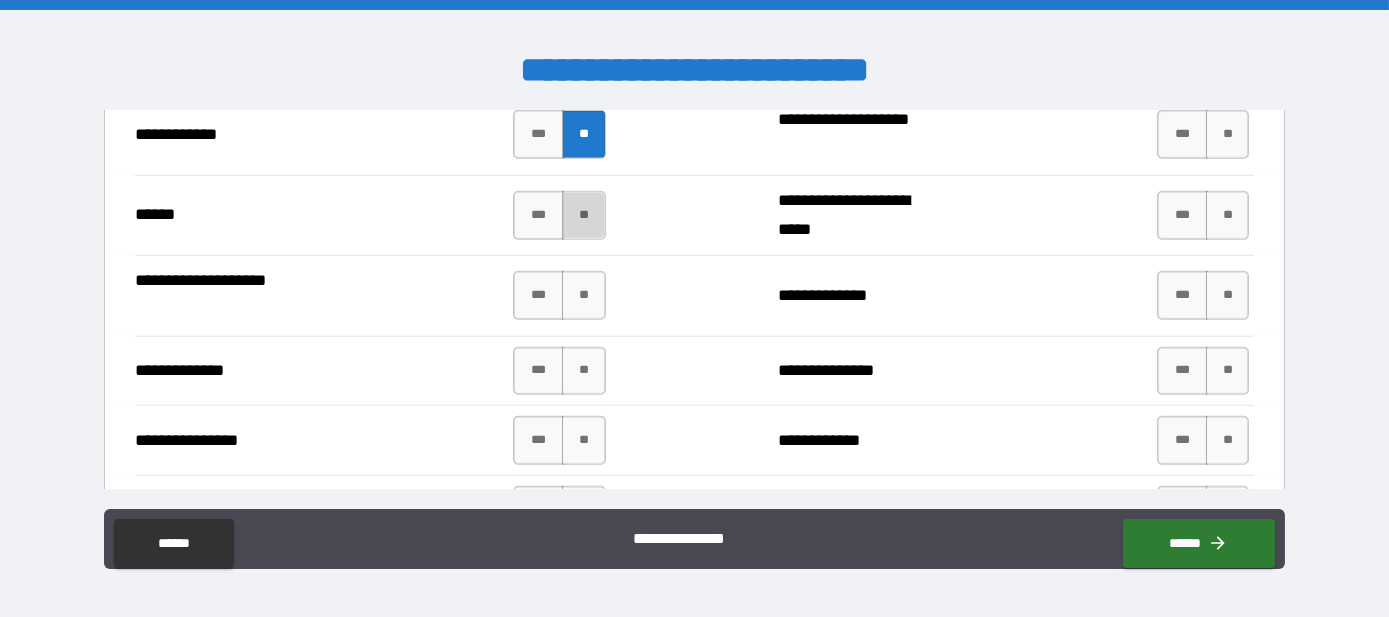 click on "**" at bounding box center [583, 215] 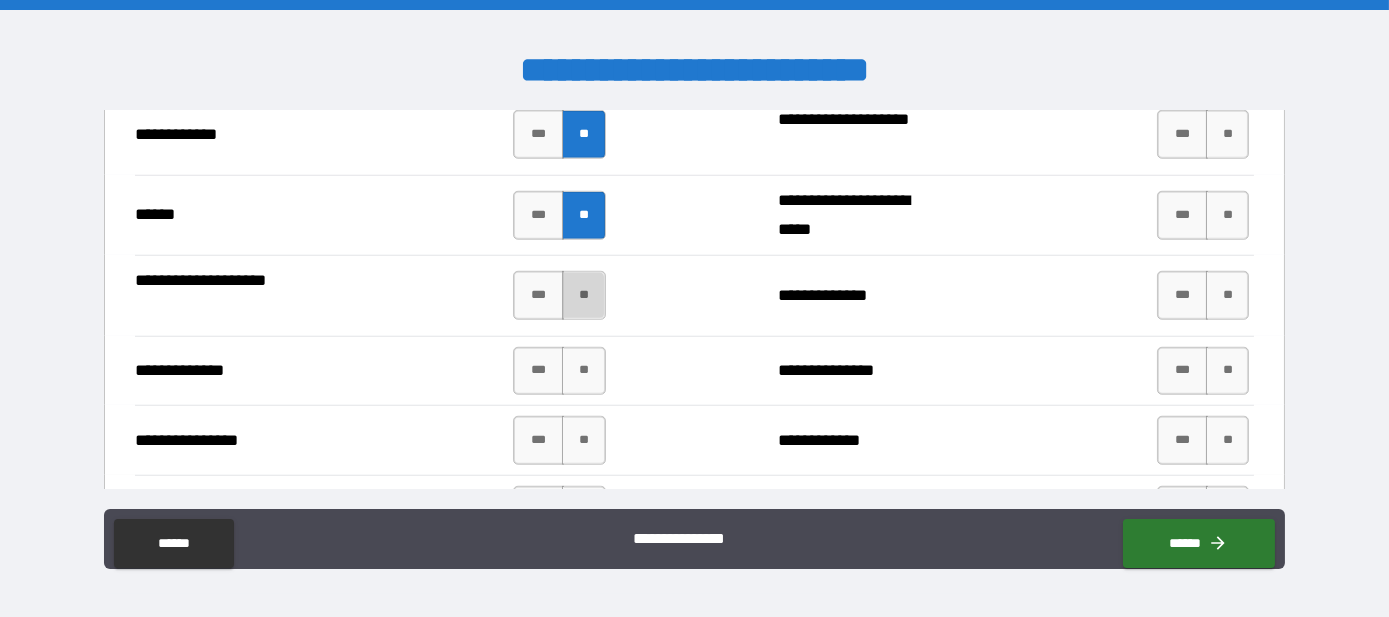 drag, startPoint x: 573, startPoint y: 283, endPoint x: 578, endPoint y: 318, distance: 35.35534 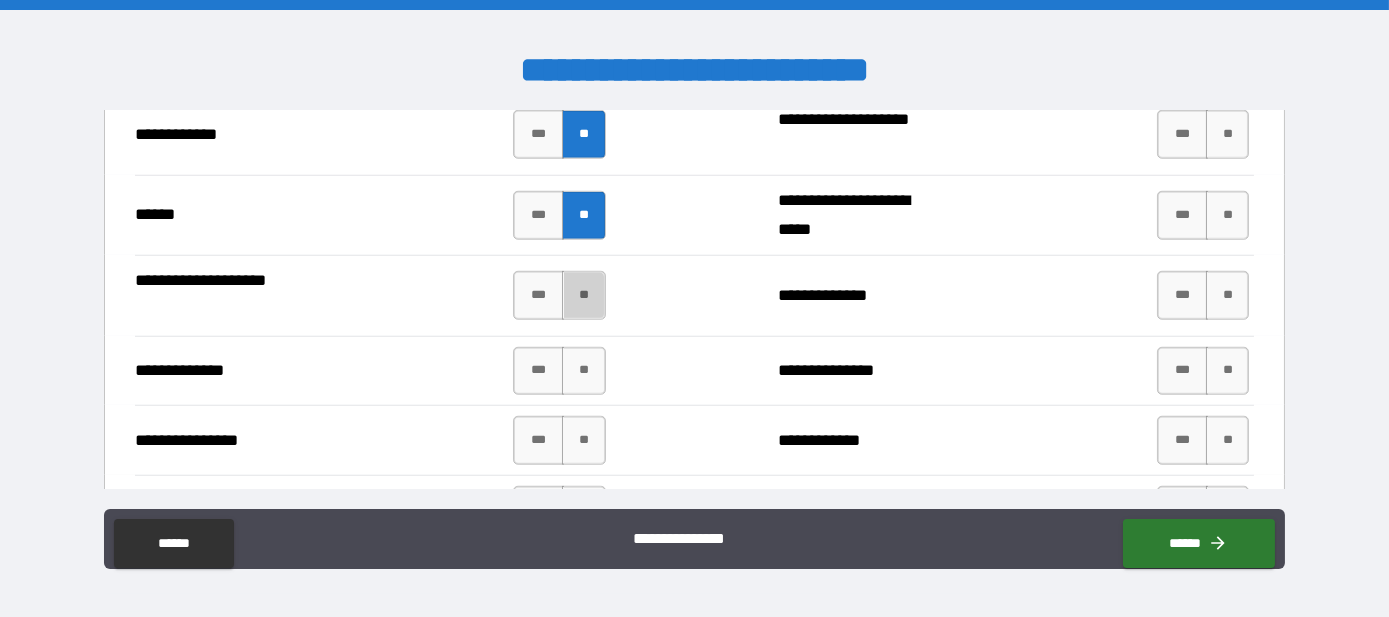 click on "**" at bounding box center (583, 295) 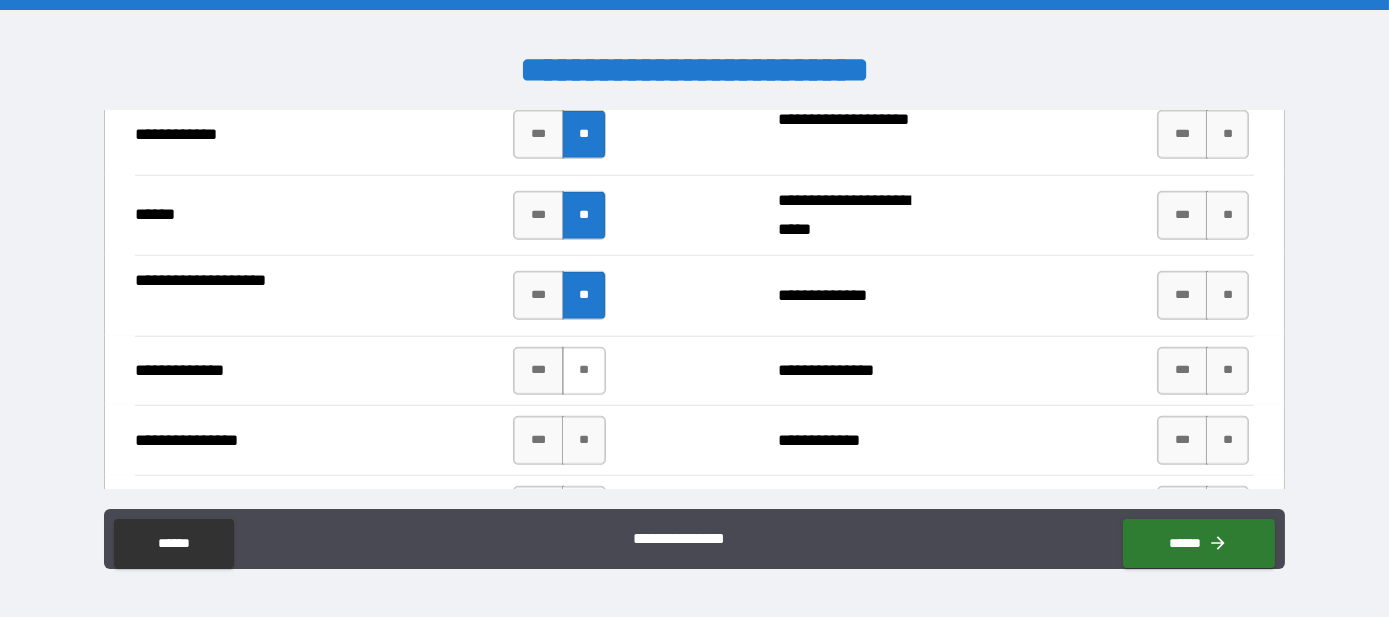 click on "**" at bounding box center (583, 371) 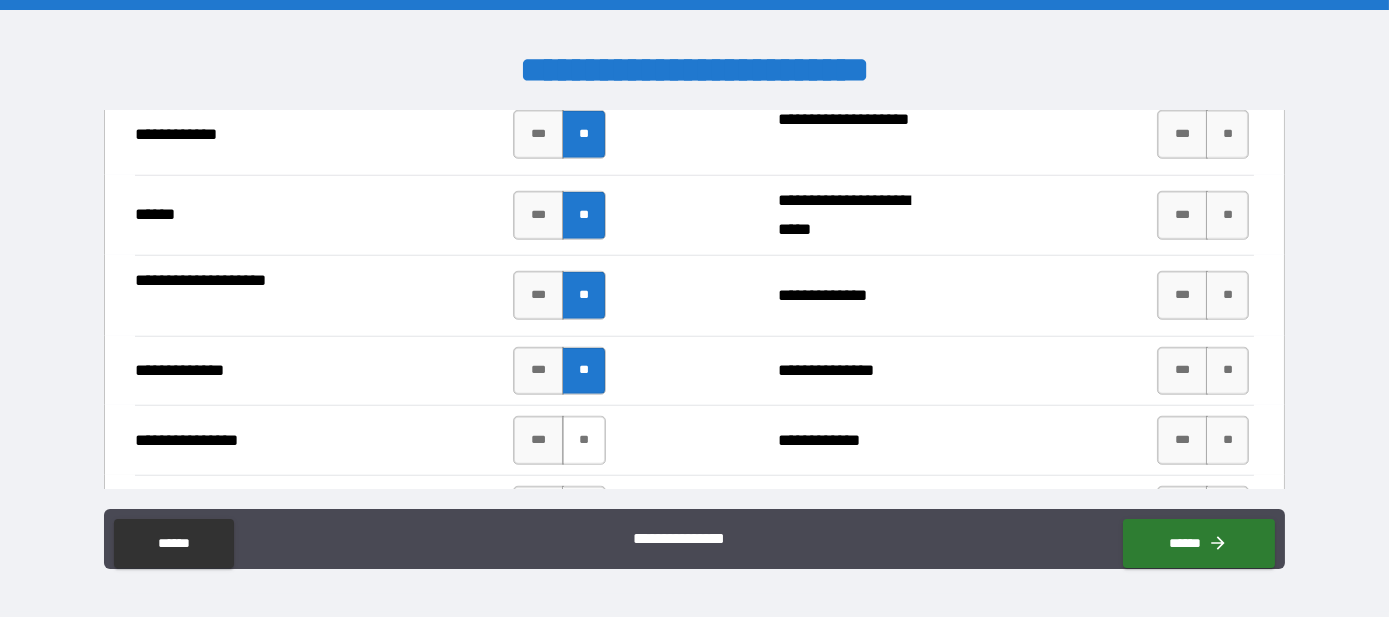 click on "**" at bounding box center (583, 440) 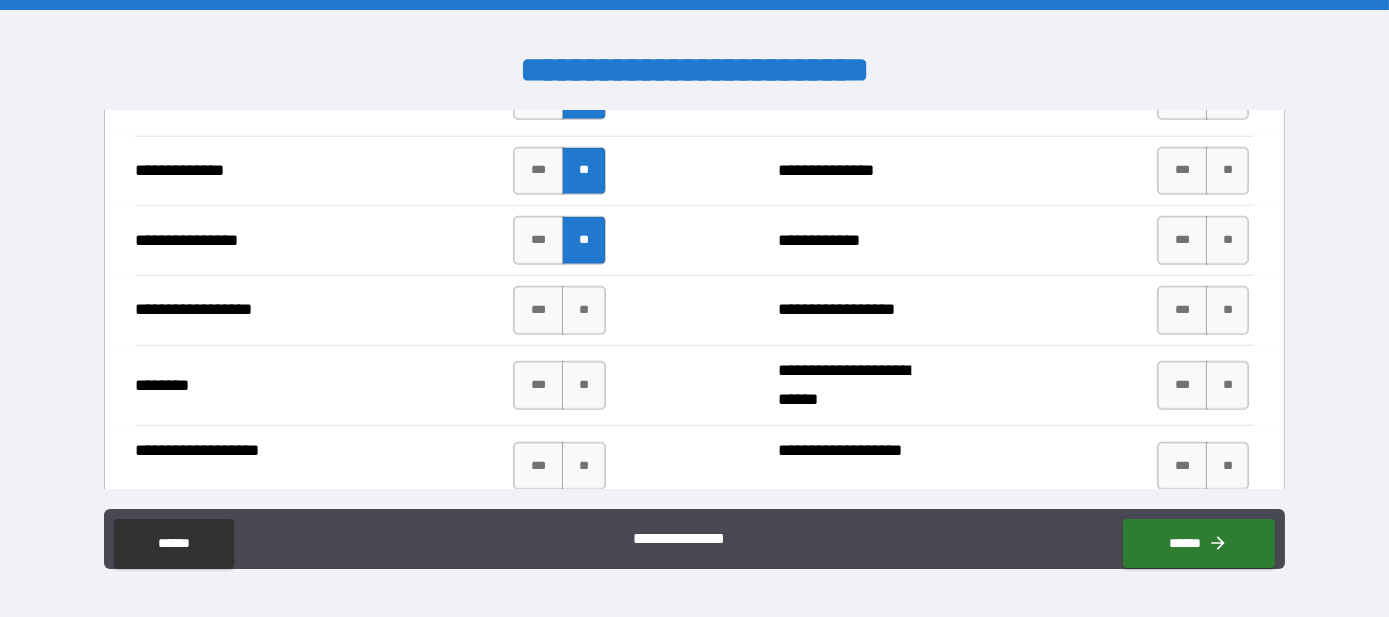 scroll, scrollTop: 3636, scrollLeft: 0, axis: vertical 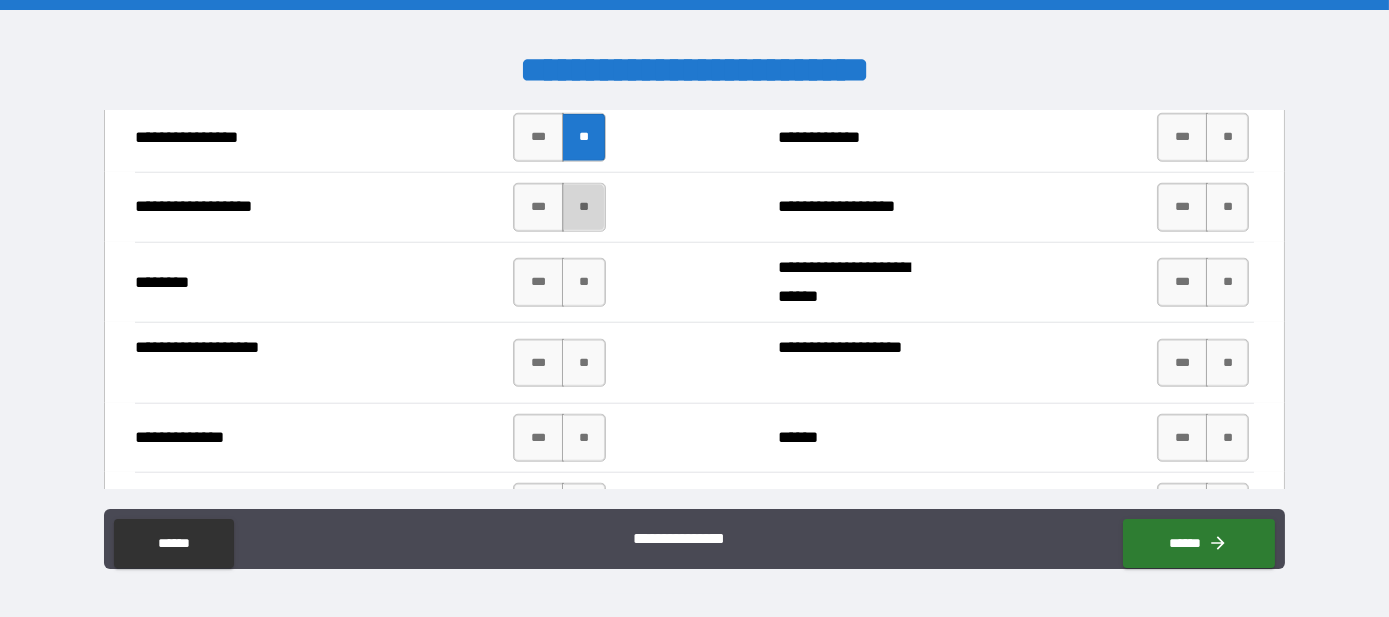 click on "**" at bounding box center [583, 207] 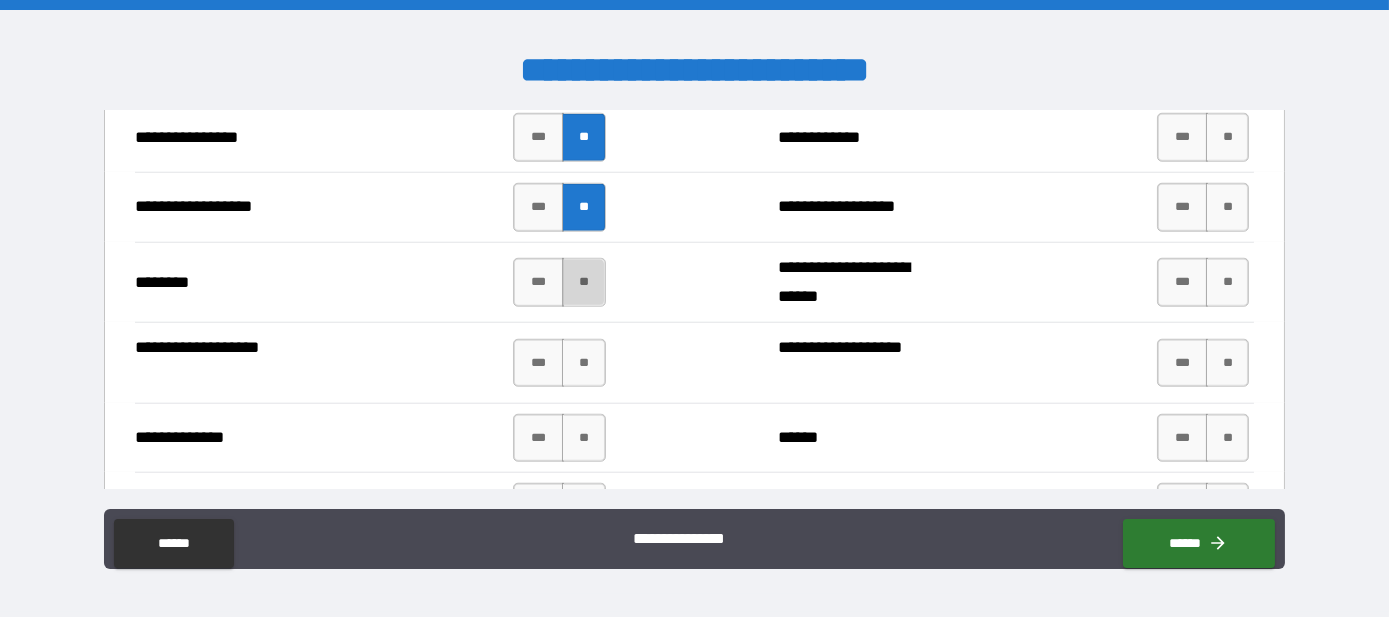 click on "**" at bounding box center [583, 282] 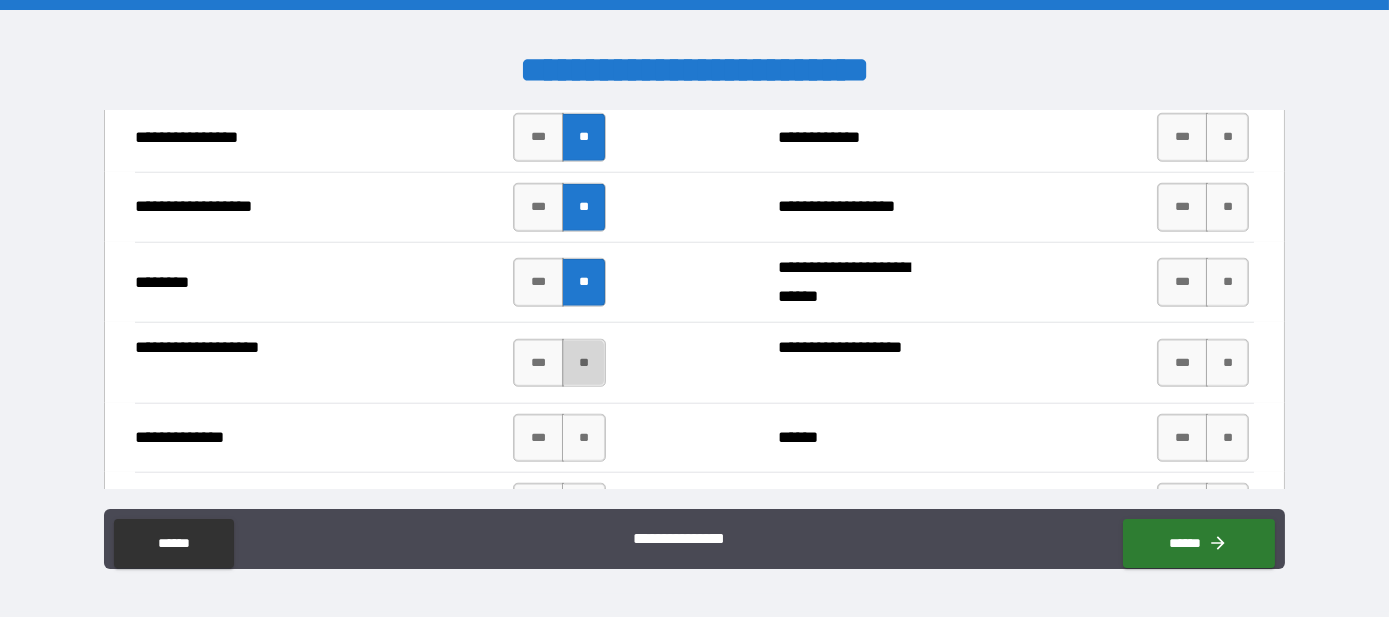 click on "**" at bounding box center [583, 363] 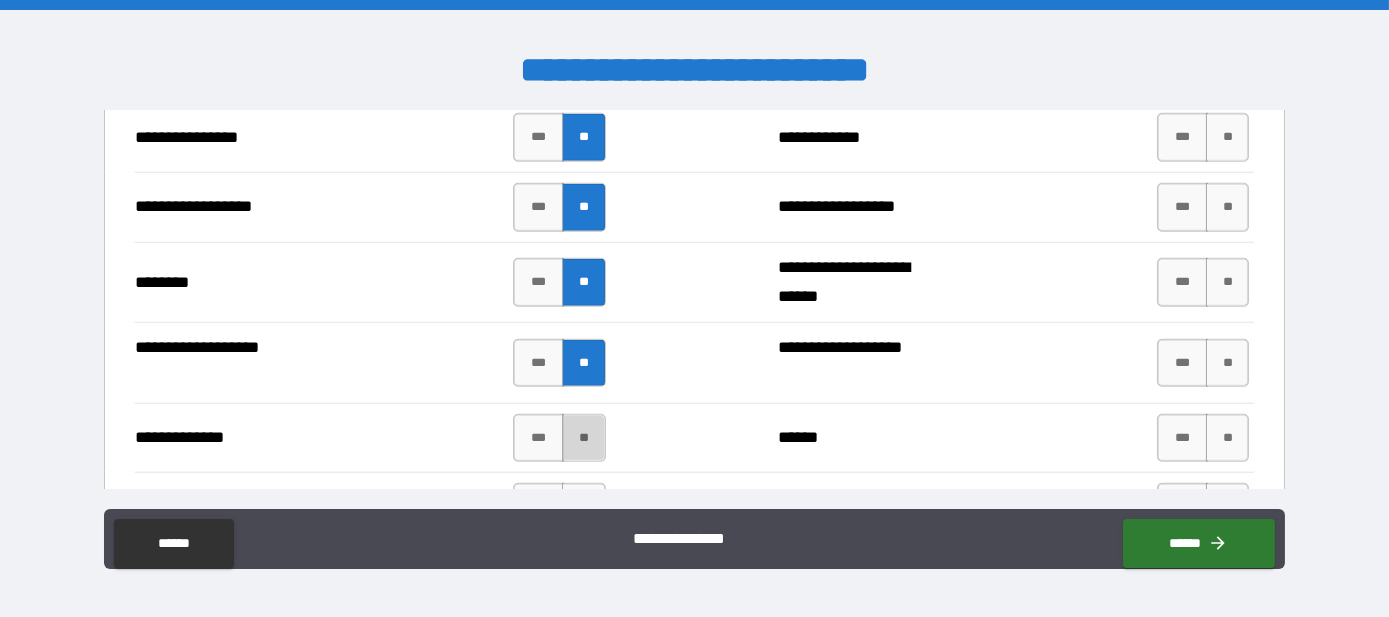 click on "**" at bounding box center (583, 438) 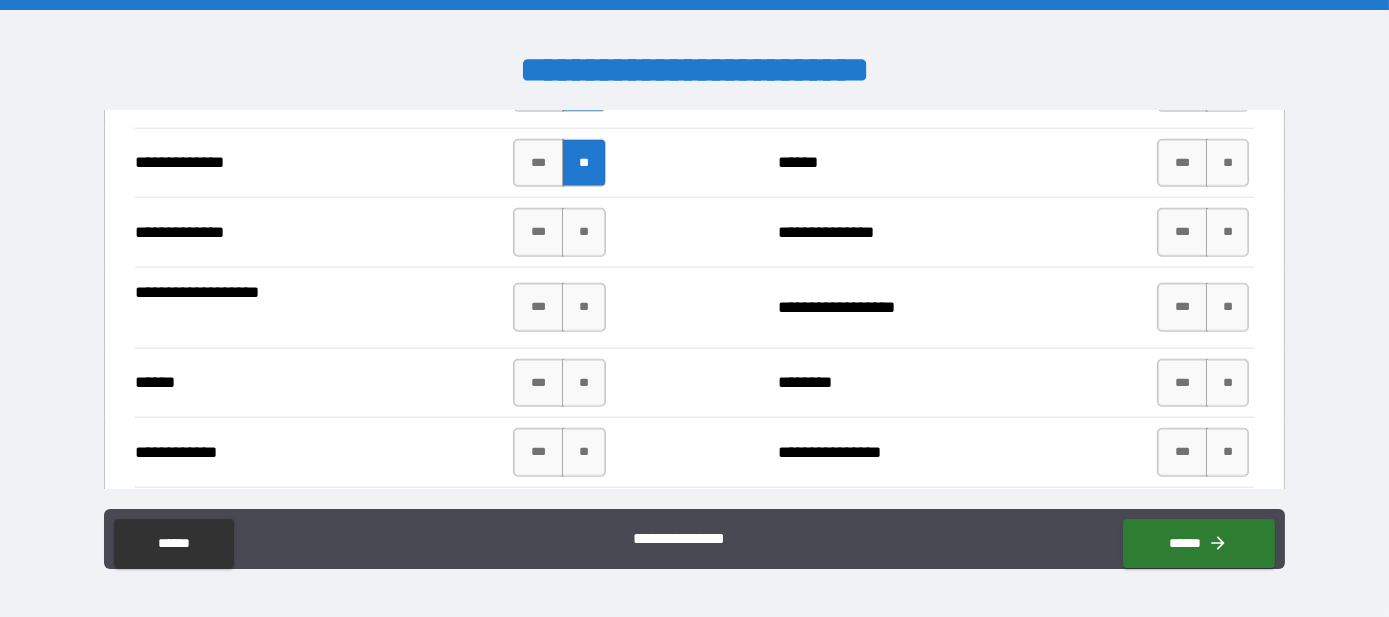 scroll, scrollTop: 3939, scrollLeft: 0, axis: vertical 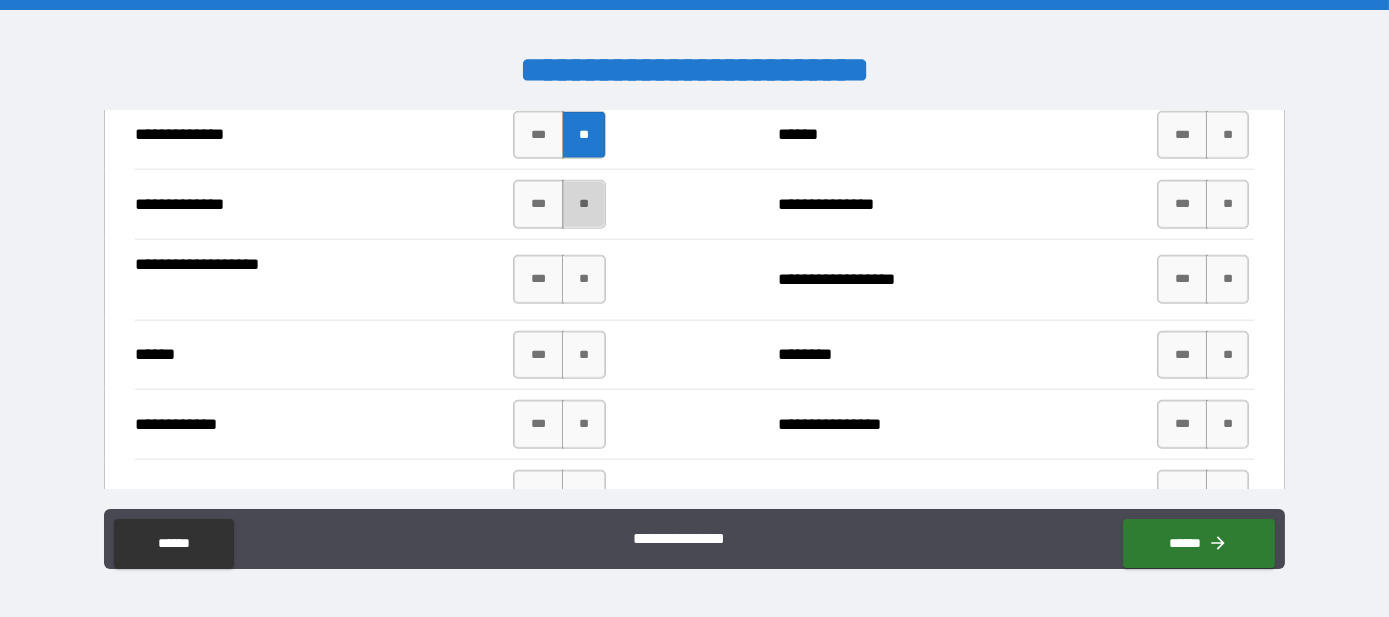 click on "**" at bounding box center [583, 204] 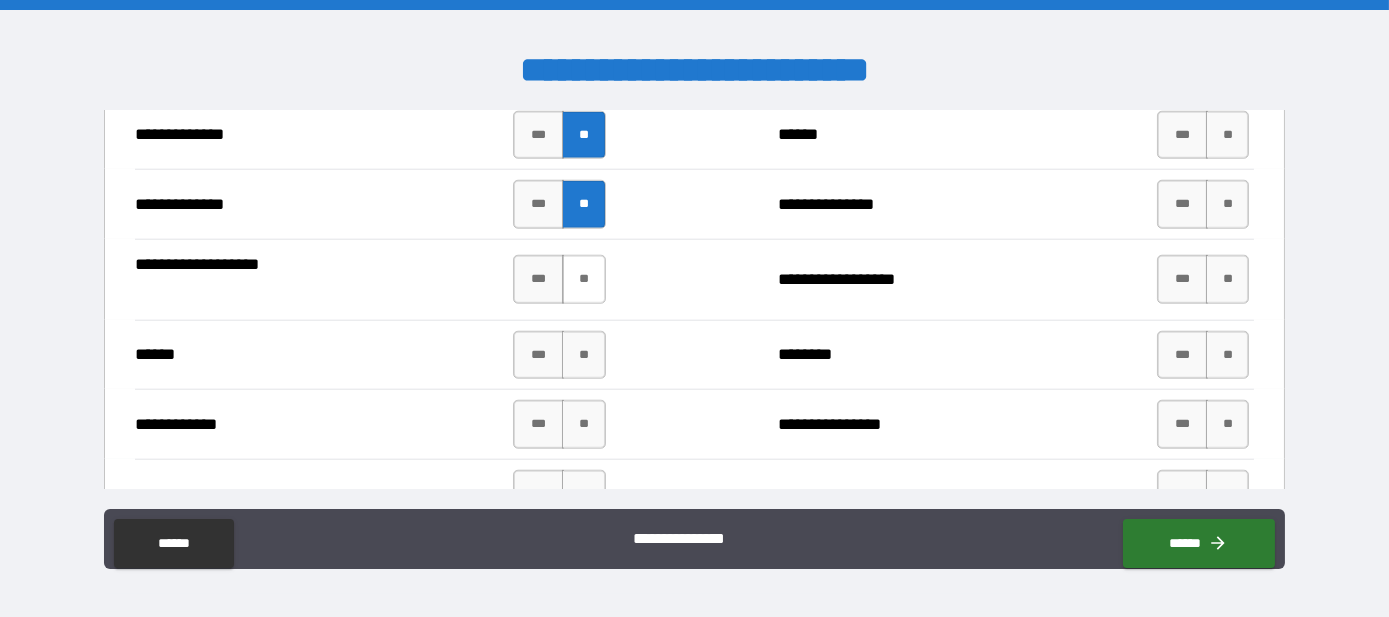 click on "**" at bounding box center (583, 279) 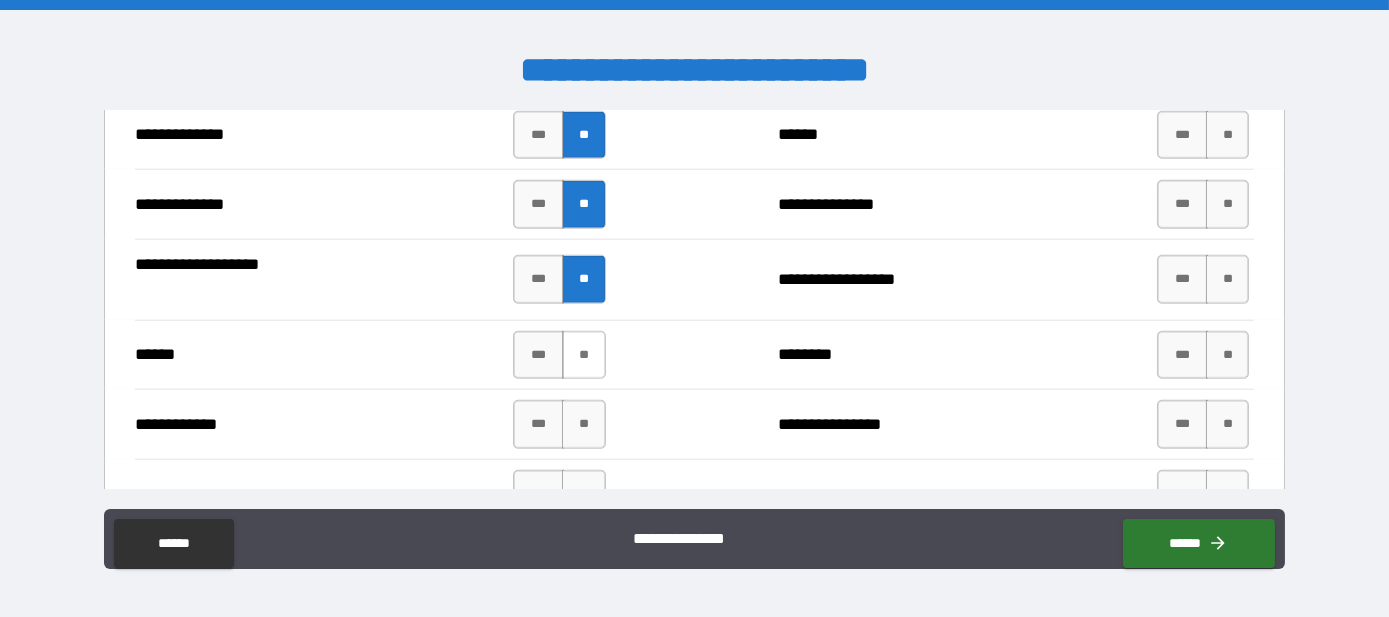 click on "**" at bounding box center (583, 355) 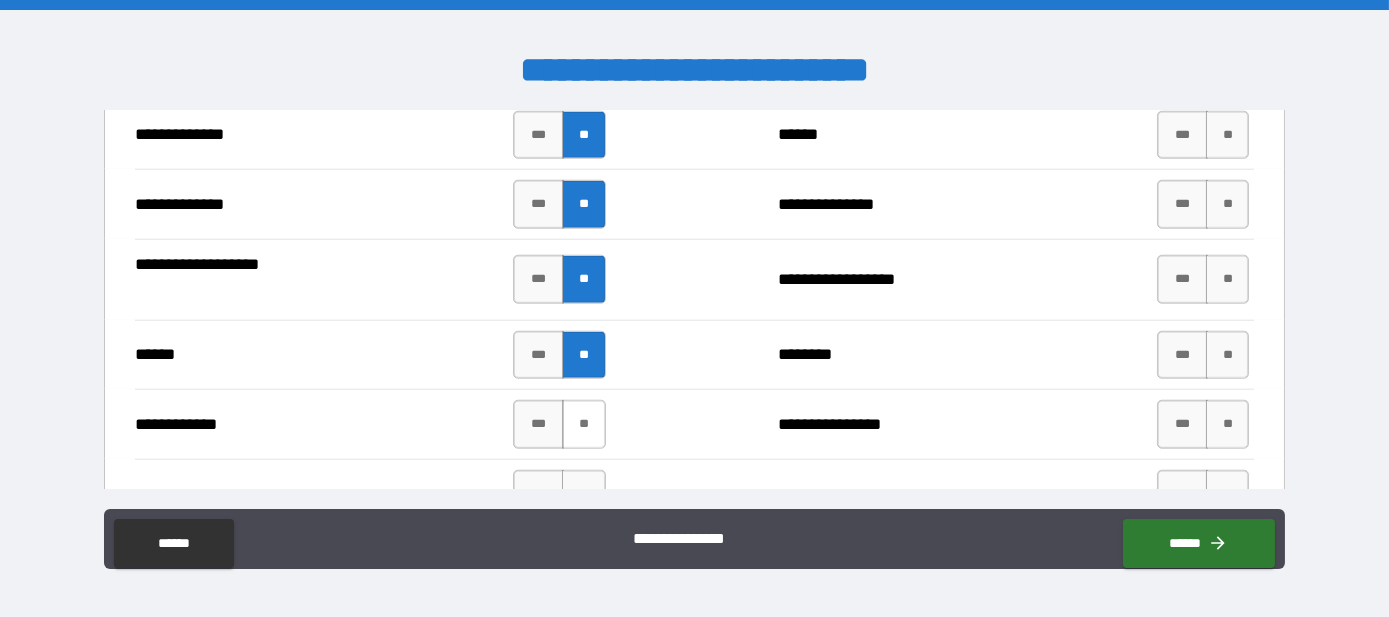drag, startPoint x: 573, startPoint y: 408, endPoint x: 583, endPoint y: 405, distance: 10.440307 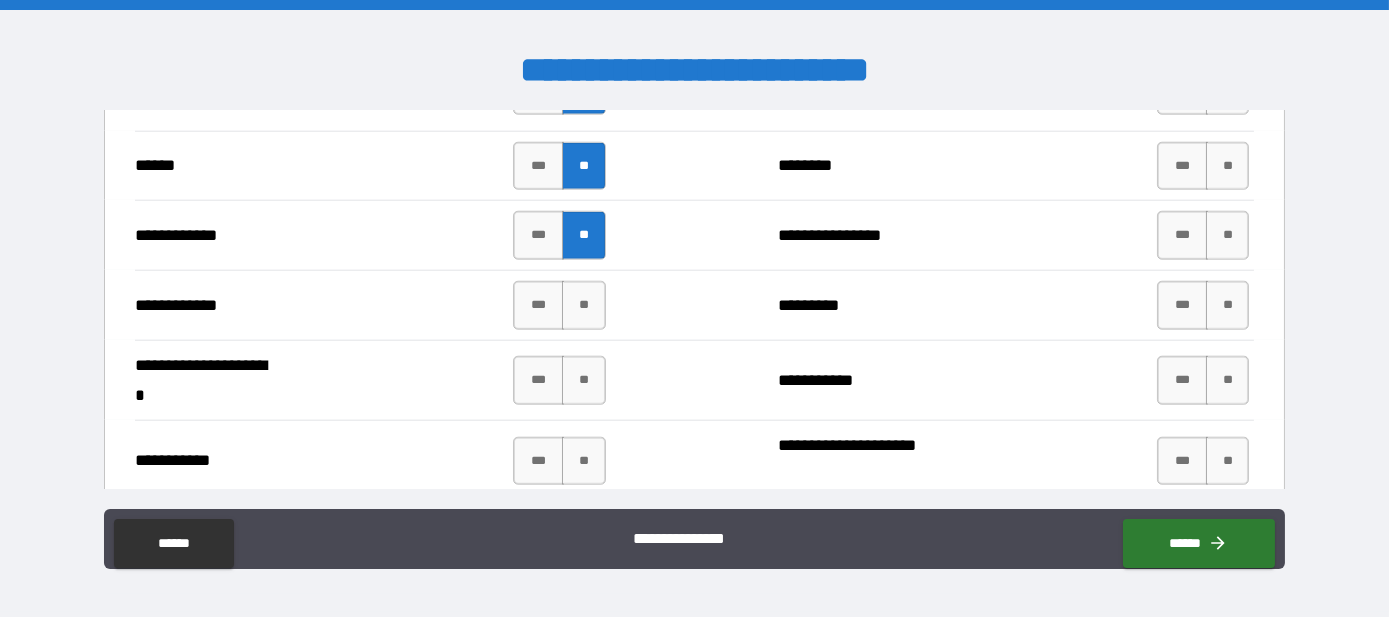 scroll, scrollTop: 4242, scrollLeft: 0, axis: vertical 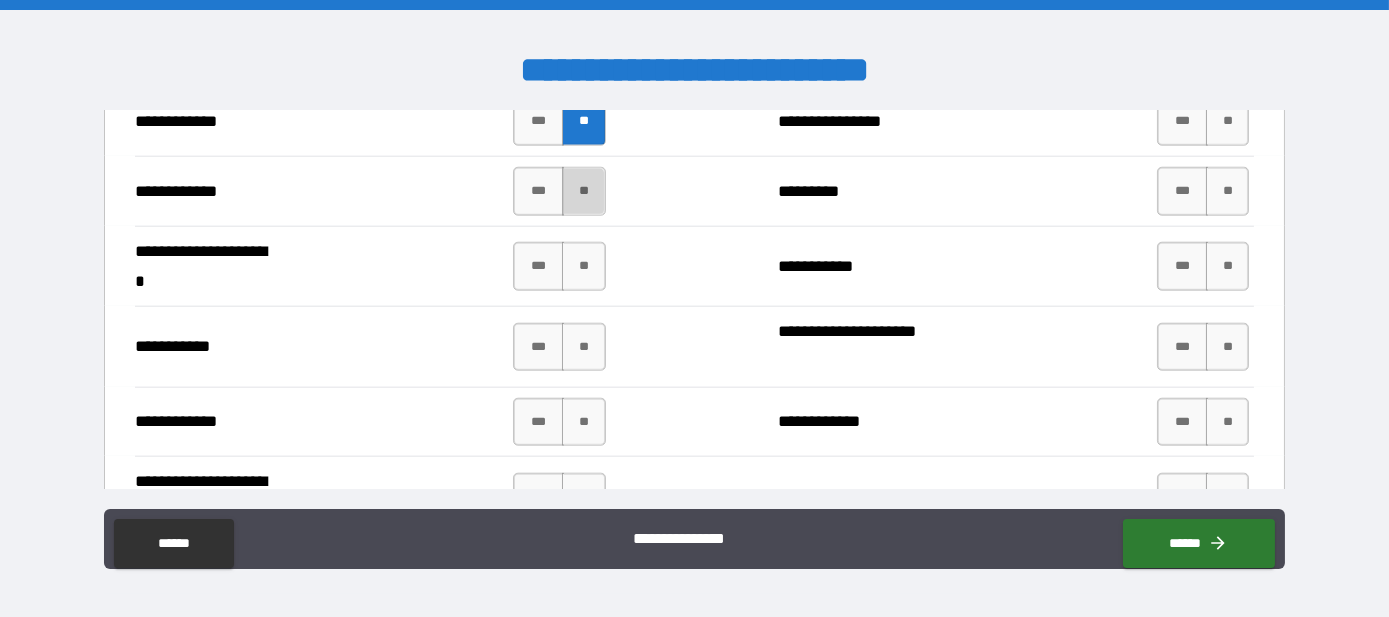 click on "**" at bounding box center (583, 191) 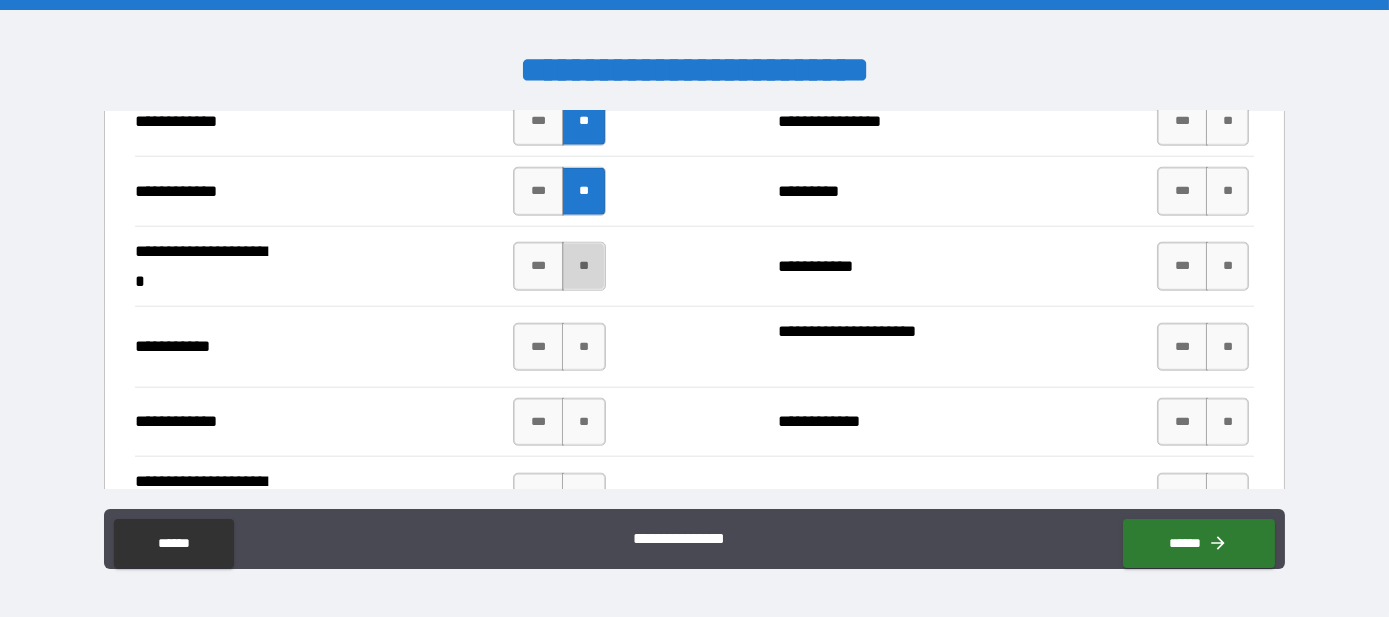 drag, startPoint x: 577, startPoint y: 260, endPoint x: 575, endPoint y: 274, distance: 14.142136 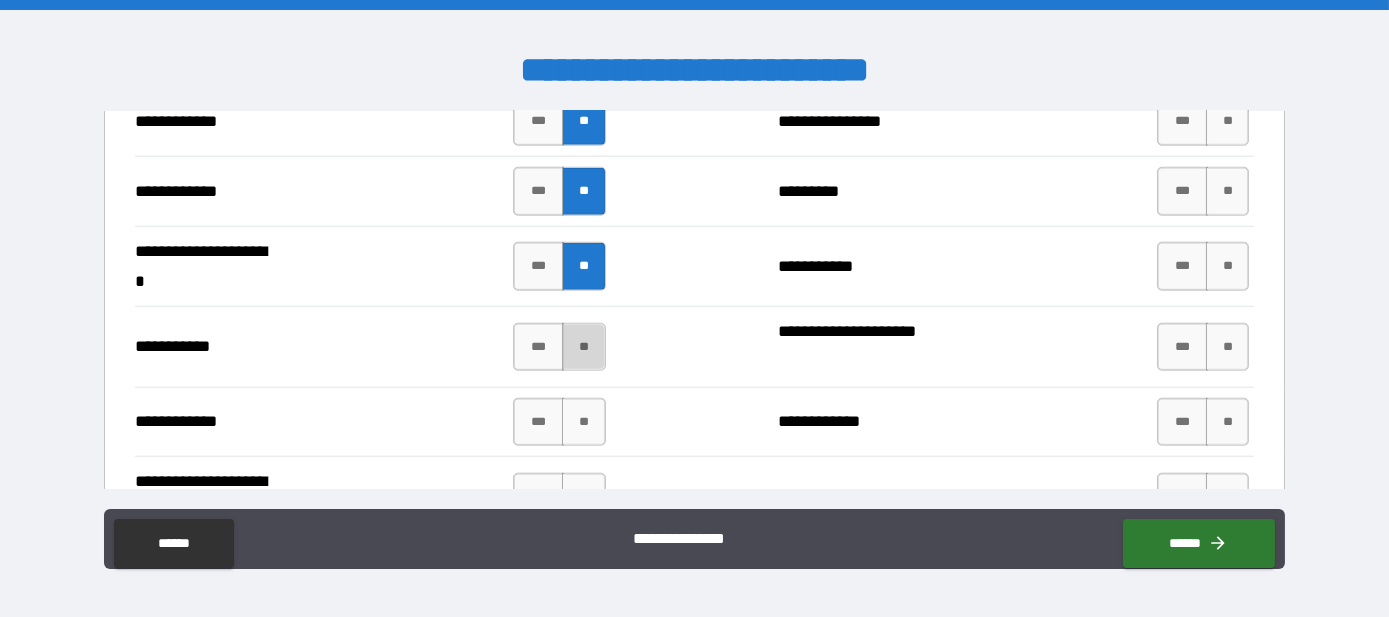click on "**" at bounding box center [583, 347] 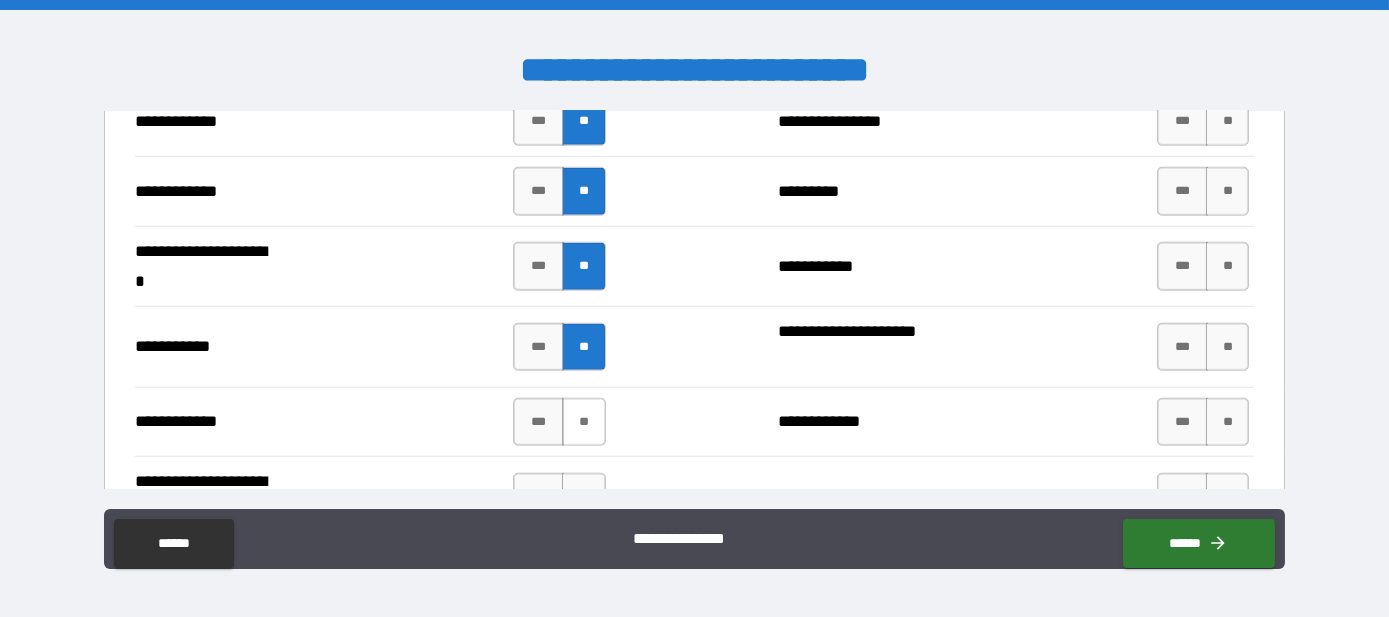 click on "**" at bounding box center [583, 422] 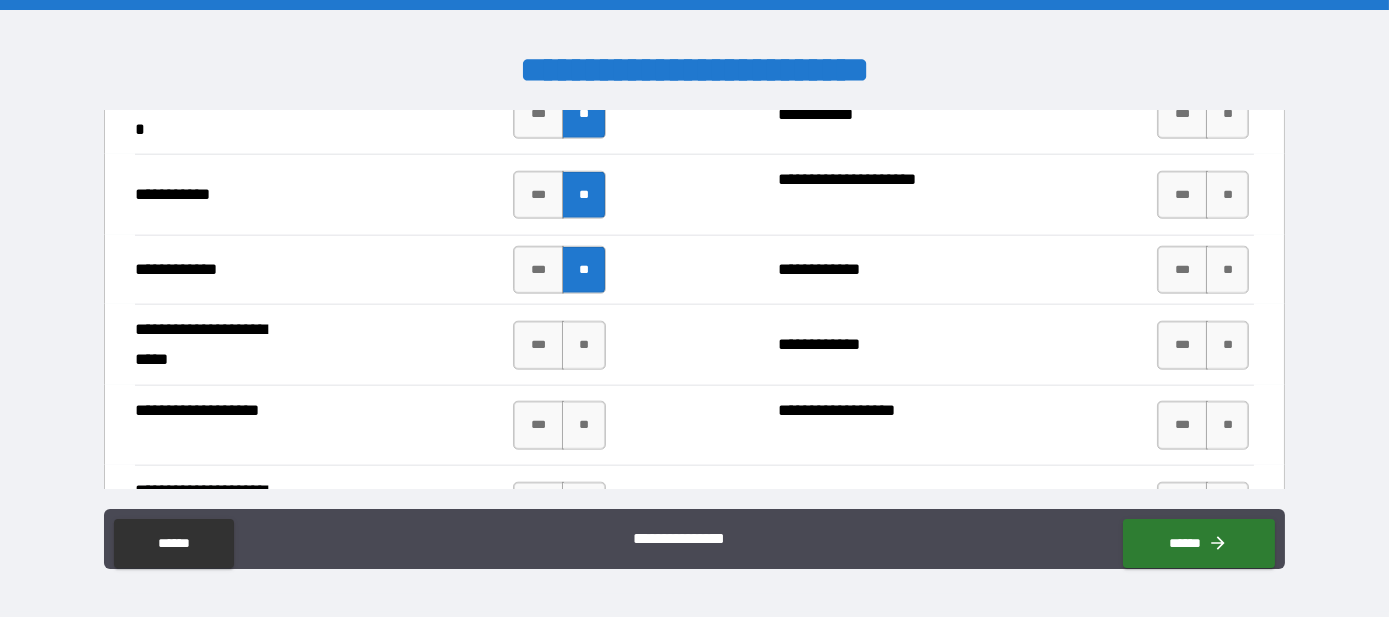 scroll, scrollTop: 4545, scrollLeft: 0, axis: vertical 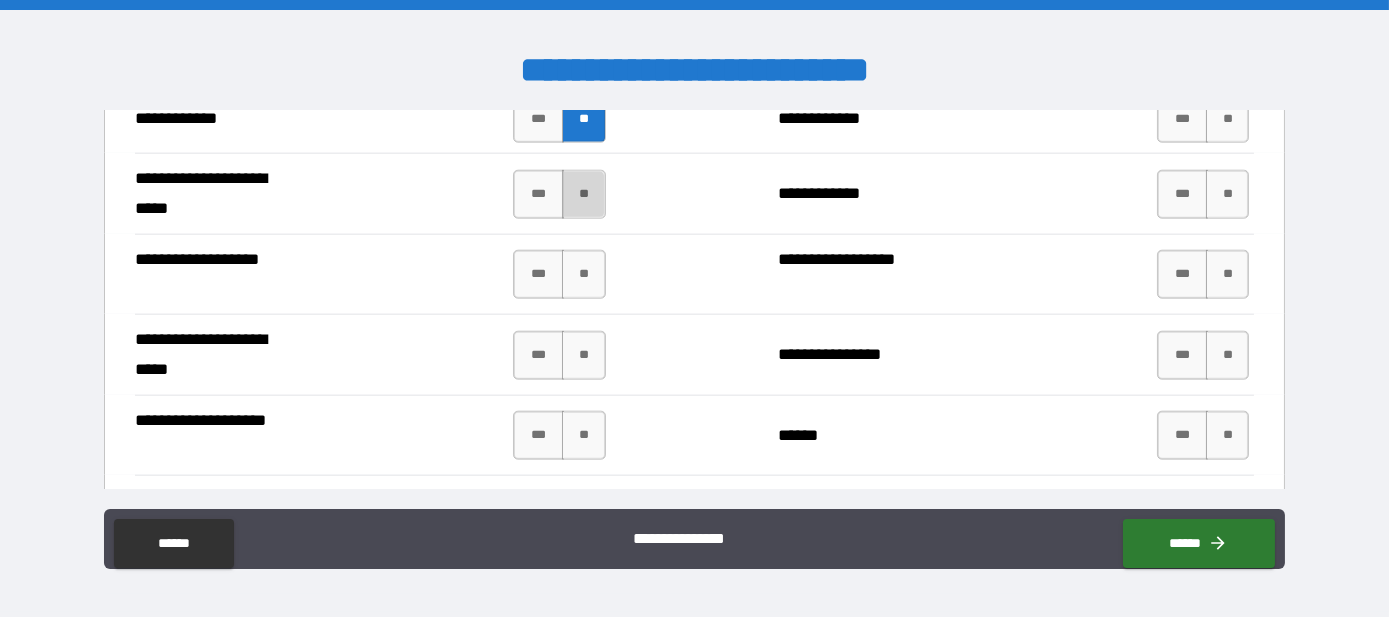 click on "**" at bounding box center (583, 194) 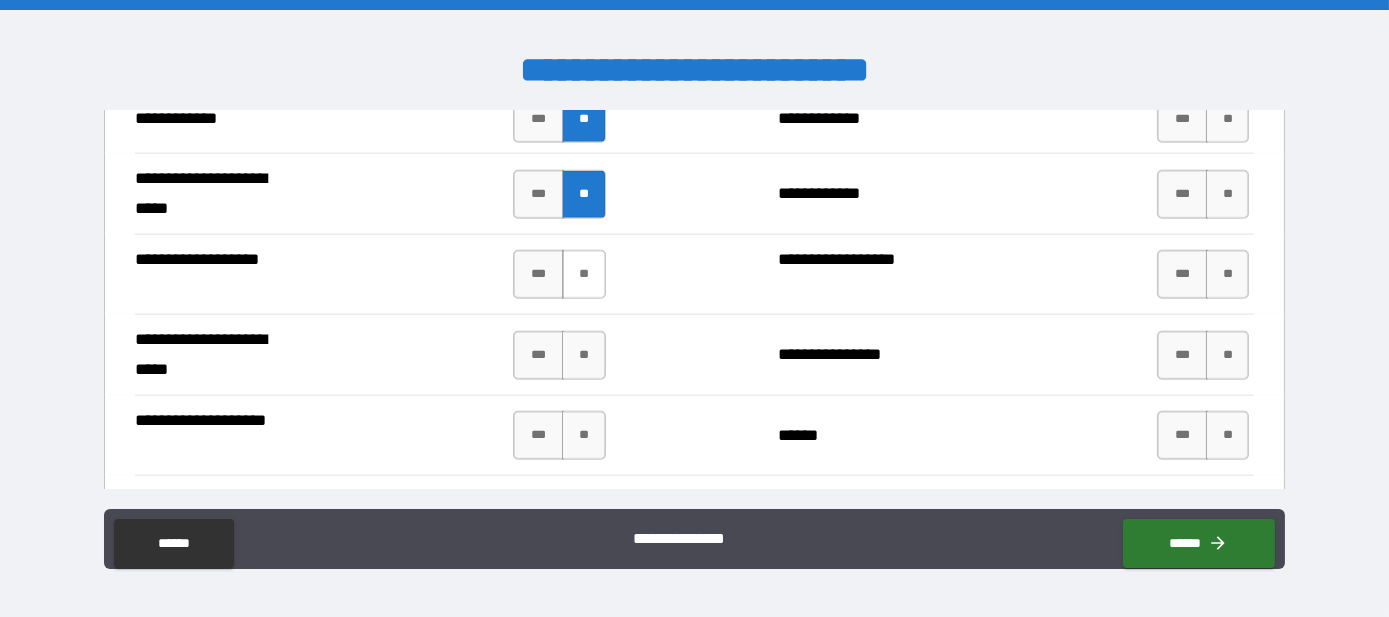 click on "**" at bounding box center (583, 274) 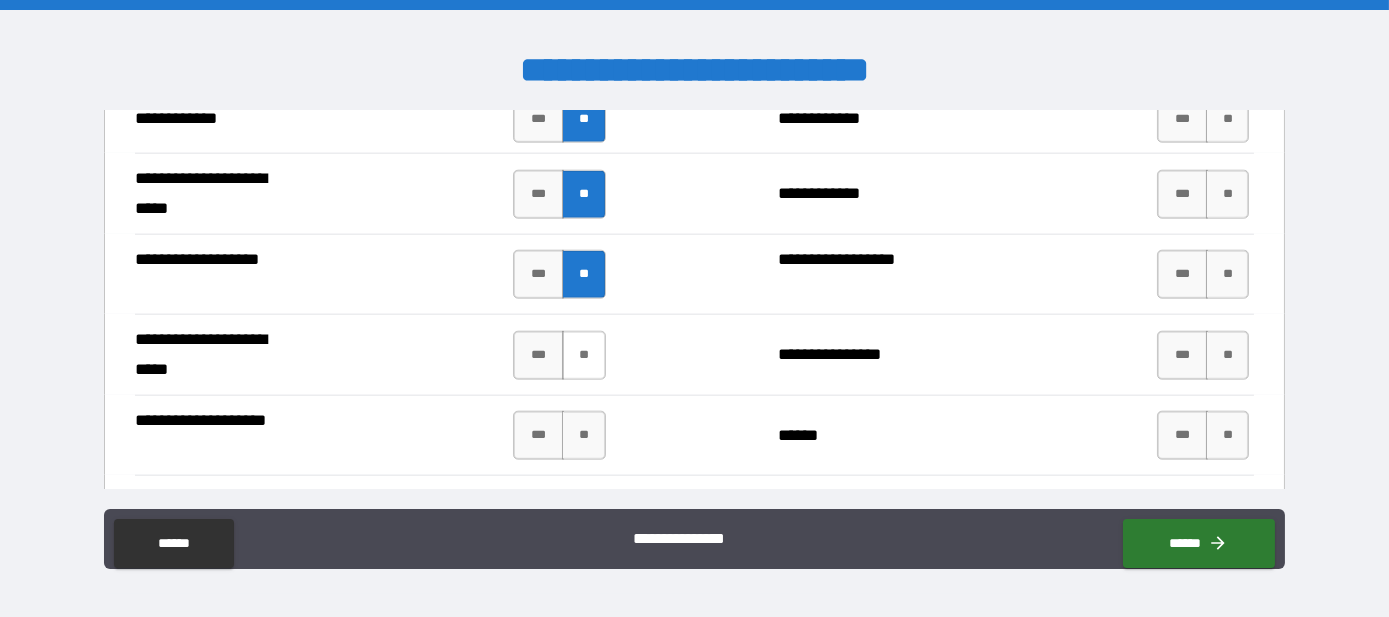 click on "**" at bounding box center [583, 355] 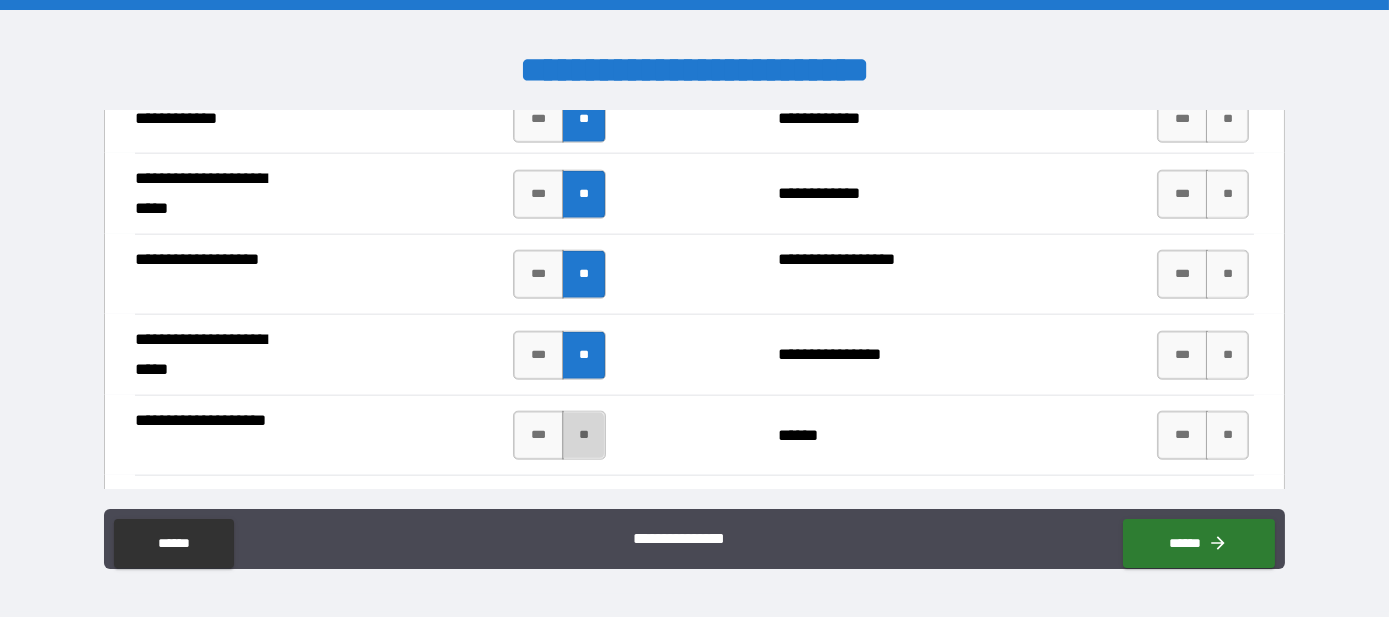 click on "**" at bounding box center (583, 435) 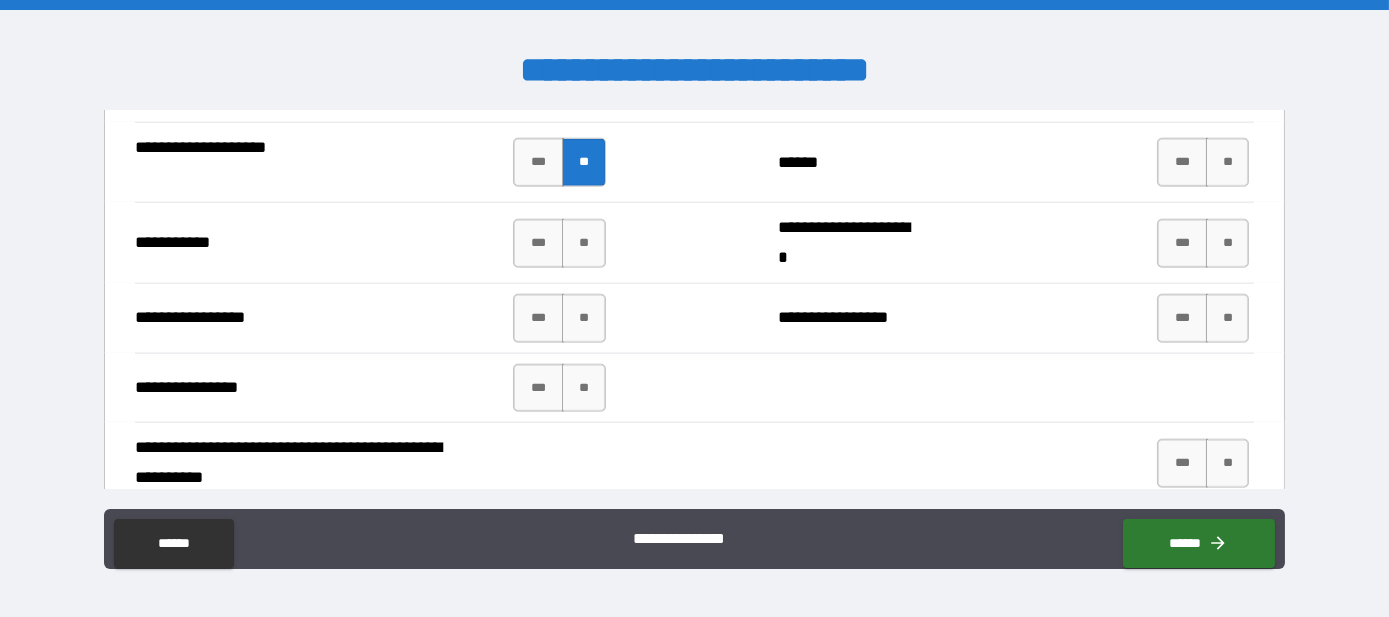 scroll, scrollTop: 4848, scrollLeft: 0, axis: vertical 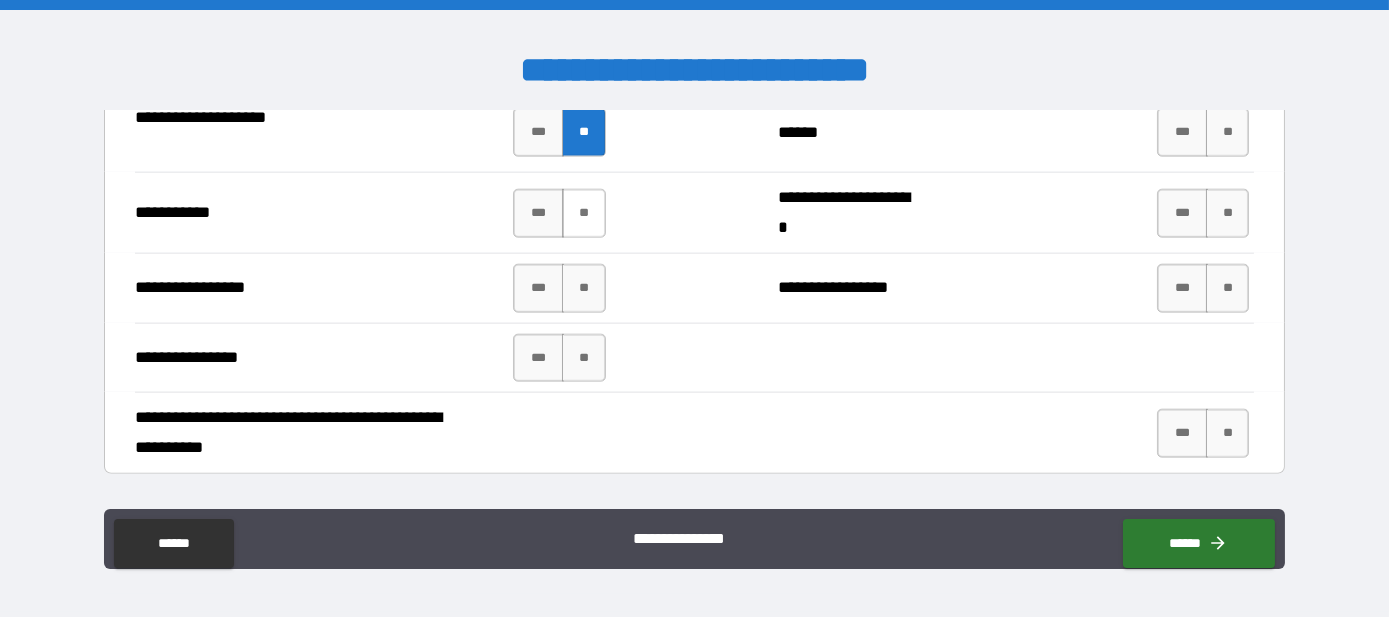 click on "**" at bounding box center (583, 213) 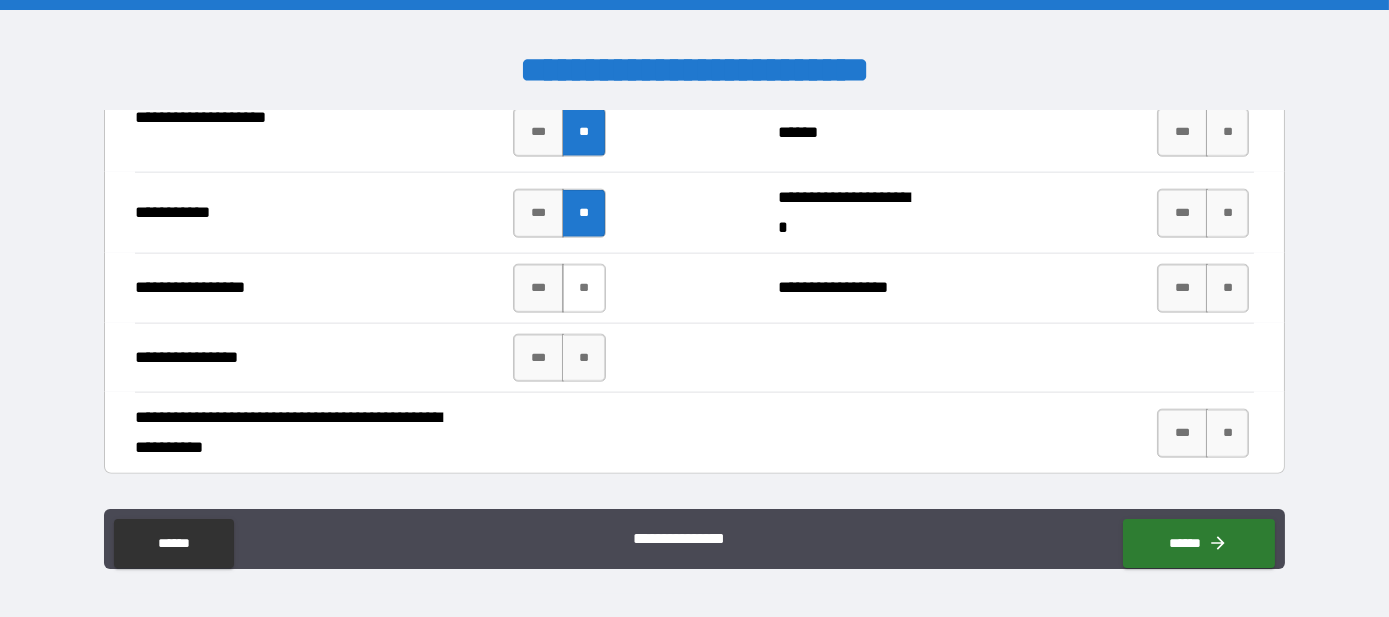 click on "**" at bounding box center [583, 288] 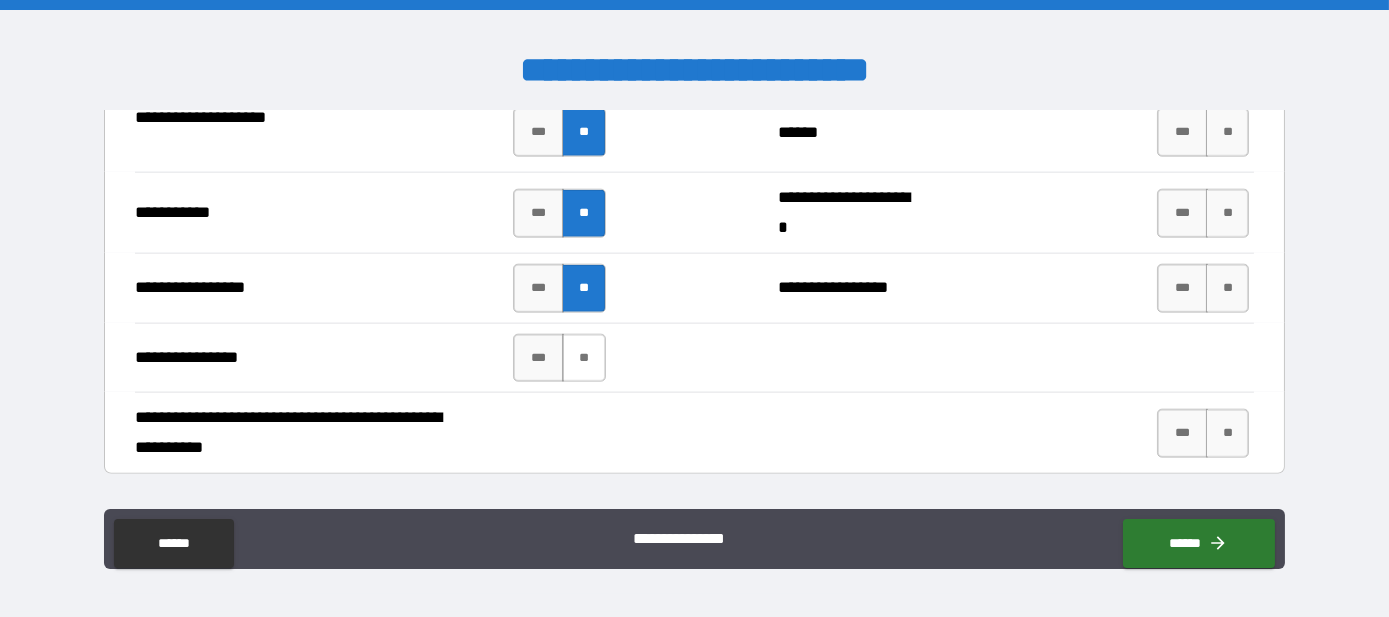 click on "**" at bounding box center (583, 358) 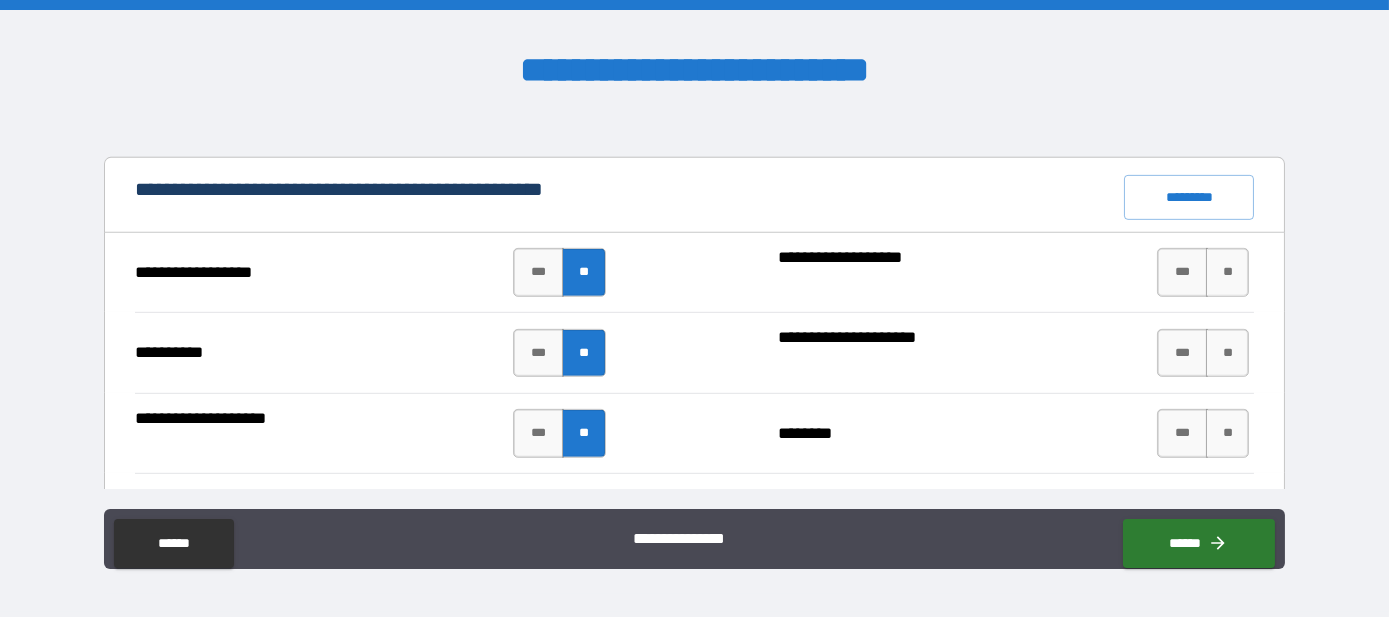 scroll, scrollTop: 2121, scrollLeft: 0, axis: vertical 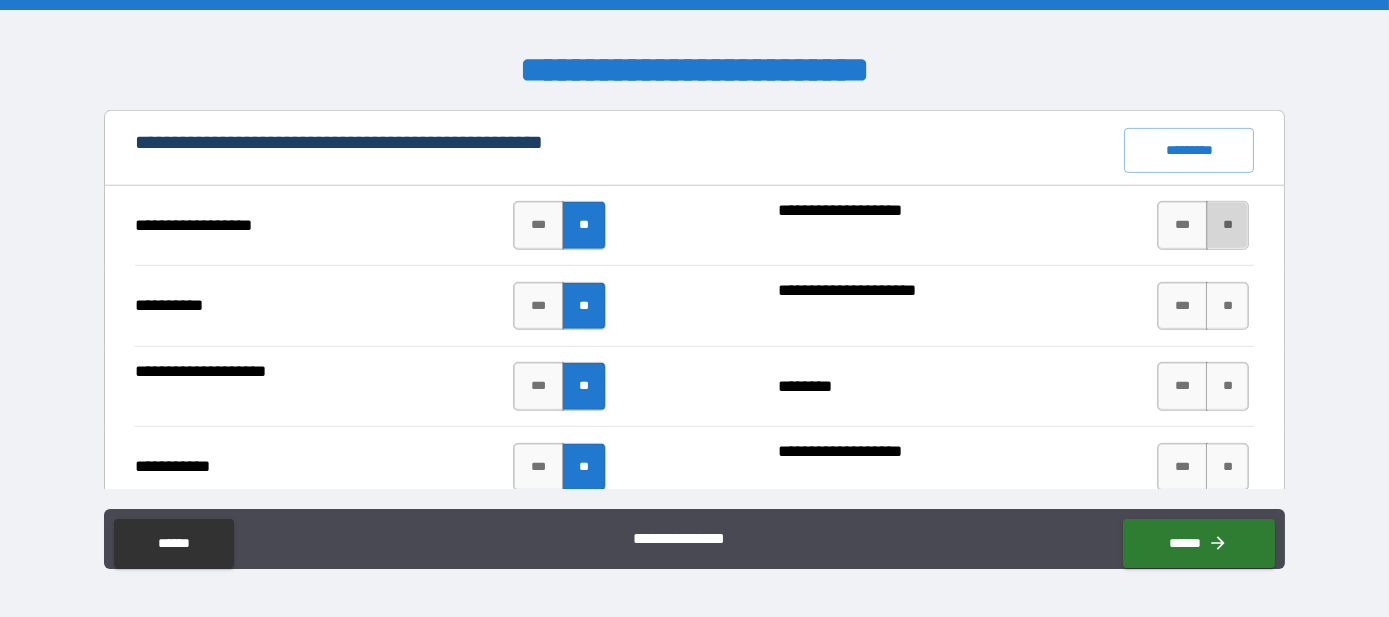 click on "**" at bounding box center (1227, 225) 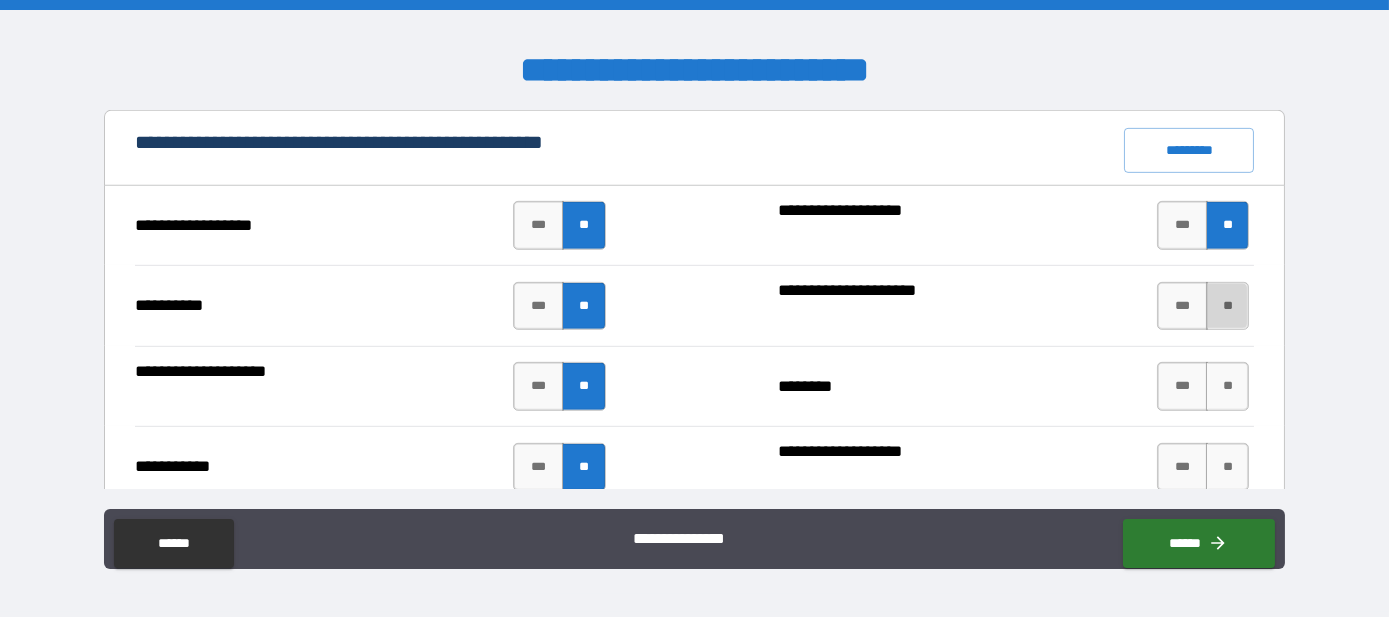 click on "**" at bounding box center [1227, 306] 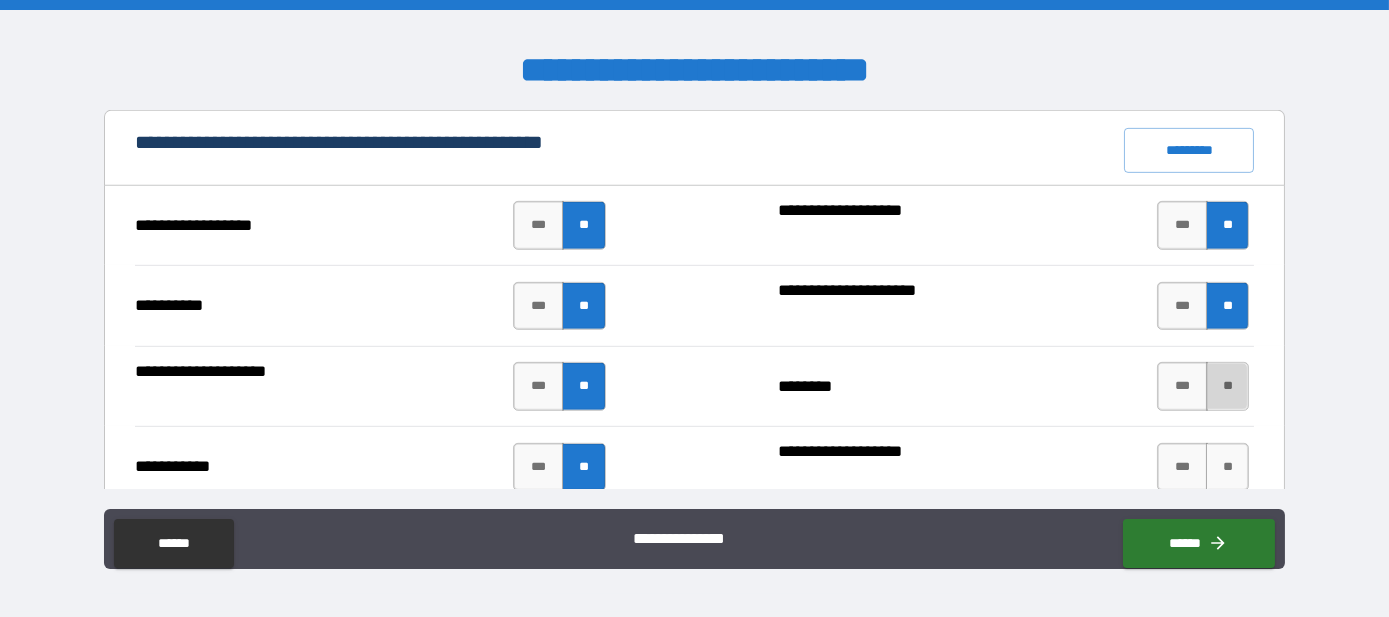click on "**" at bounding box center (1227, 386) 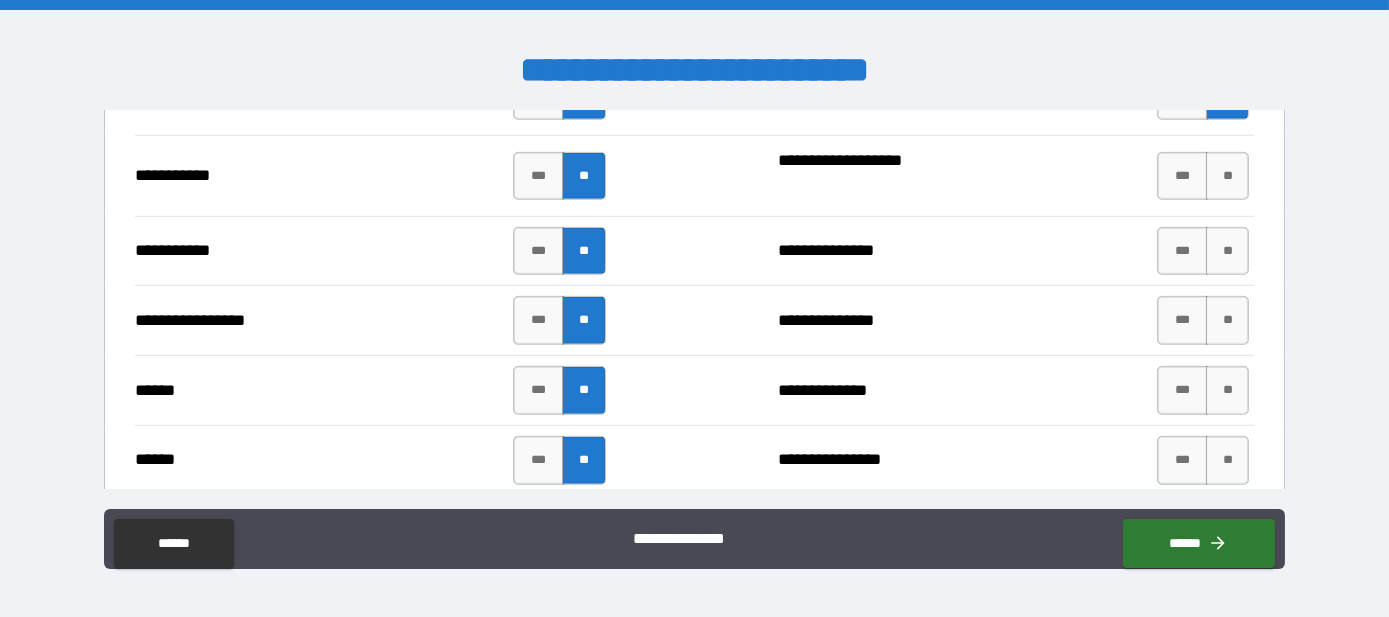 scroll, scrollTop: 2424, scrollLeft: 0, axis: vertical 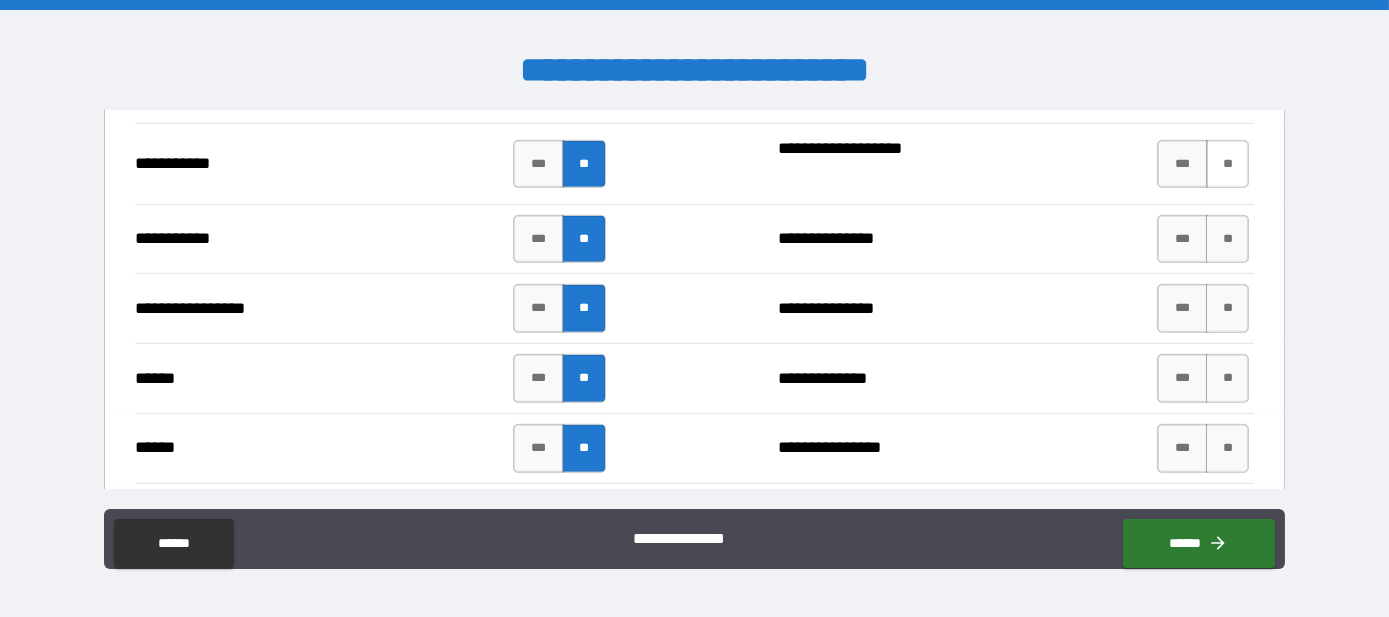 click on "**" at bounding box center [1227, 164] 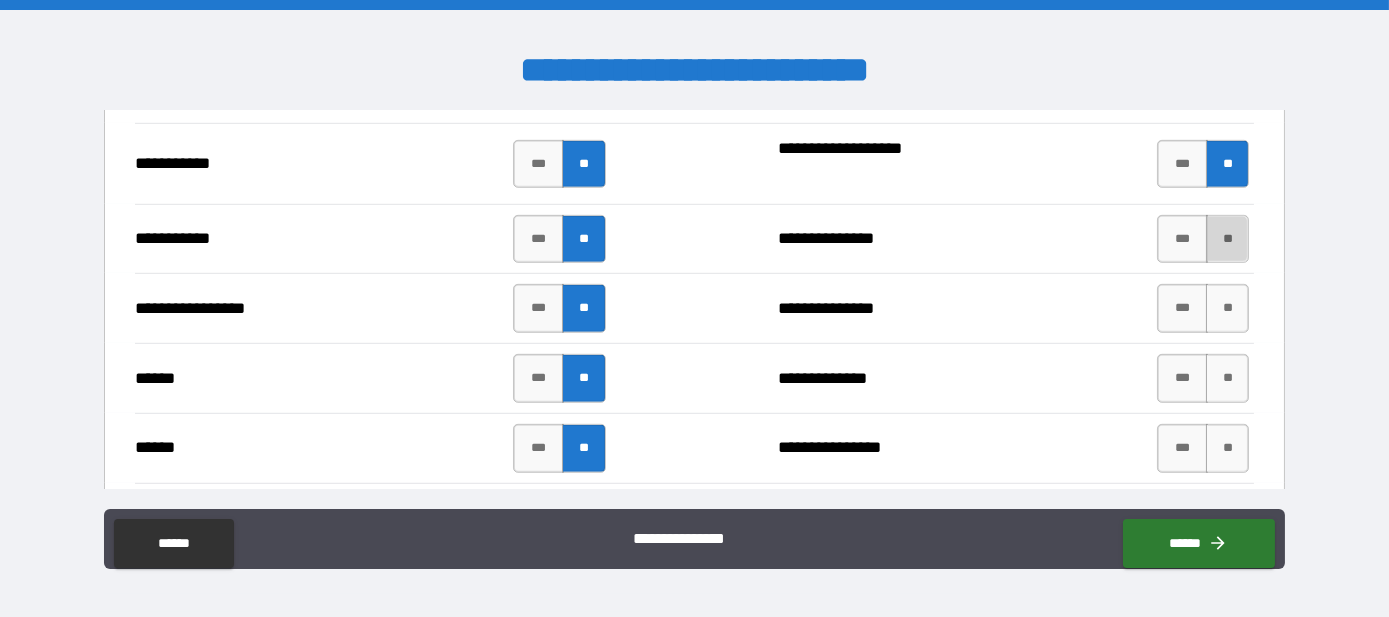 click on "**" at bounding box center [1227, 239] 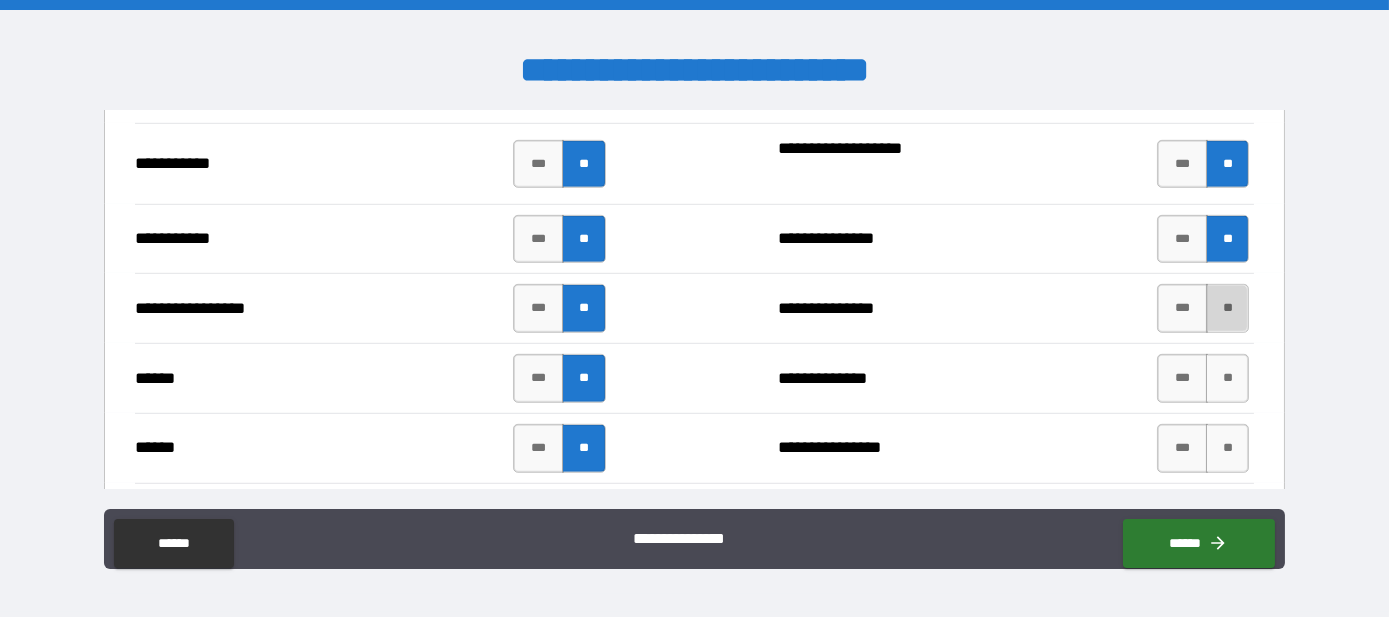 click on "**" at bounding box center (1227, 308) 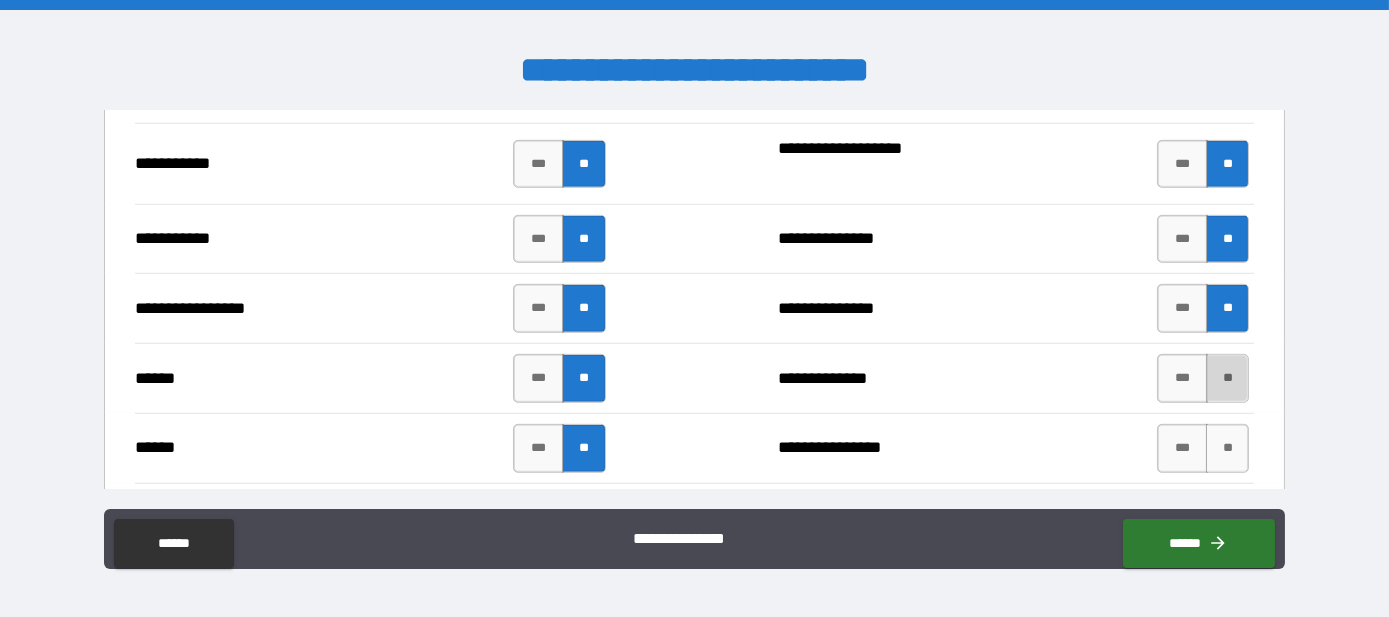 click on "**" at bounding box center (1227, 378) 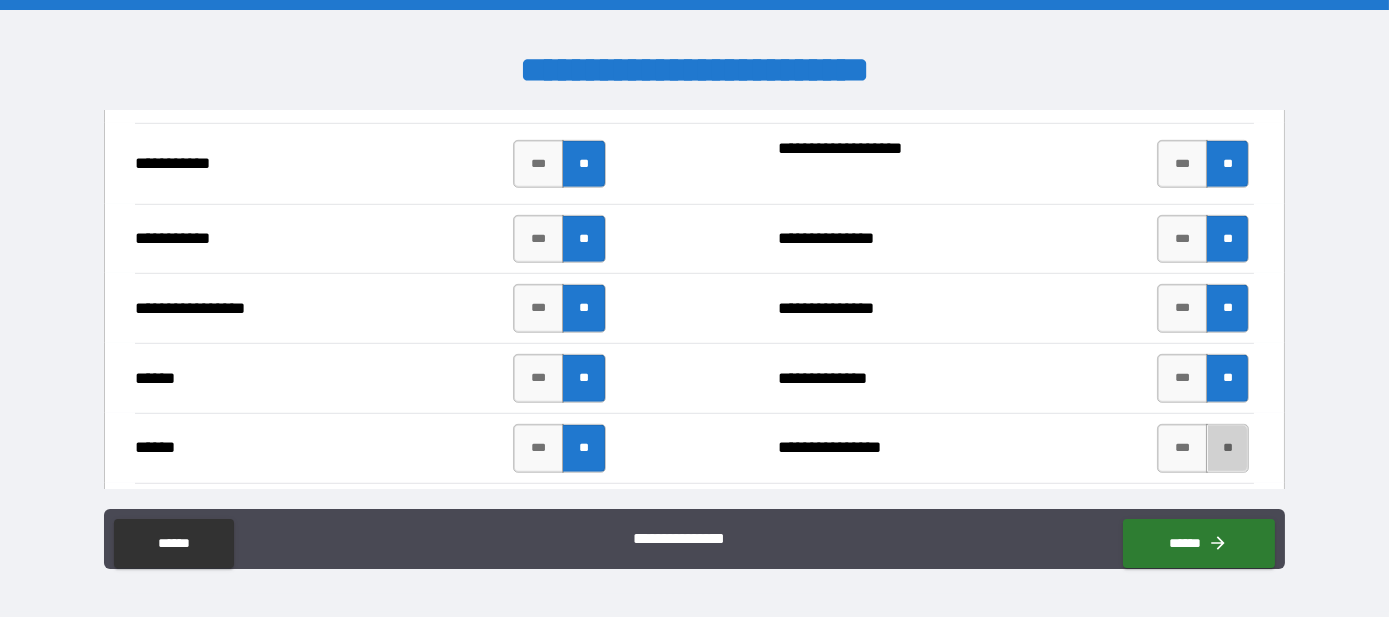 drag, startPoint x: 1208, startPoint y: 439, endPoint x: 1118, endPoint y: 388, distance: 103.44564 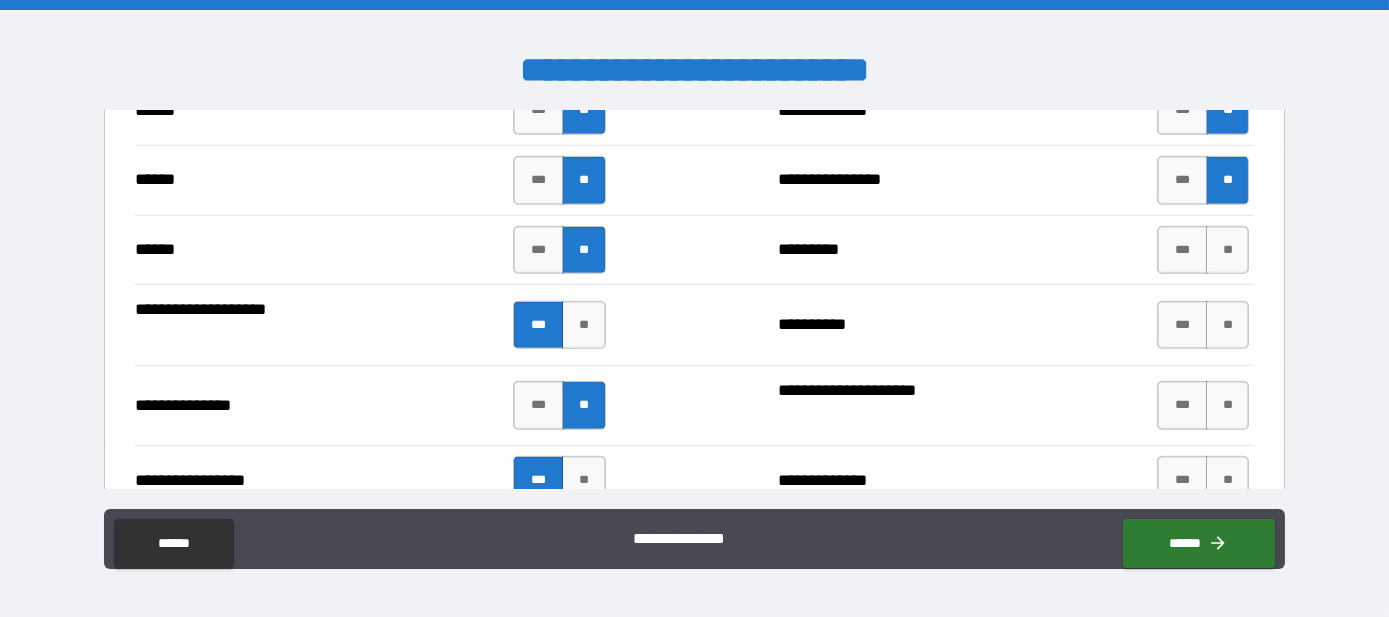 scroll, scrollTop: 2727, scrollLeft: 0, axis: vertical 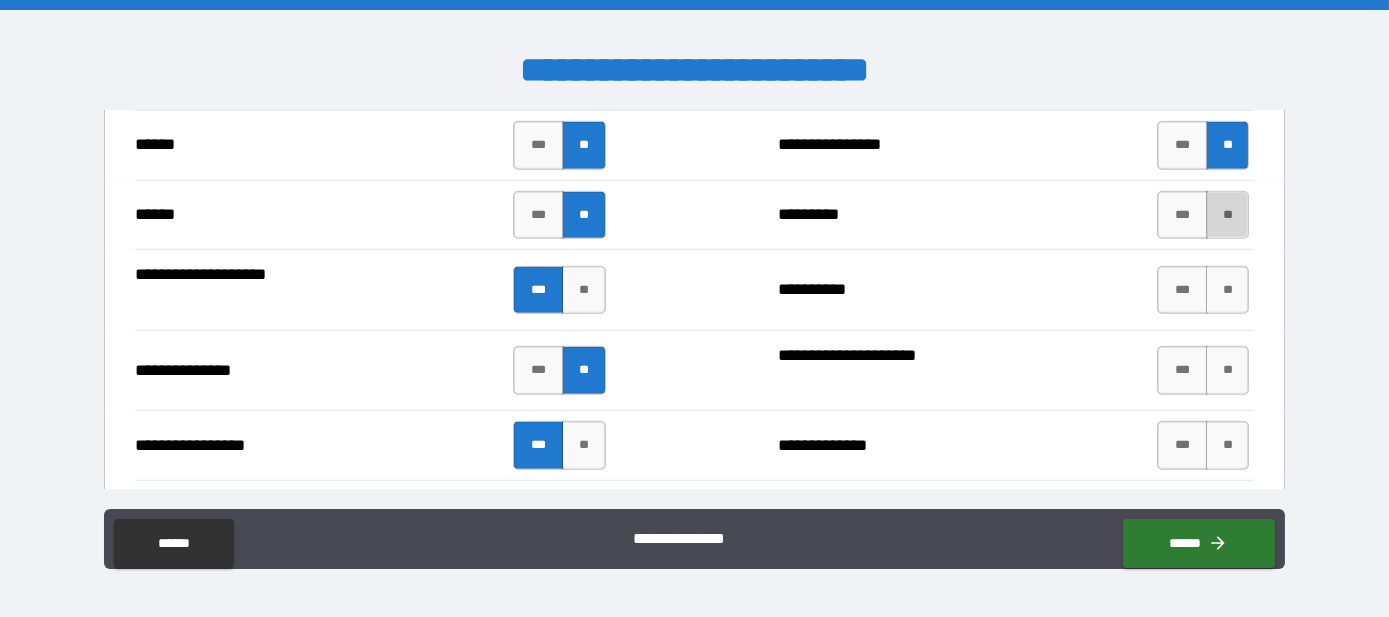 drag, startPoint x: 1206, startPoint y: 218, endPoint x: 1208, endPoint y: 267, distance: 49.0408 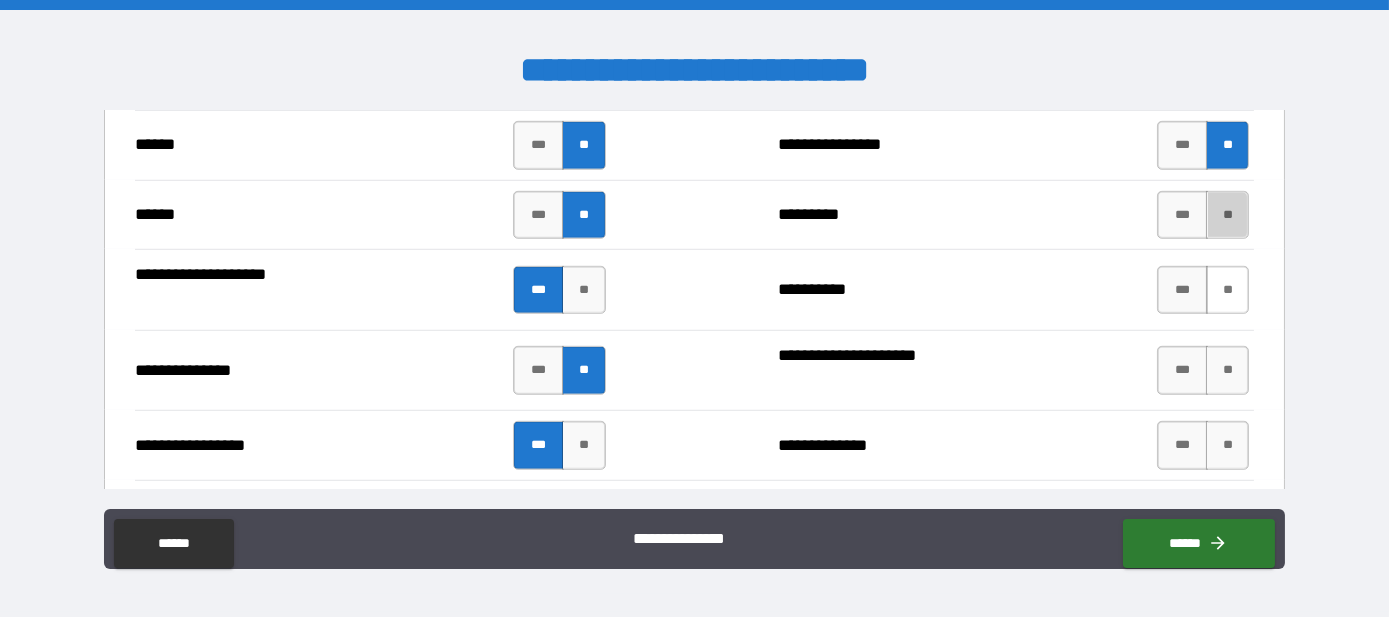 click on "**" at bounding box center [1227, 215] 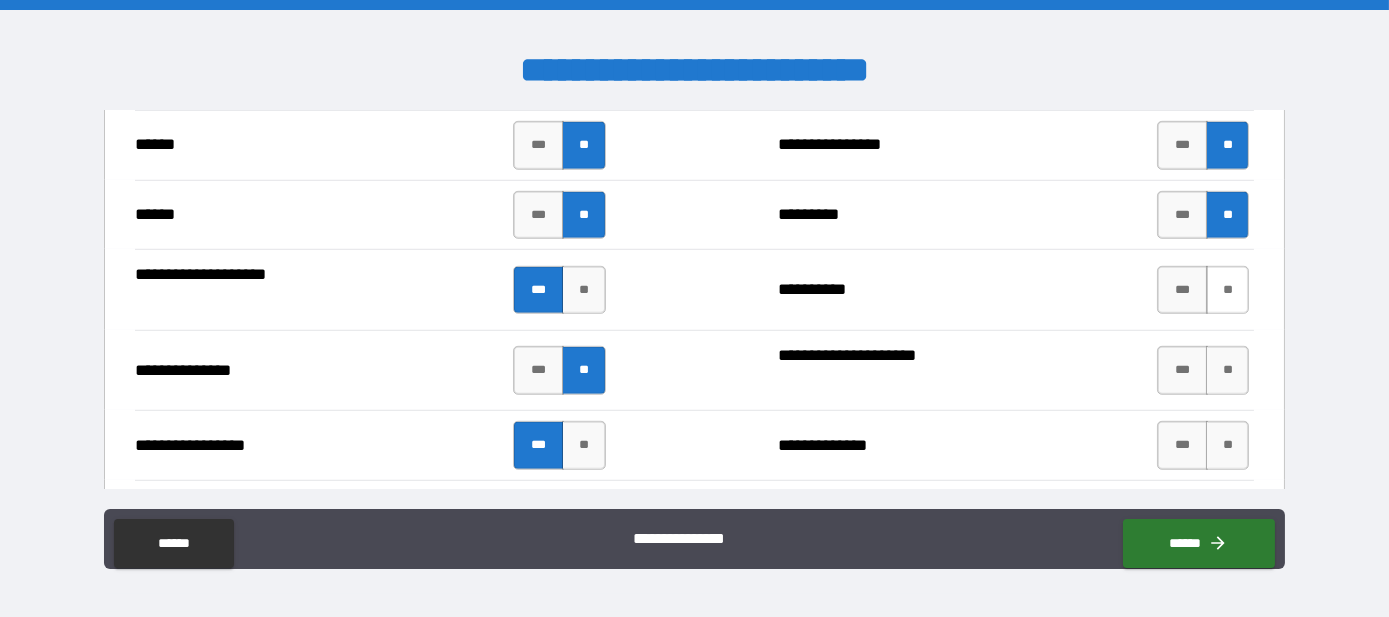 click on "**" at bounding box center (1227, 290) 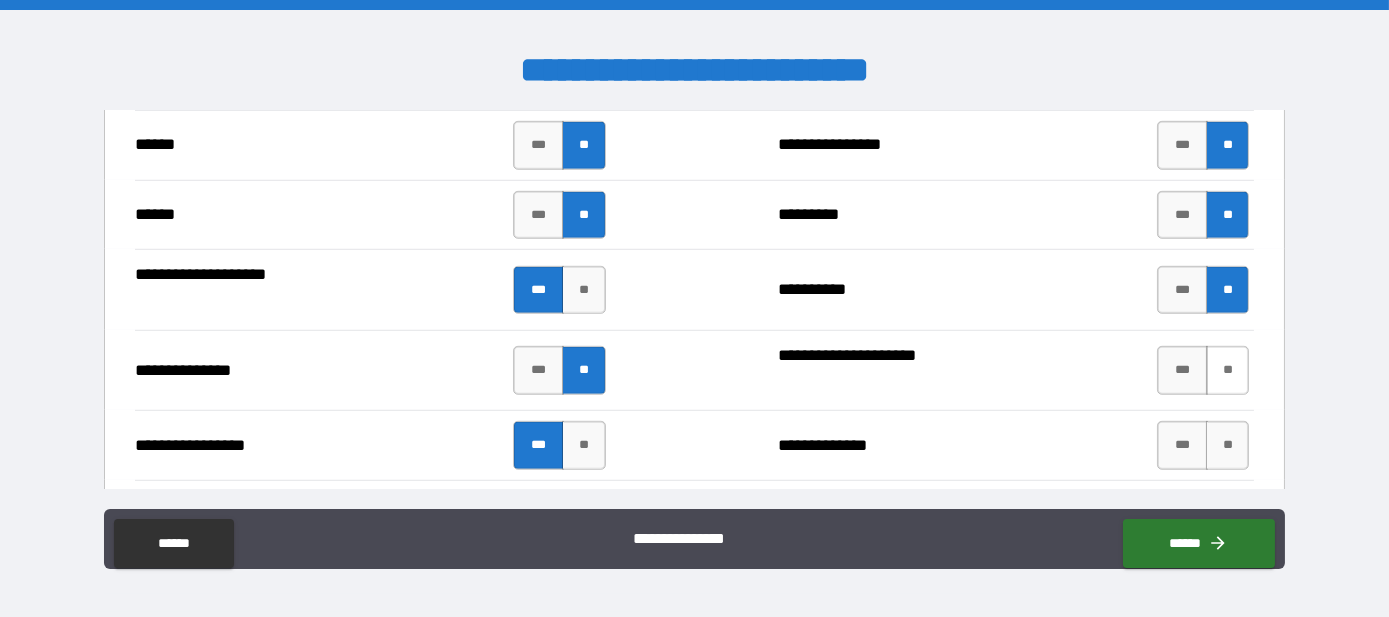 click on "**" at bounding box center [1227, 370] 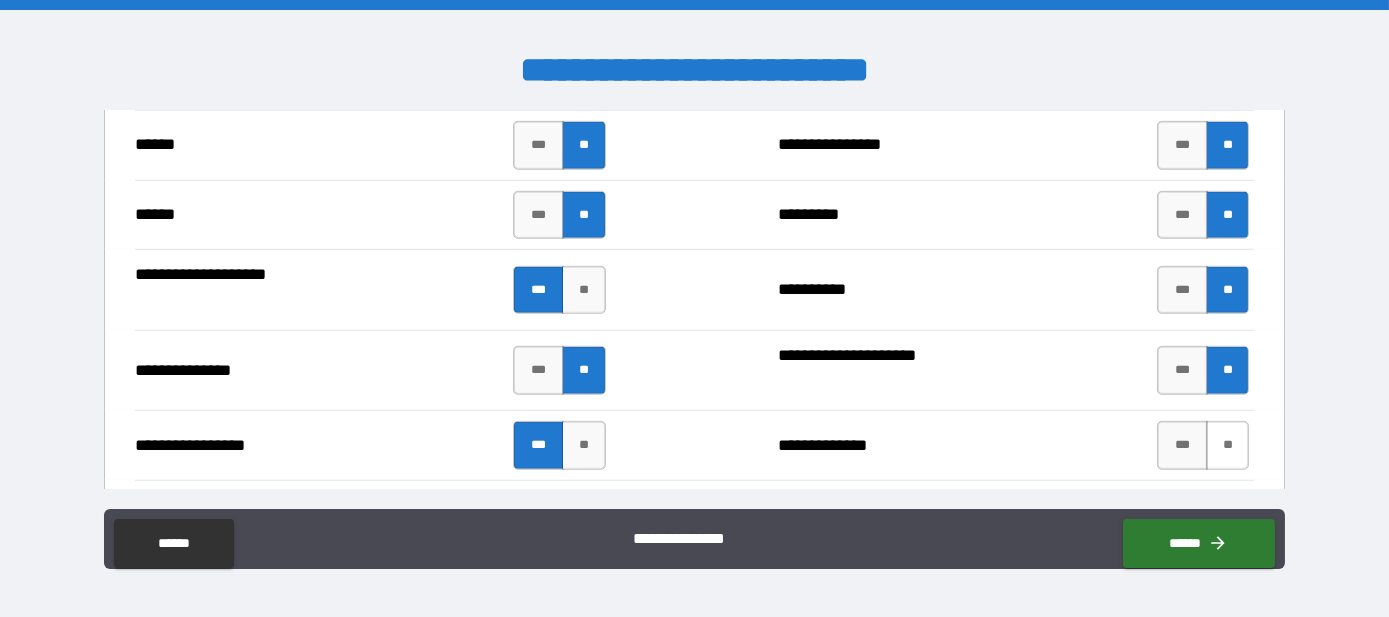 drag, startPoint x: 1203, startPoint y: 446, endPoint x: 1192, endPoint y: 440, distance: 12.529964 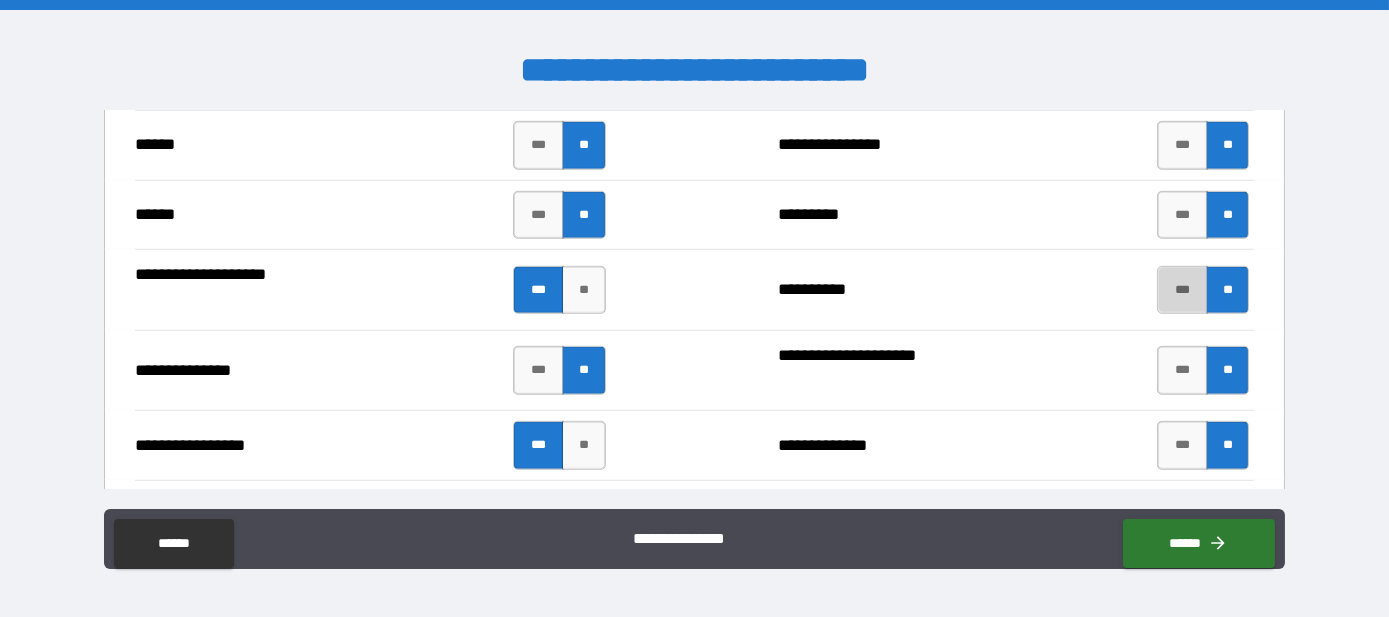 click on "***" at bounding box center (1182, 290) 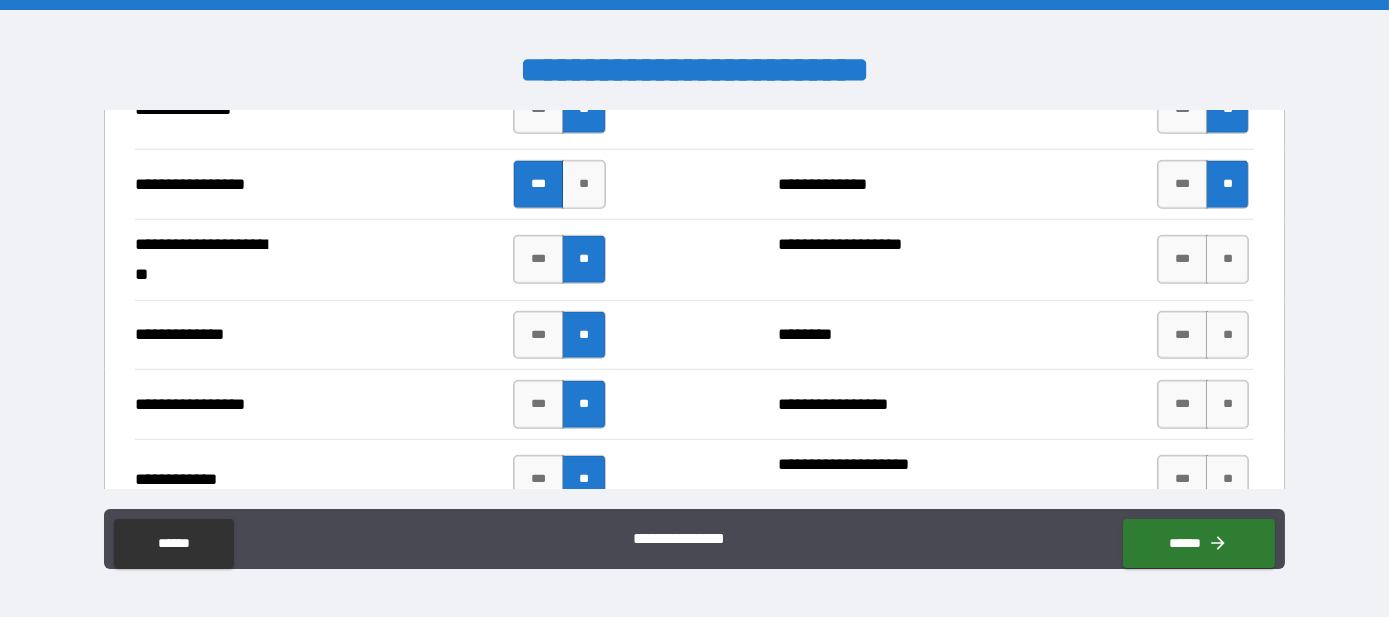 scroll, scrollTop: 3030, scrollLeft: 0, axis: vertical 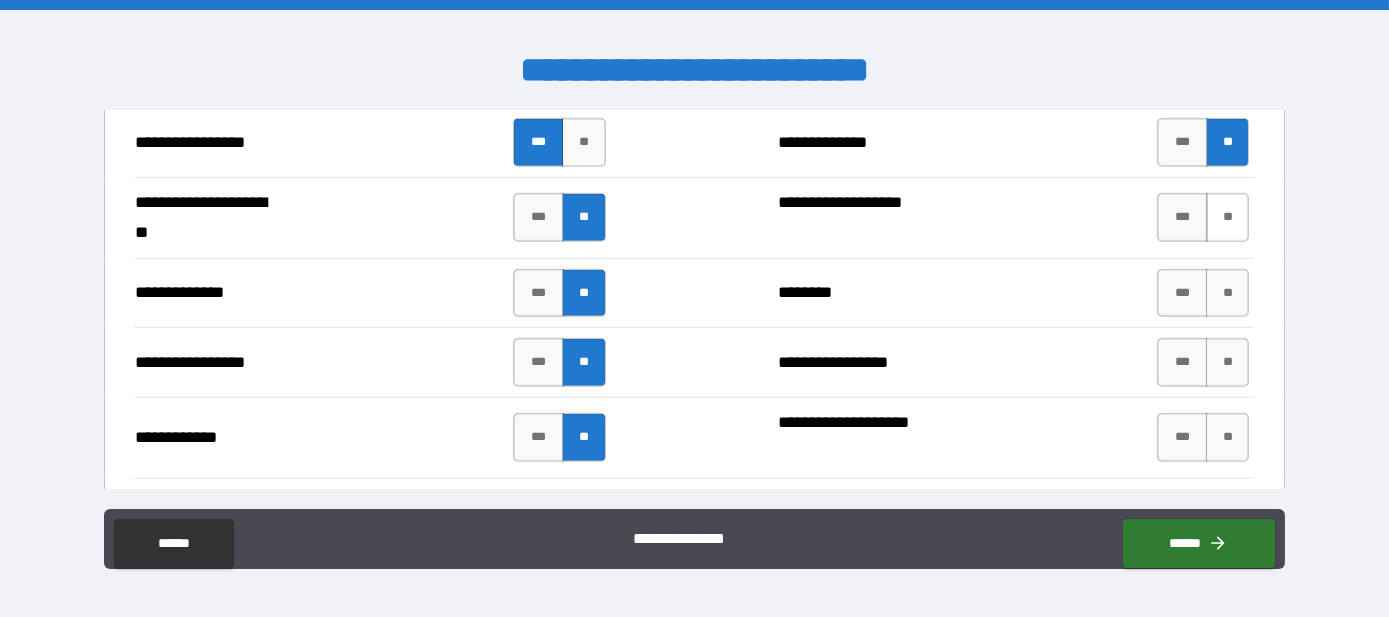 click on "**" at bounding box center (1227, 217) 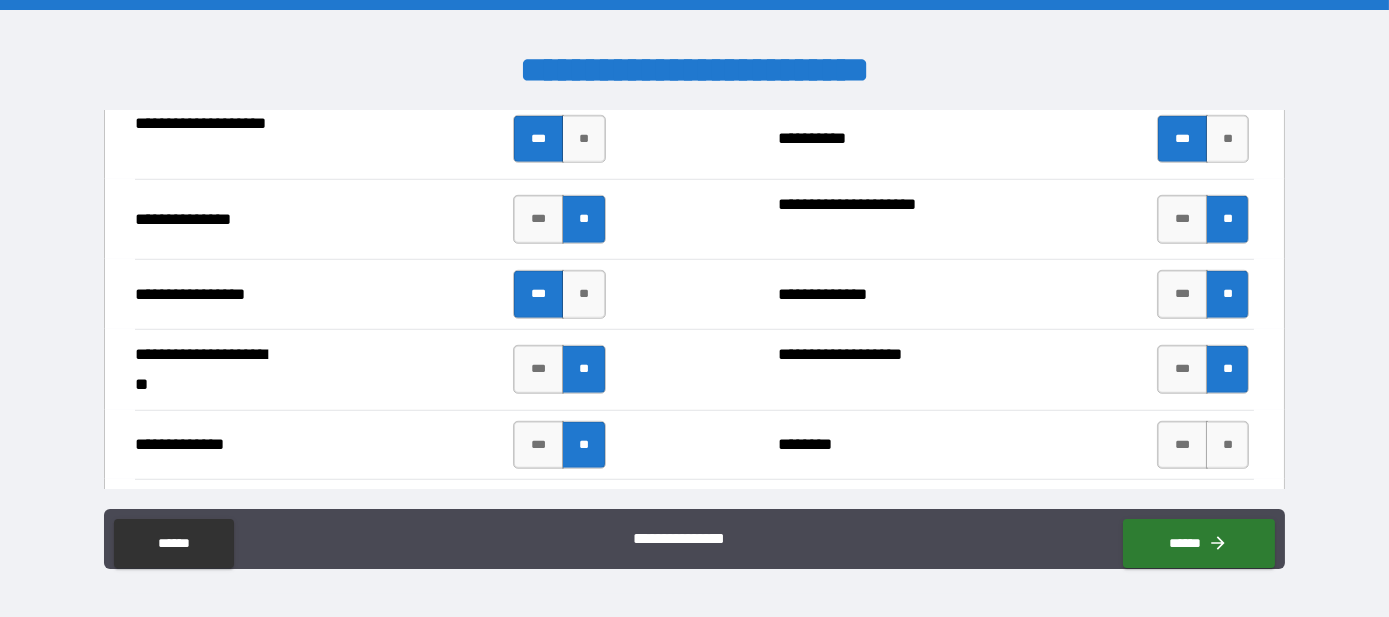 scroll, scrollTop: 3030, scrollLeft: 0, axis: vertical 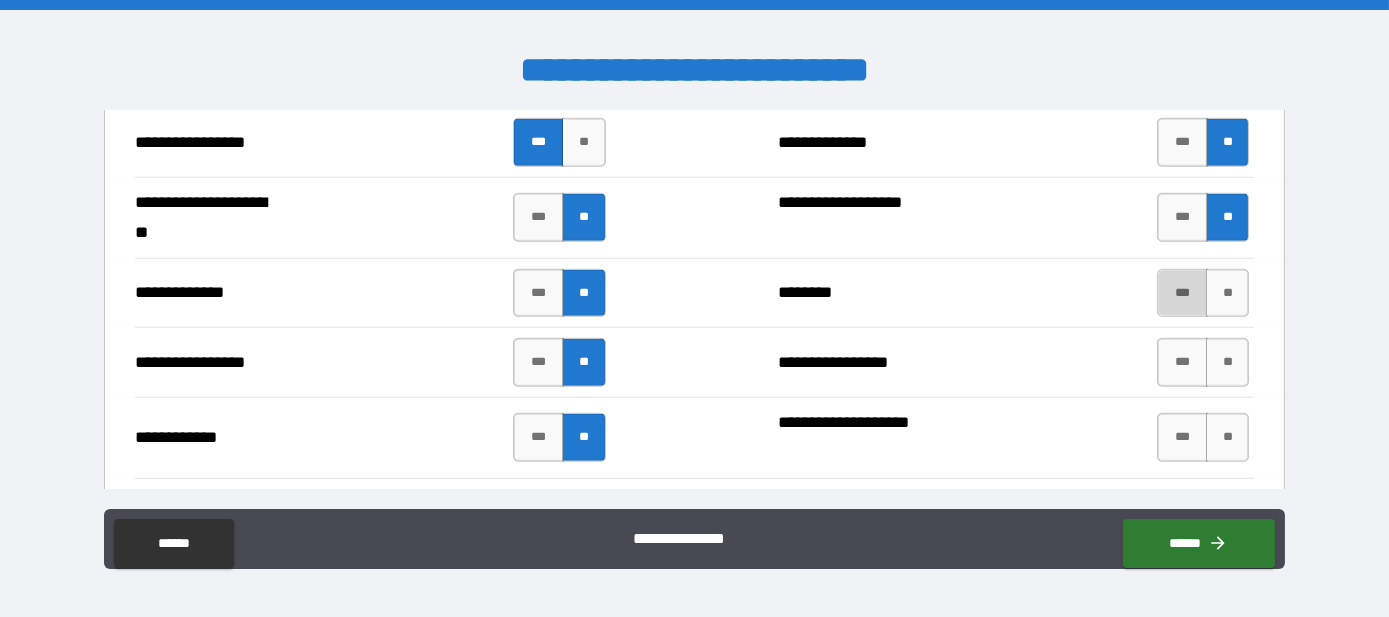 click on "***" at bounding box center [1182, 293] 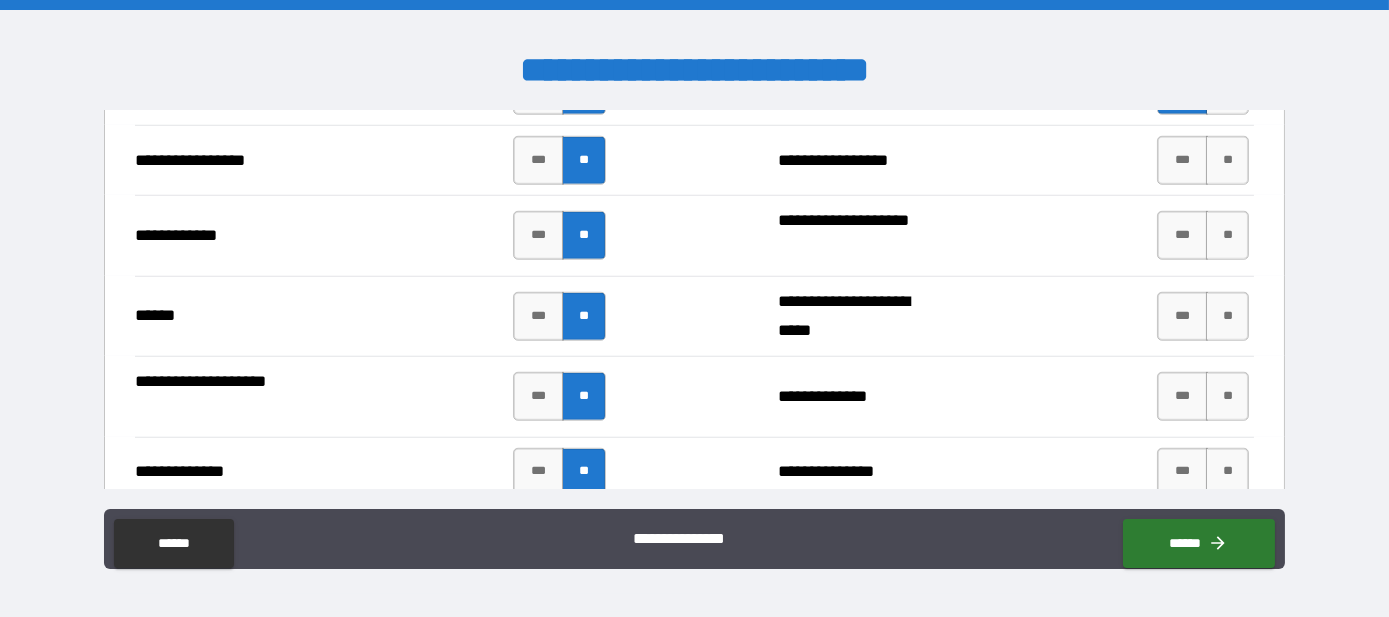 scroll, scrollTop: 3333, scrollLeft: 0, axis: vertical 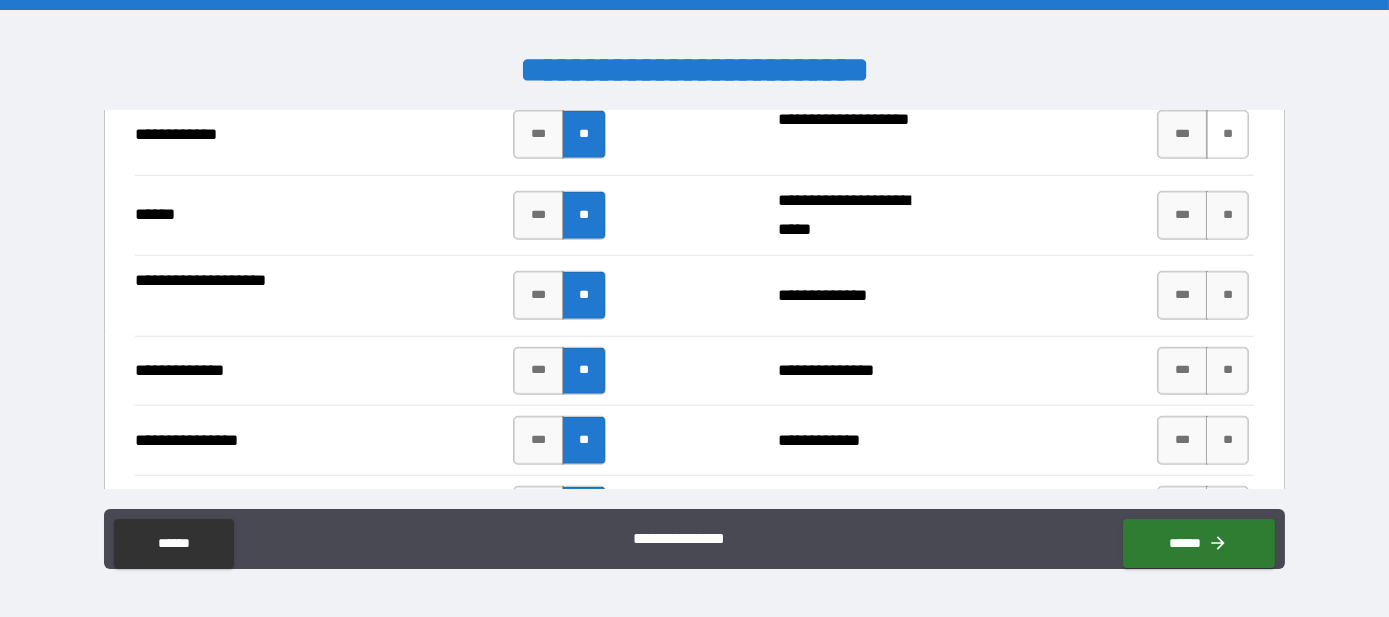 click on "**" at bounding box center [1227, 134] 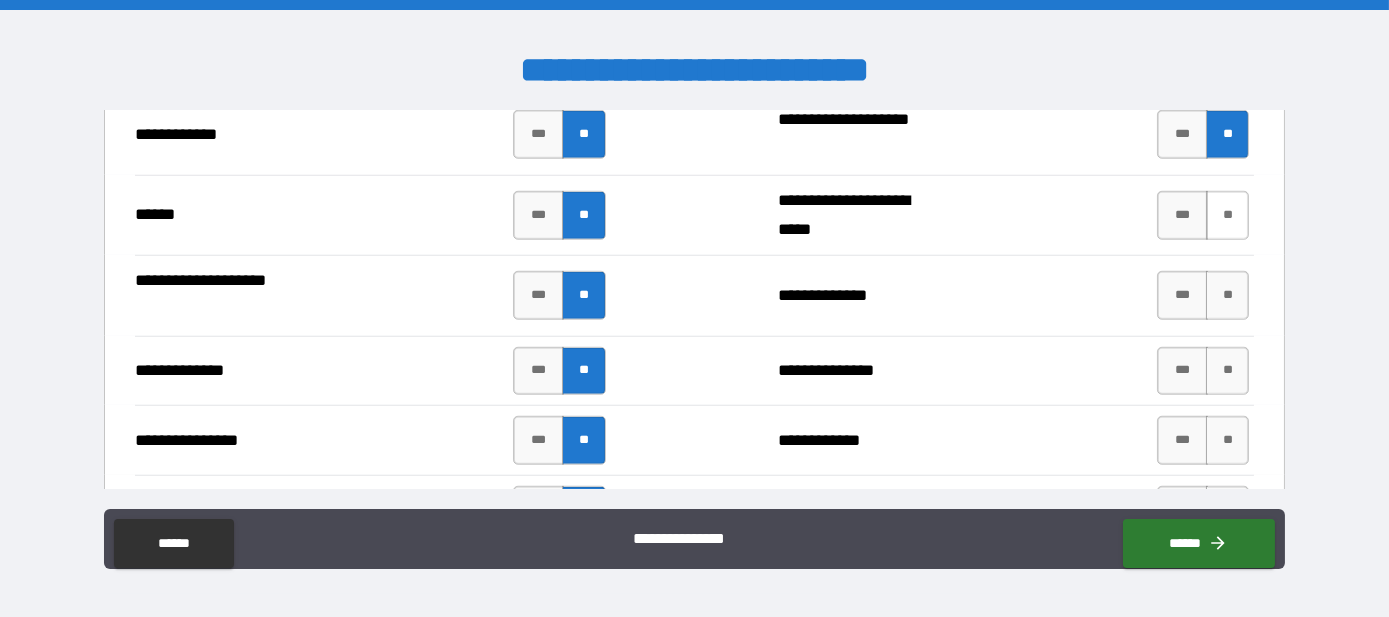 click on "**" at bounding box center (1227, 215) 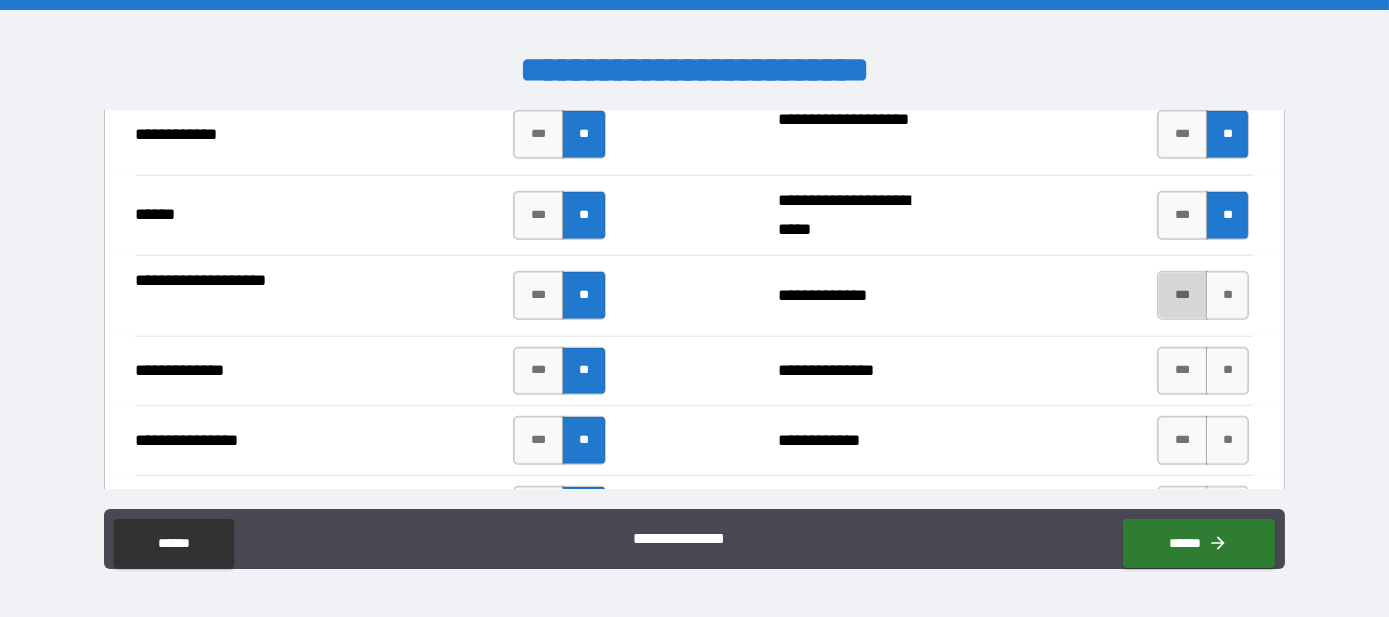 click on "***" at bounding box center [1182, 295] 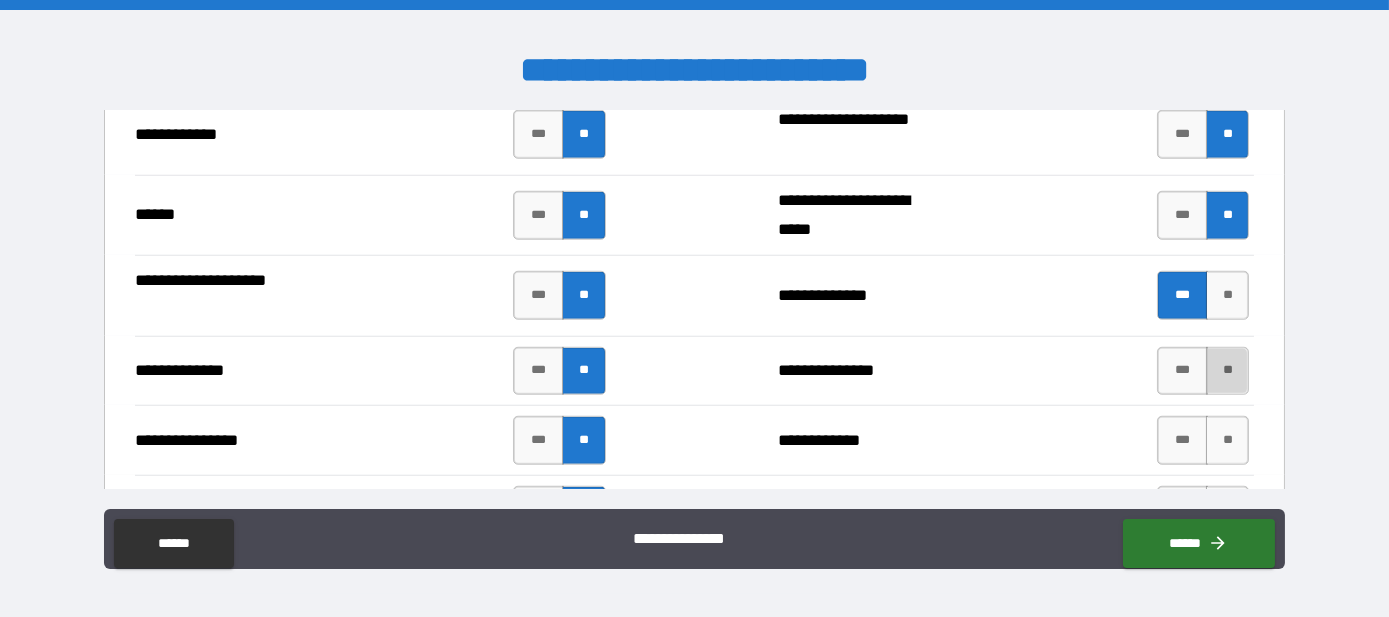click on "**" at bounding box center (1227, 371) 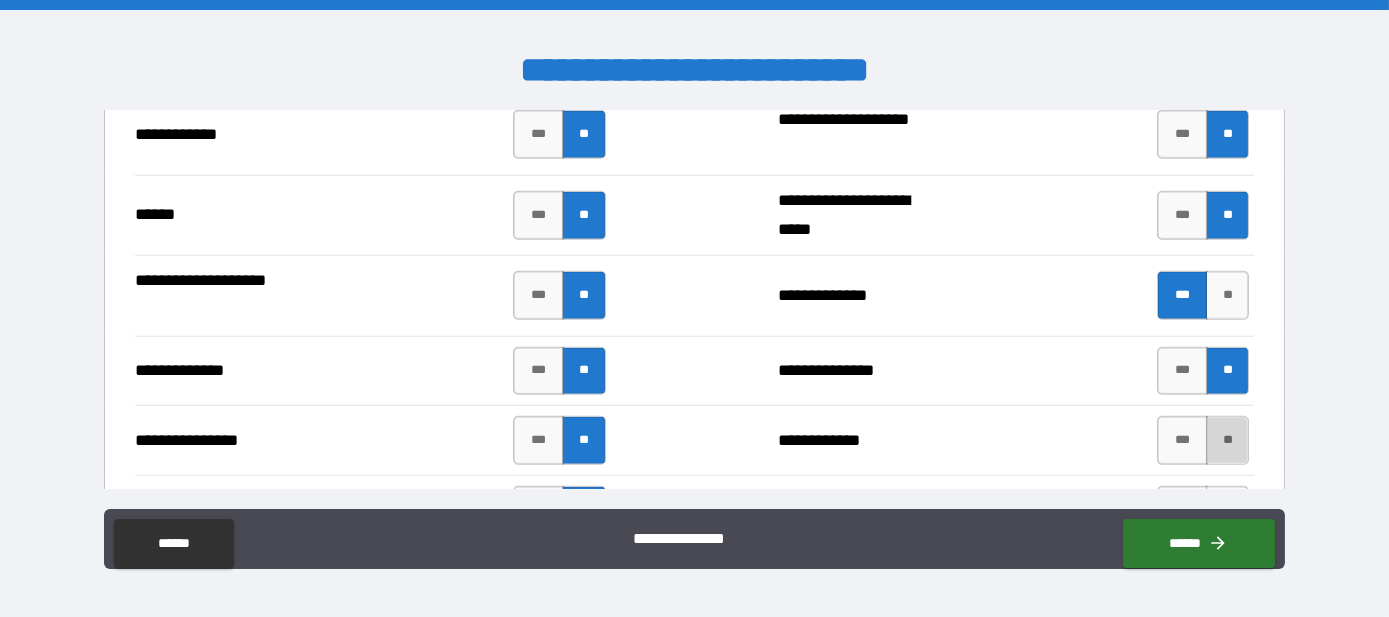 drag, startPoint x: 1210, startPoint y: 439, endPoint x: 965, endPoint y: 342, distance: 263.50333 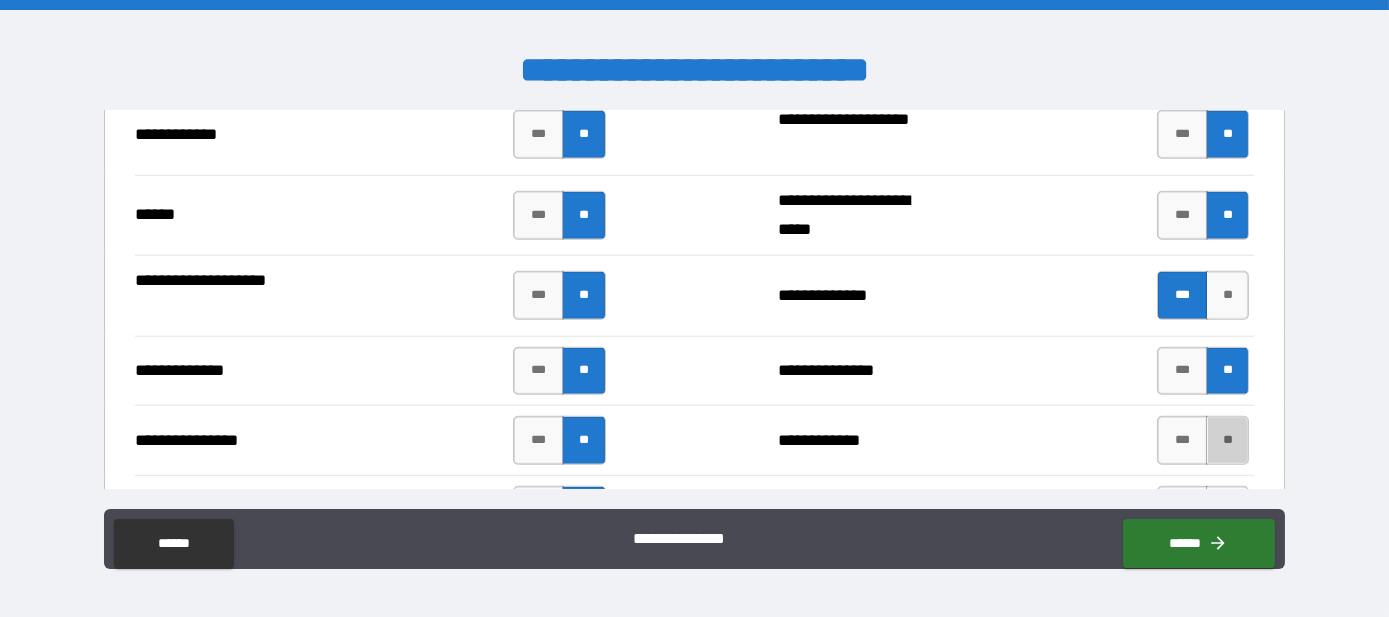 click on "**" at bounding box center (1227, 440) 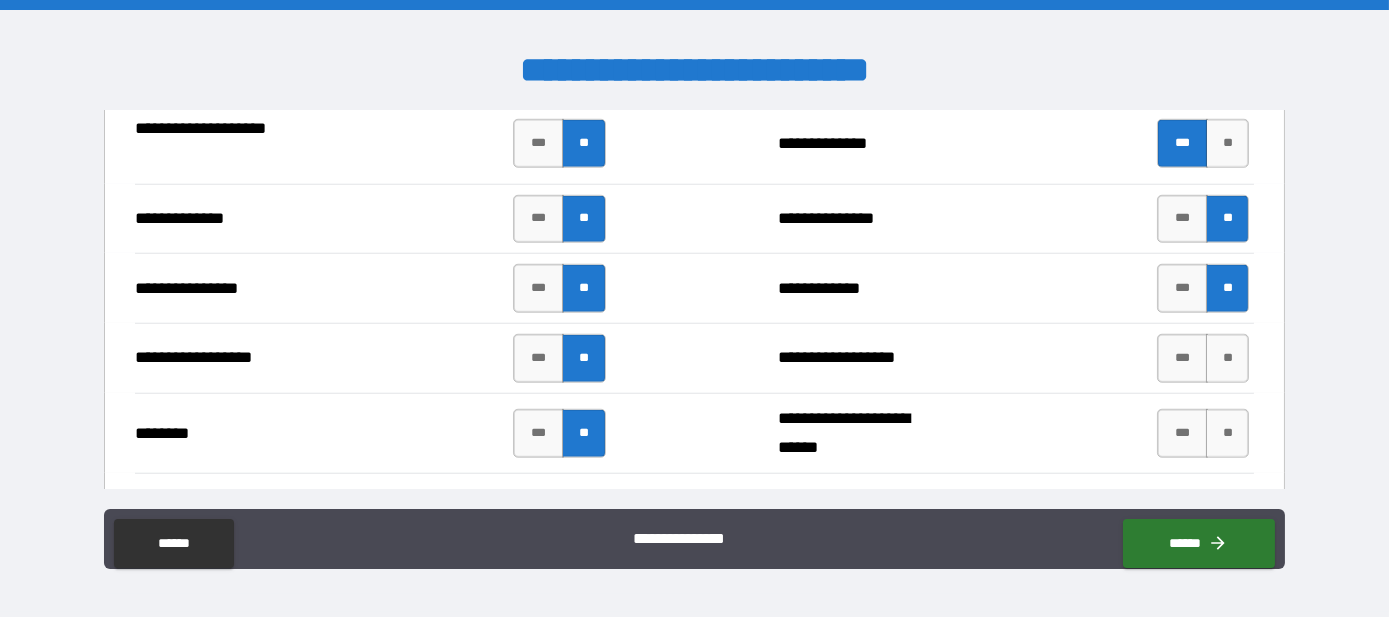 scroll, scrollTop: 3636, scrollLeft: 0, axis: vertical 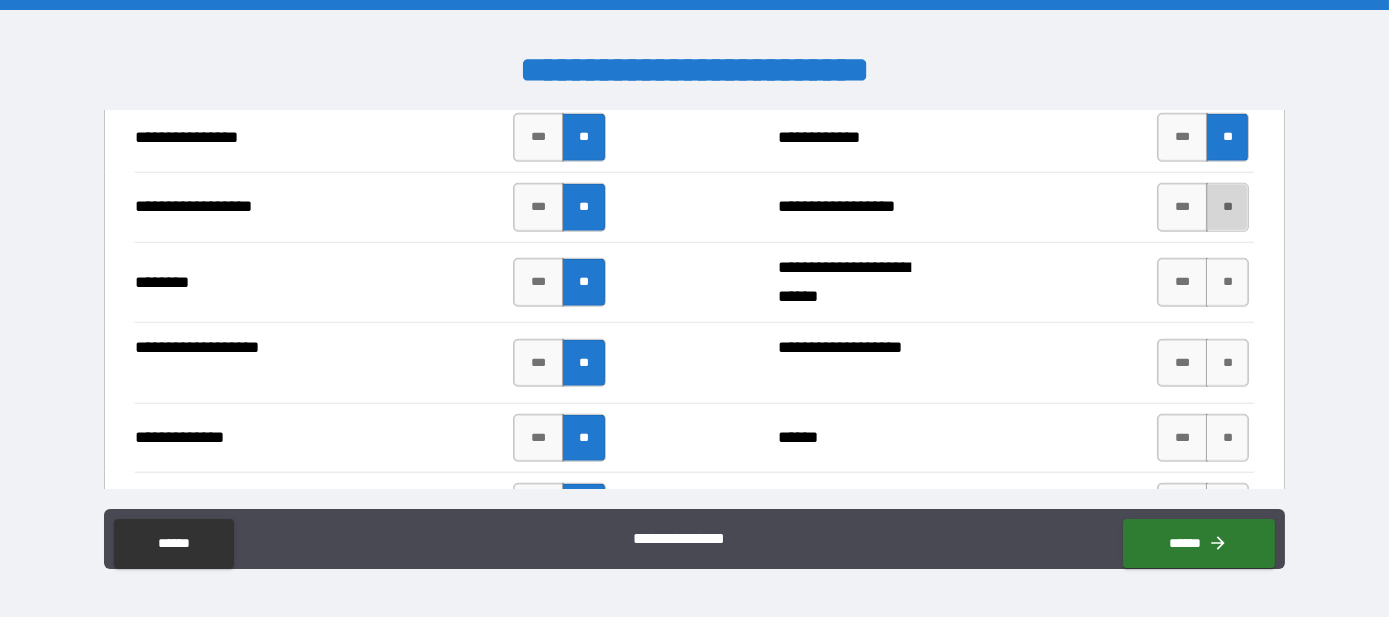 click on "**" at bounding box center [1227, 207] 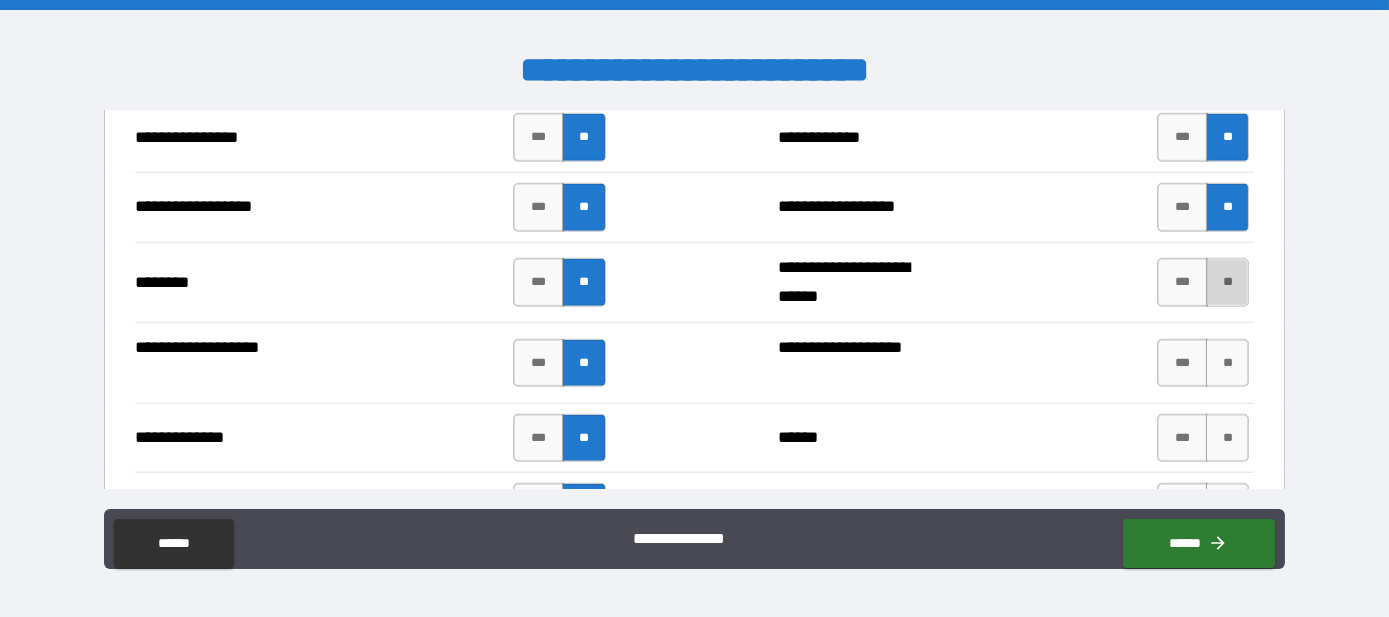 click on "**" at bounding box center (1227, 282) 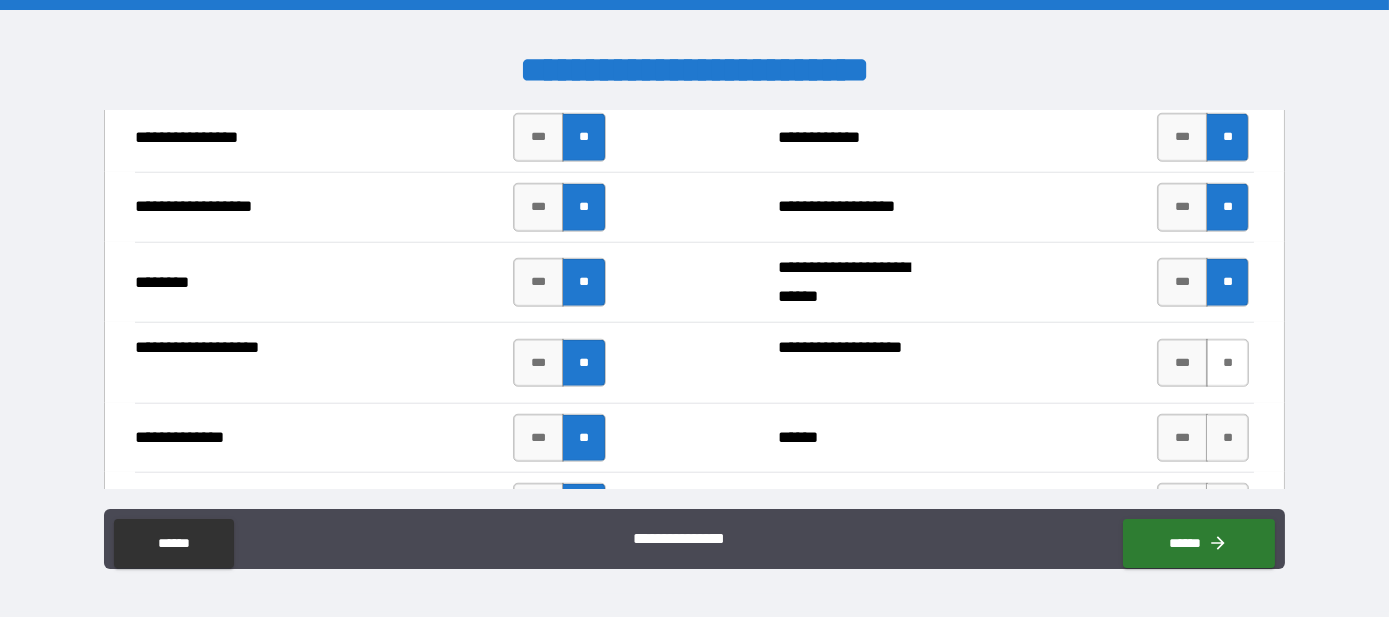 click on "**" at bounding box center [1227, 363] 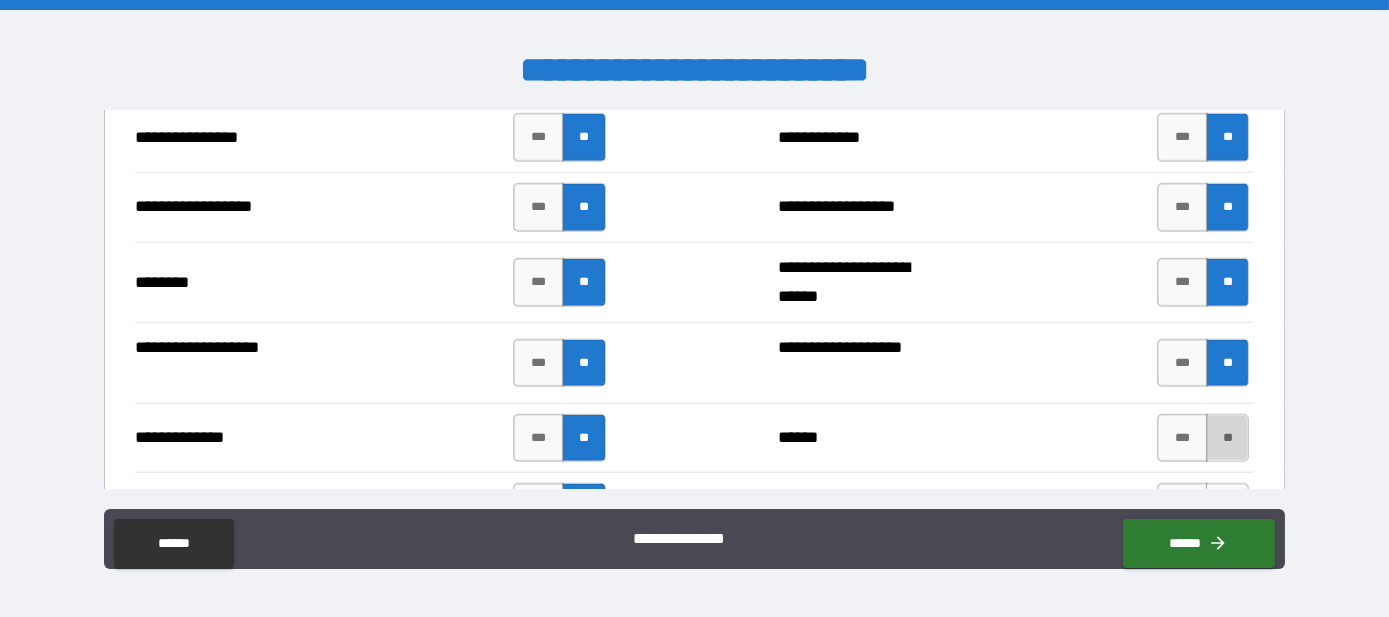 click on "**" at bounding box center [1227, 438] 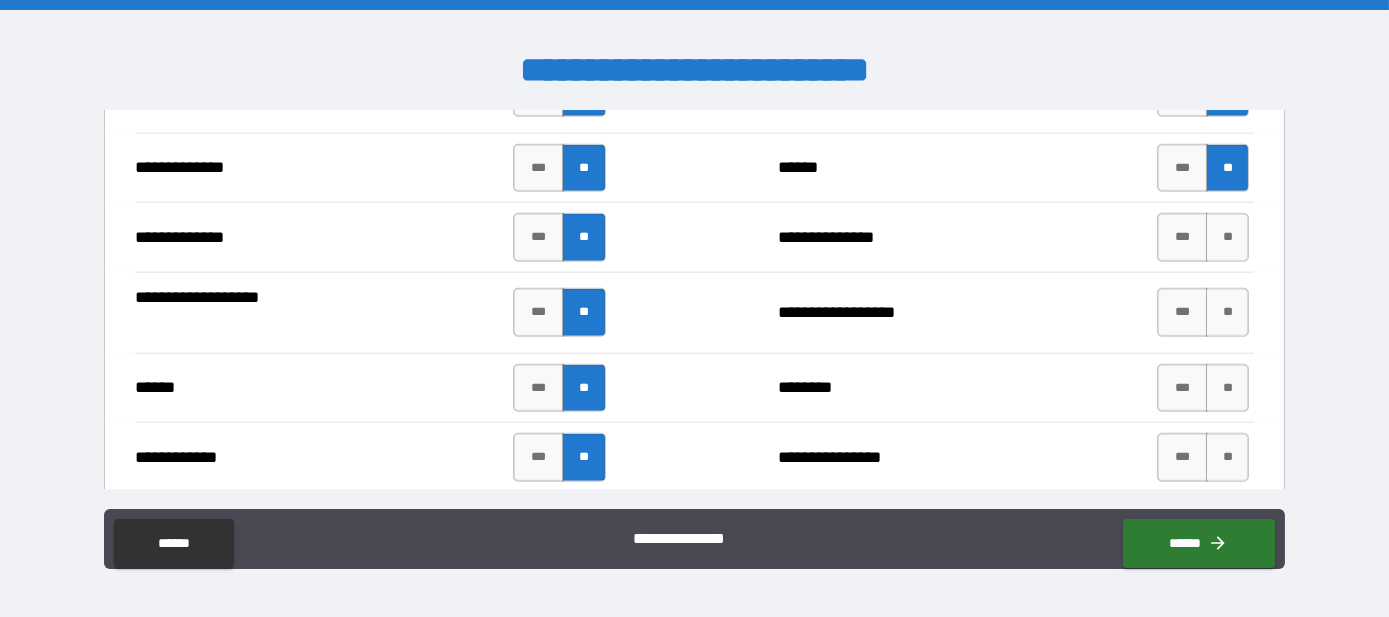 scroll, scrollTop: 3939, scrollLeft: 0, axis: vertical 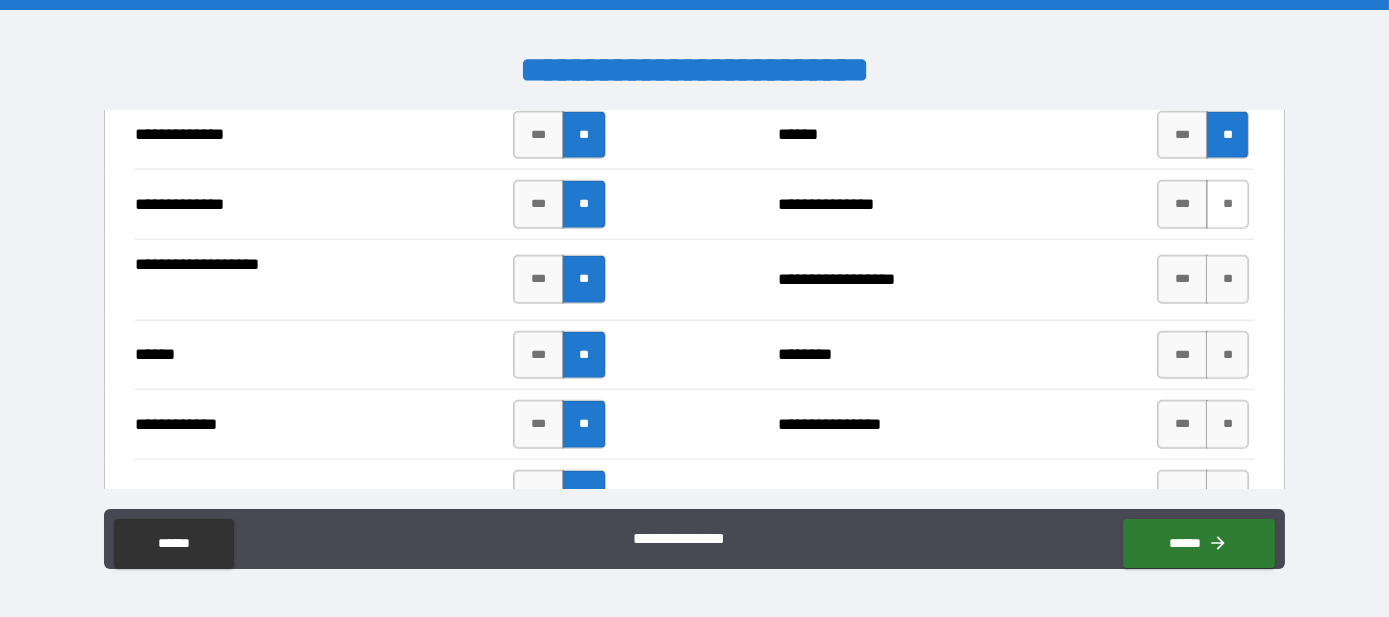 click on "**" at bounding box center (1227, 204) 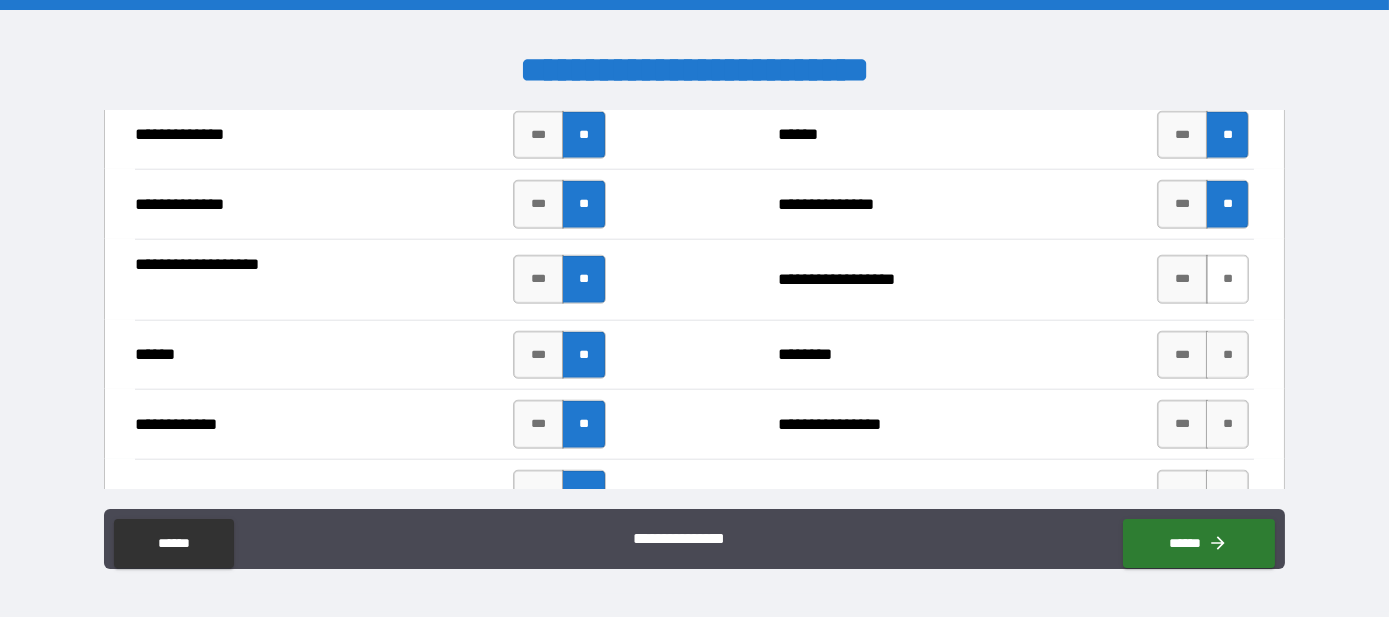 click on "**" at bounding box center [1227, 279] 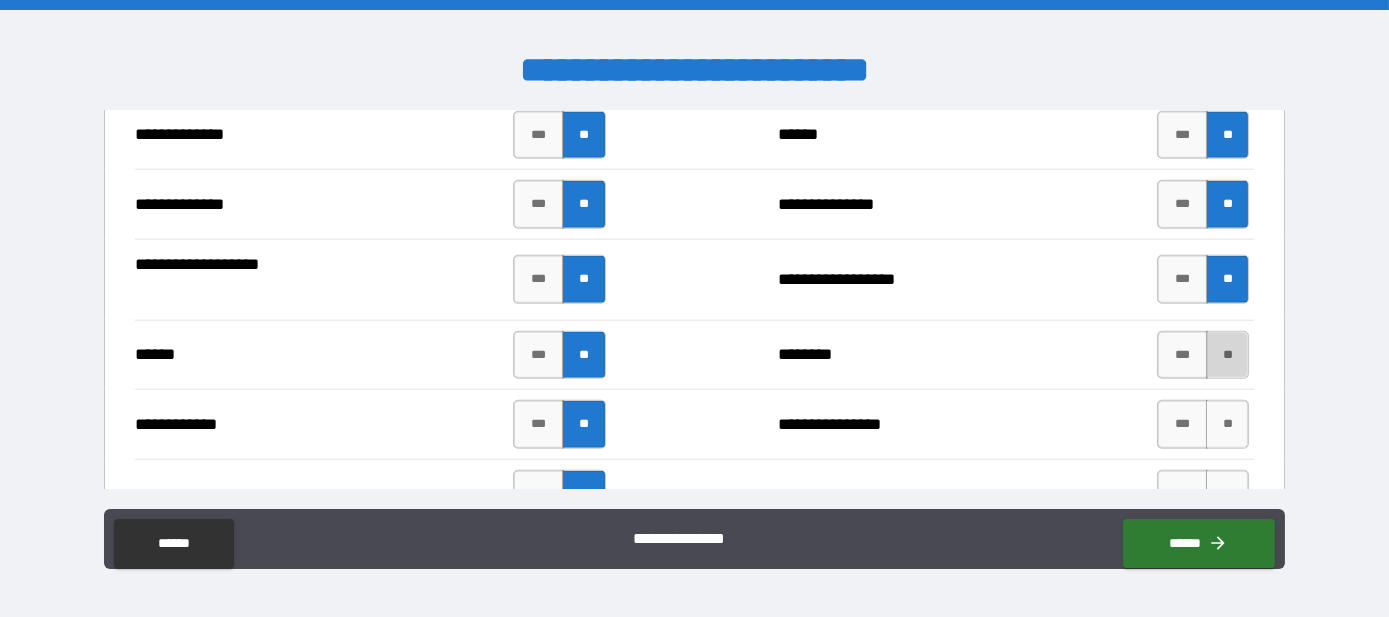 click on "**" at bounding box center [1227, 355] 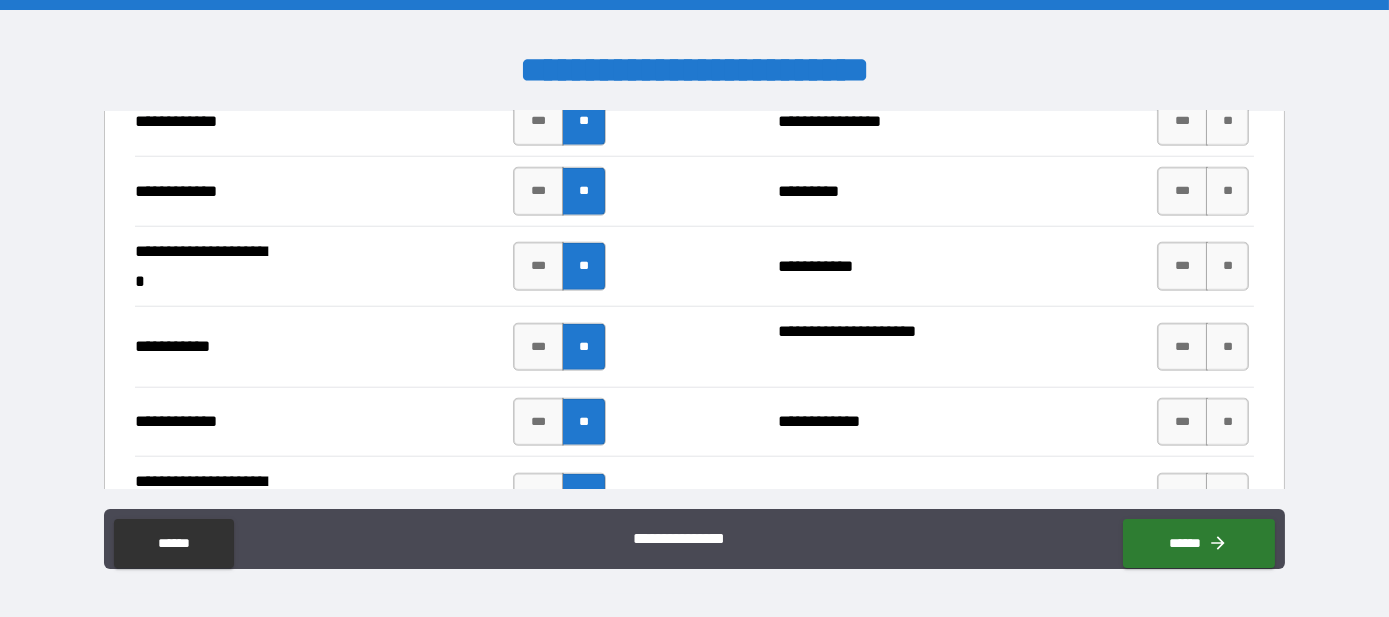 scroll, scrollTop: 4090, scrollLeft: 0, axis: vertical 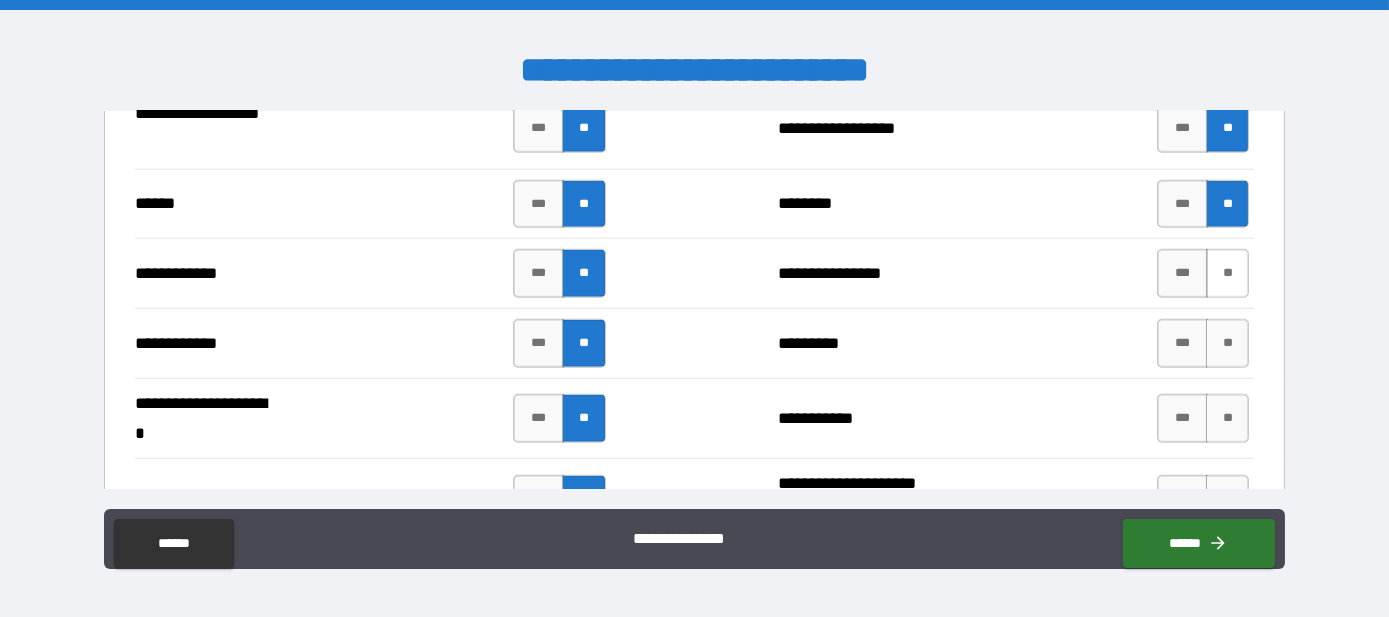click on "**" at bounding box center [1227, 273] 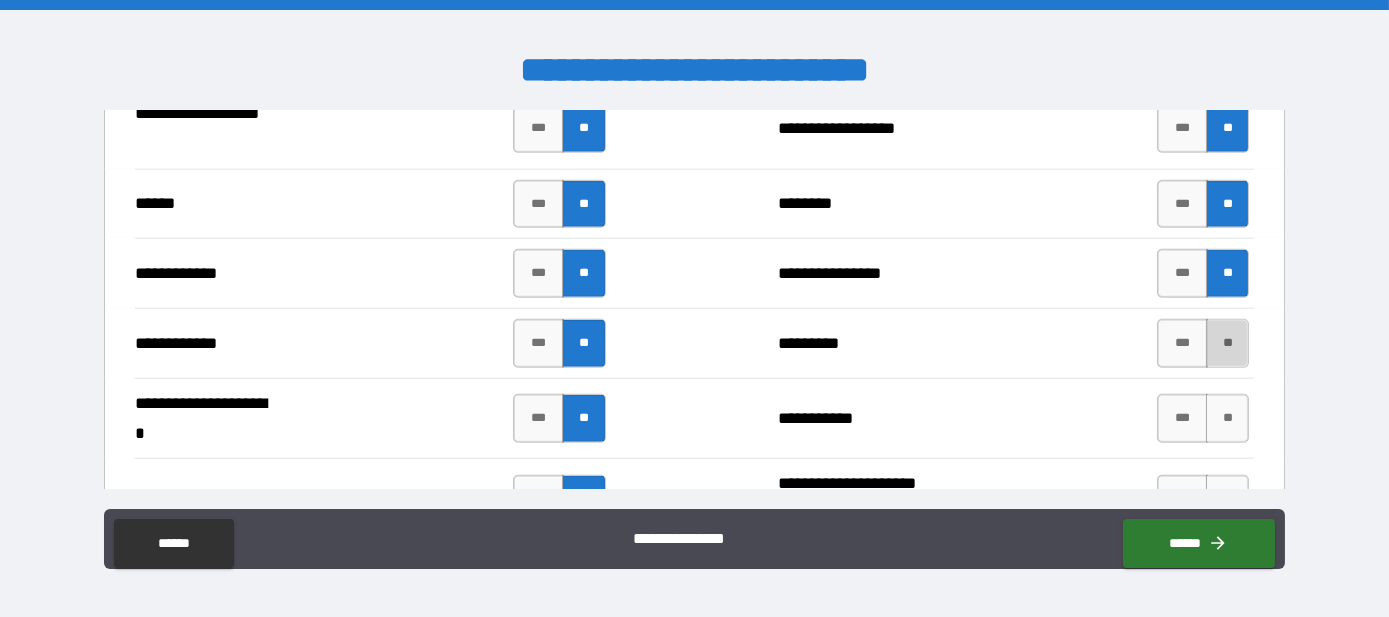 click on "**" at bounding box center [1227, 343] 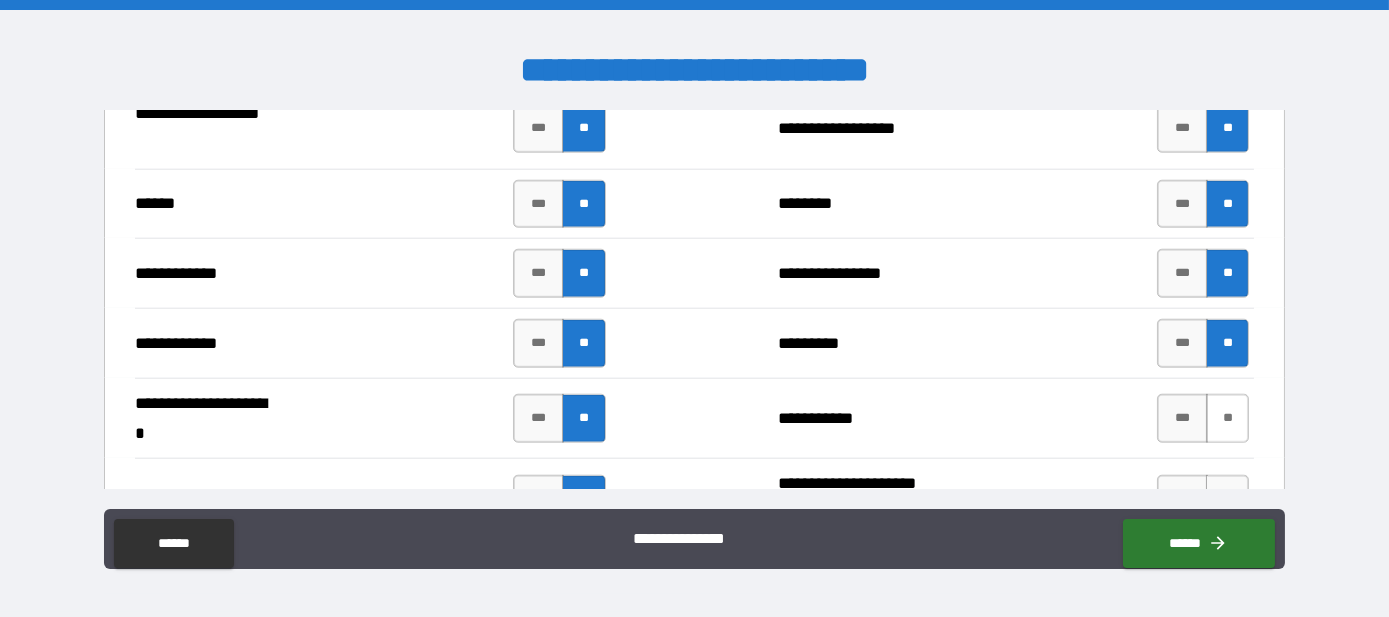 click on "**" at bounding box center (1227, 418) 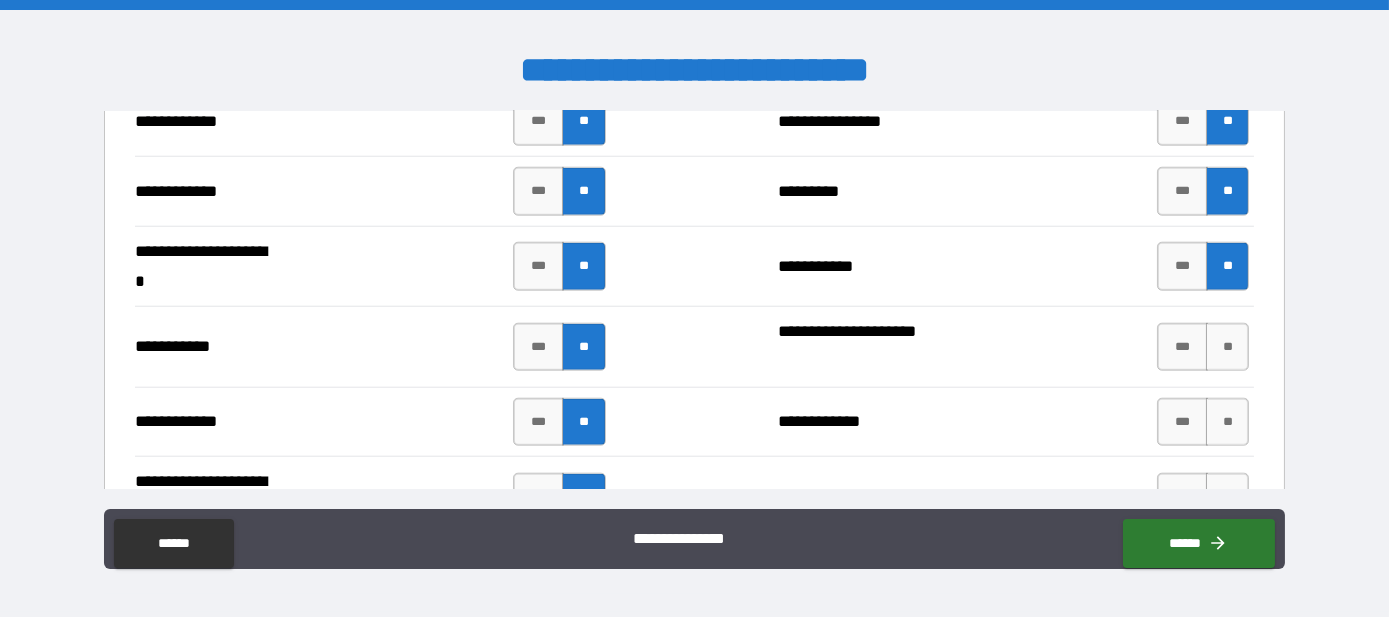 scroll, scrollTop: 4394, scrollLeft: 0, axis: vertical 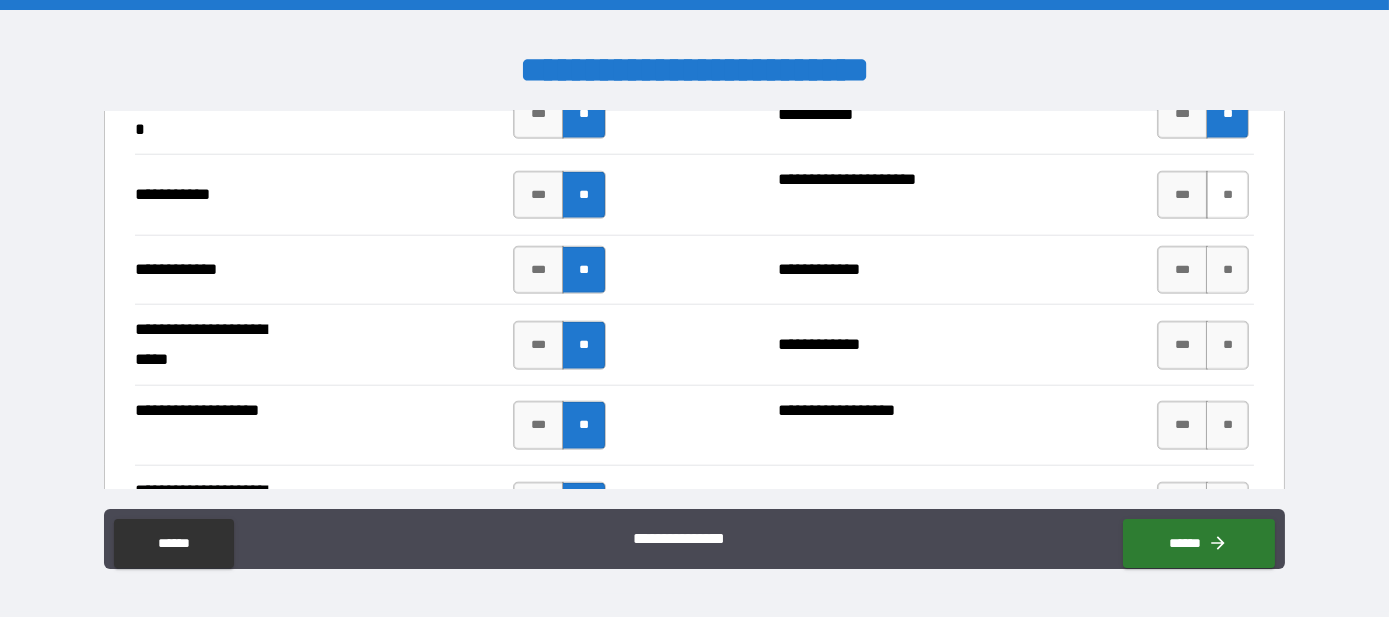 click on "**" at bounding box center [1227, 195] 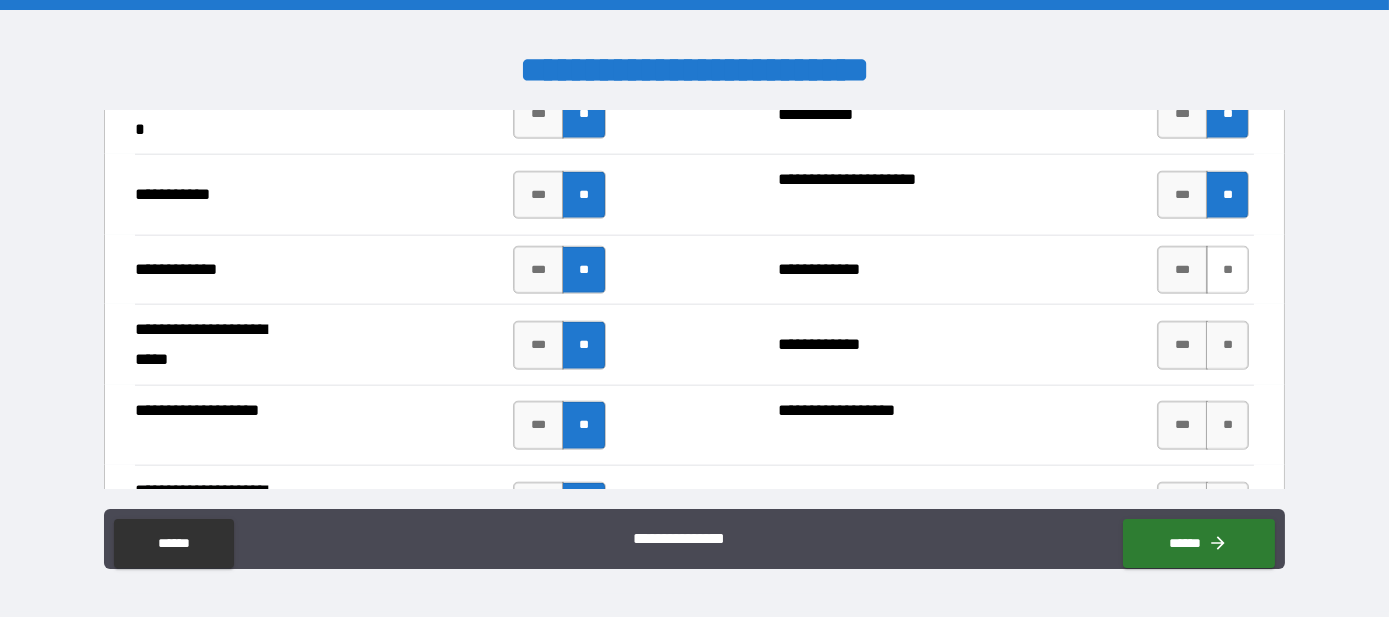 click on "**" at bounding box center (1227, 270) 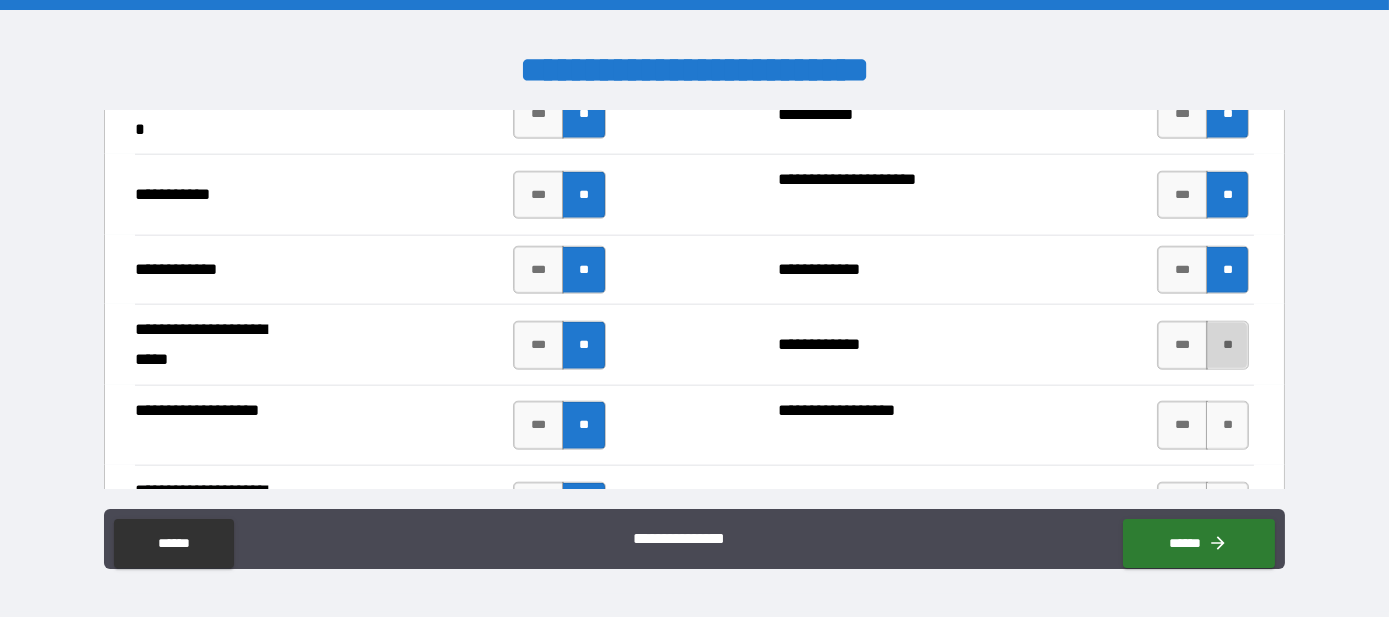 click on "**" at bounding box center (1227, 345) 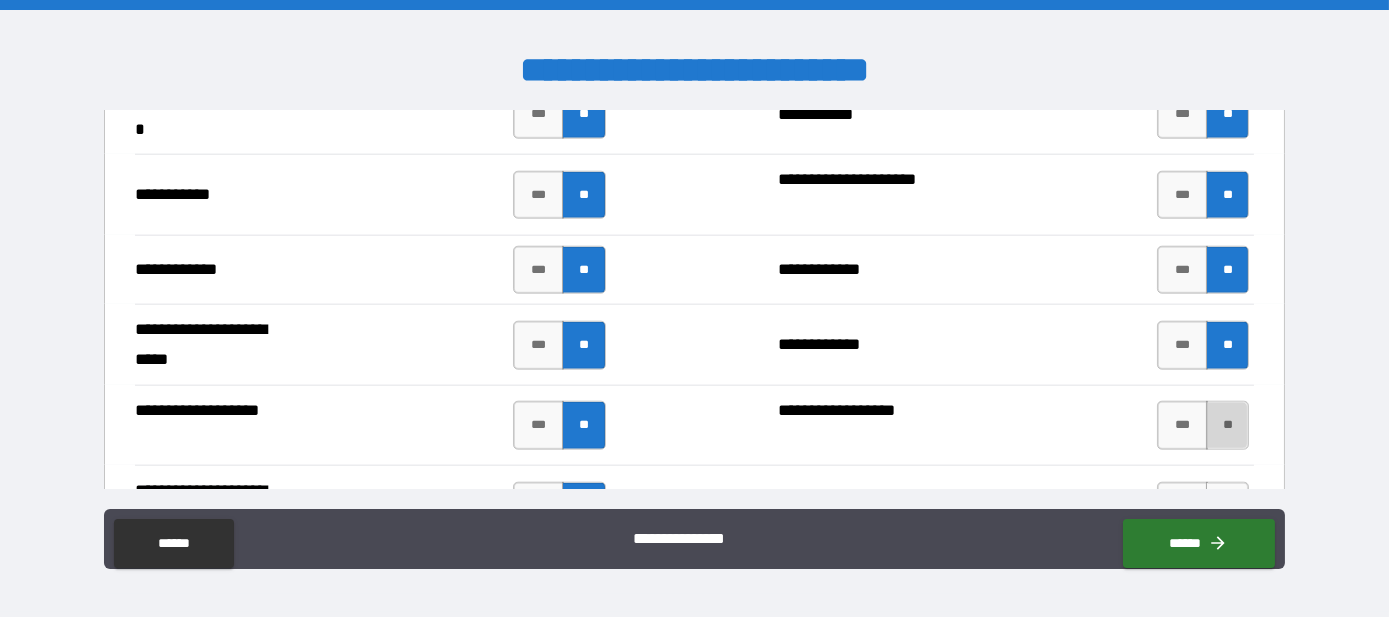 click on "**" at bounding box center [1227, 425] 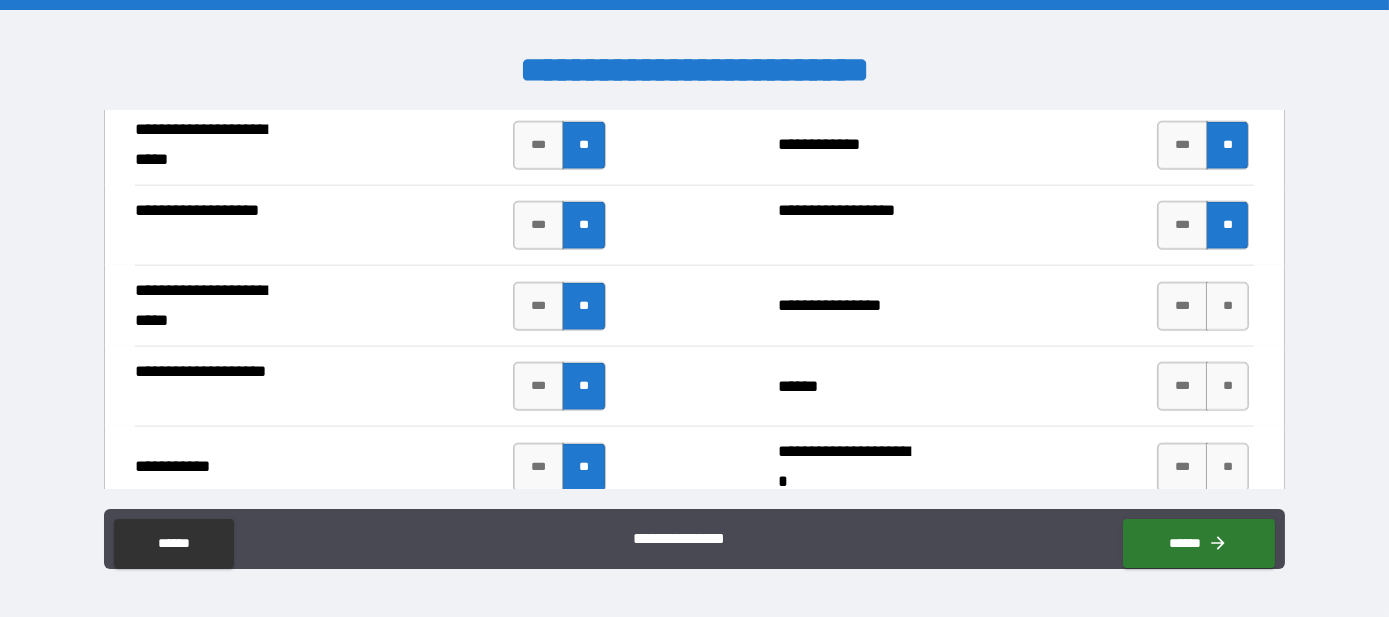 scroll, scrollTop: 4696, scrollLeft: 0, axis: vertical 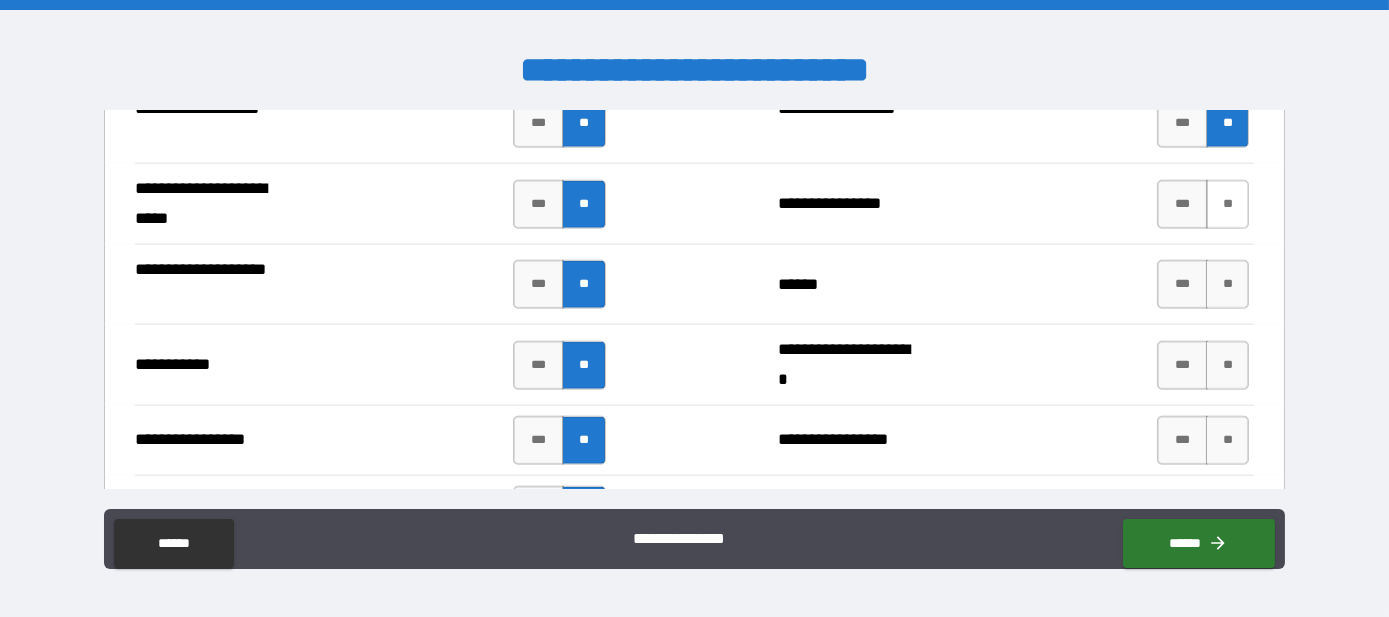 click on "**" at bounding box center (1227, 204) 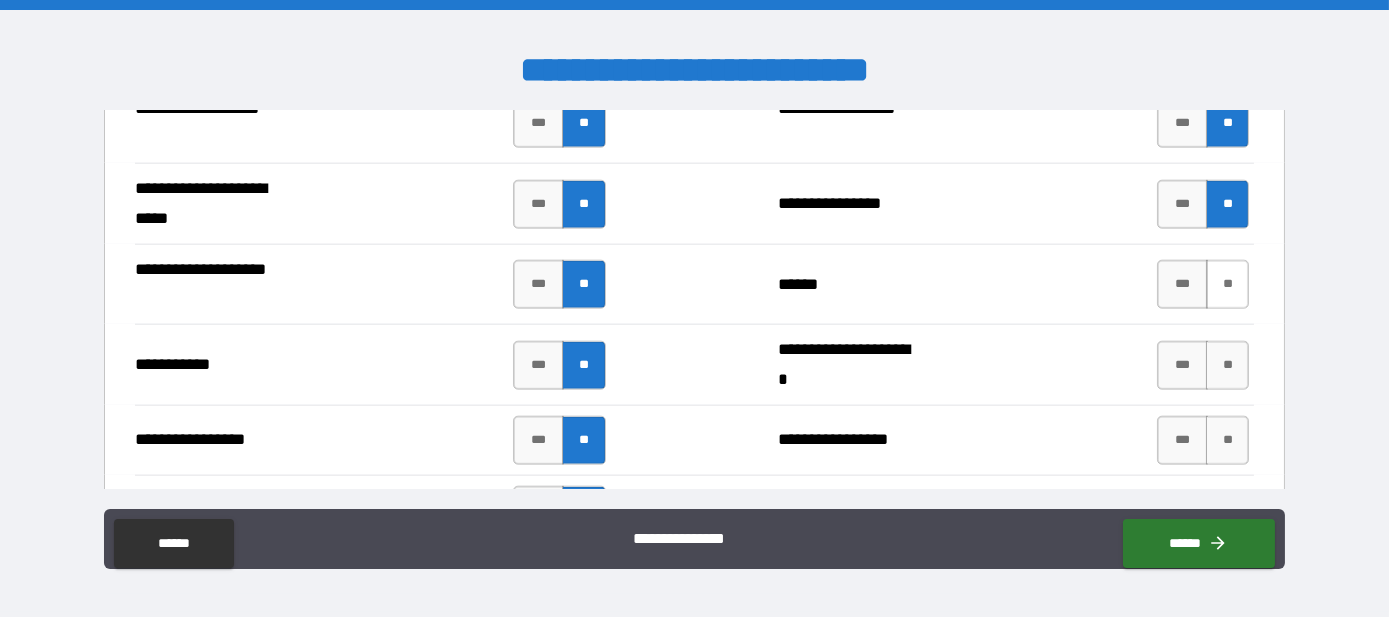 click on "**" at bounding box center (1227, 284) 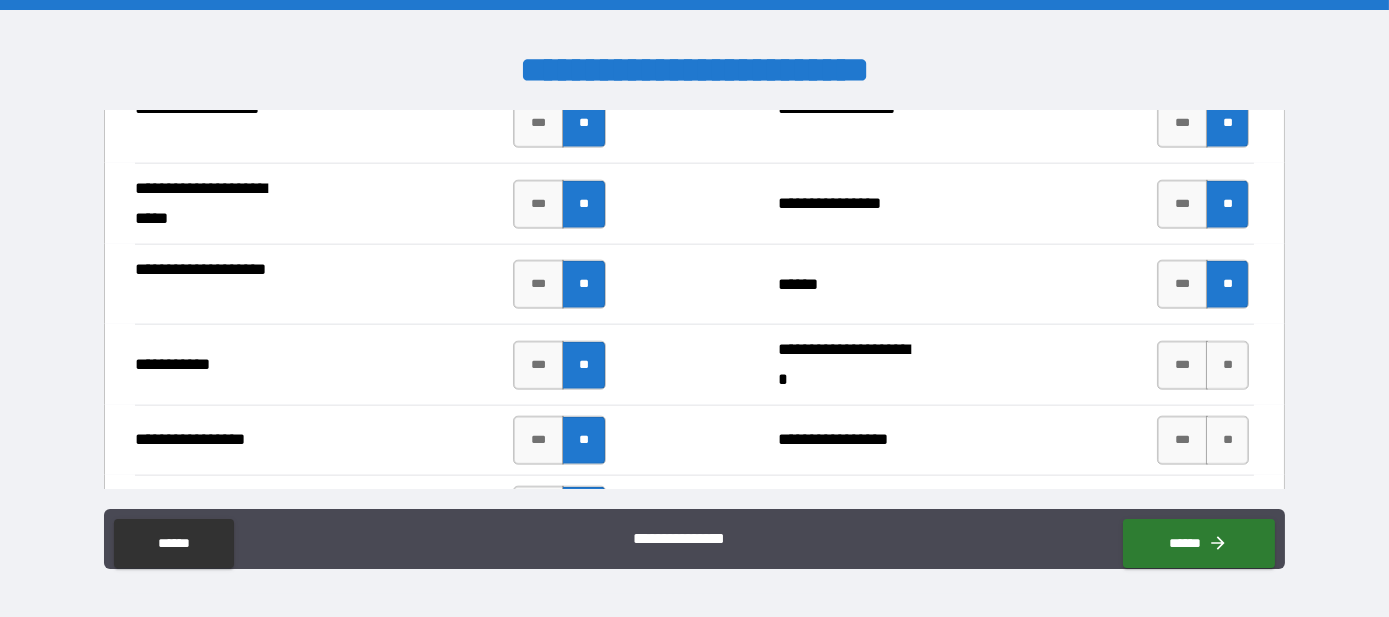 drag, startPoint x: 1200, startPoint y: 351, endPoint x: 1193, endPoint y: 392, distance: 41.59327 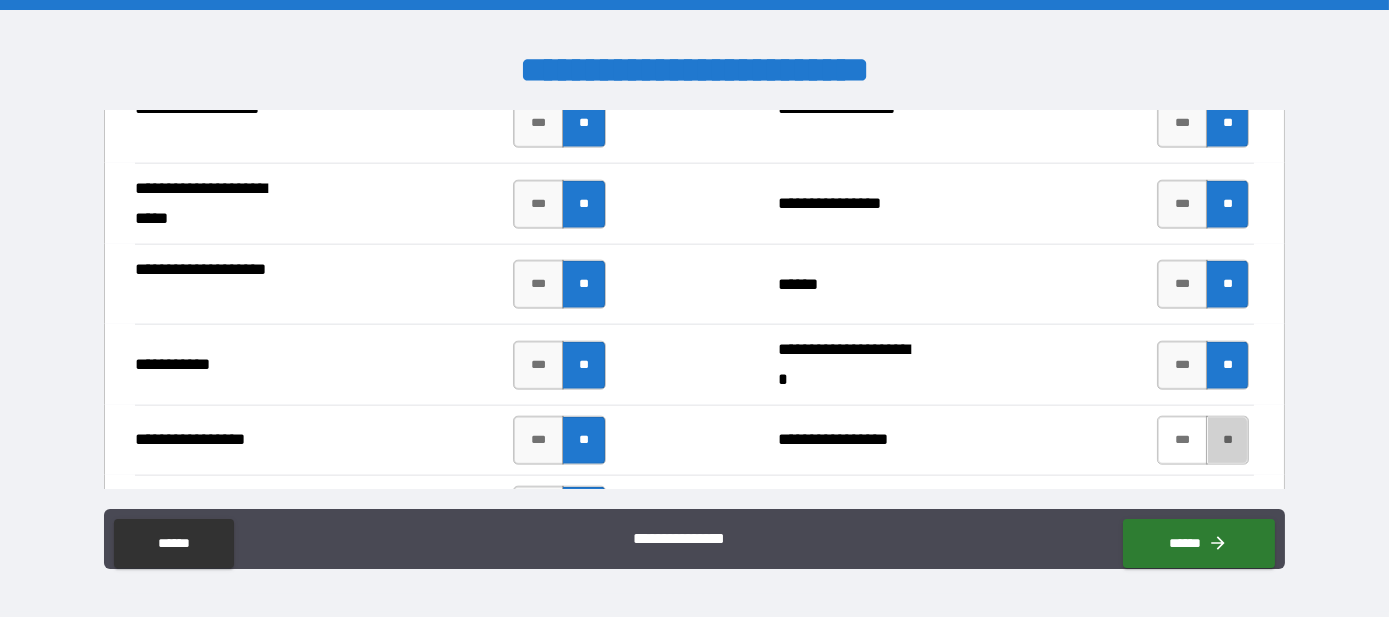 drag, startPoint x: 1209, startPoint y: 429, endPoint x: 1176, endPoint y: 410, distance: 38.078865 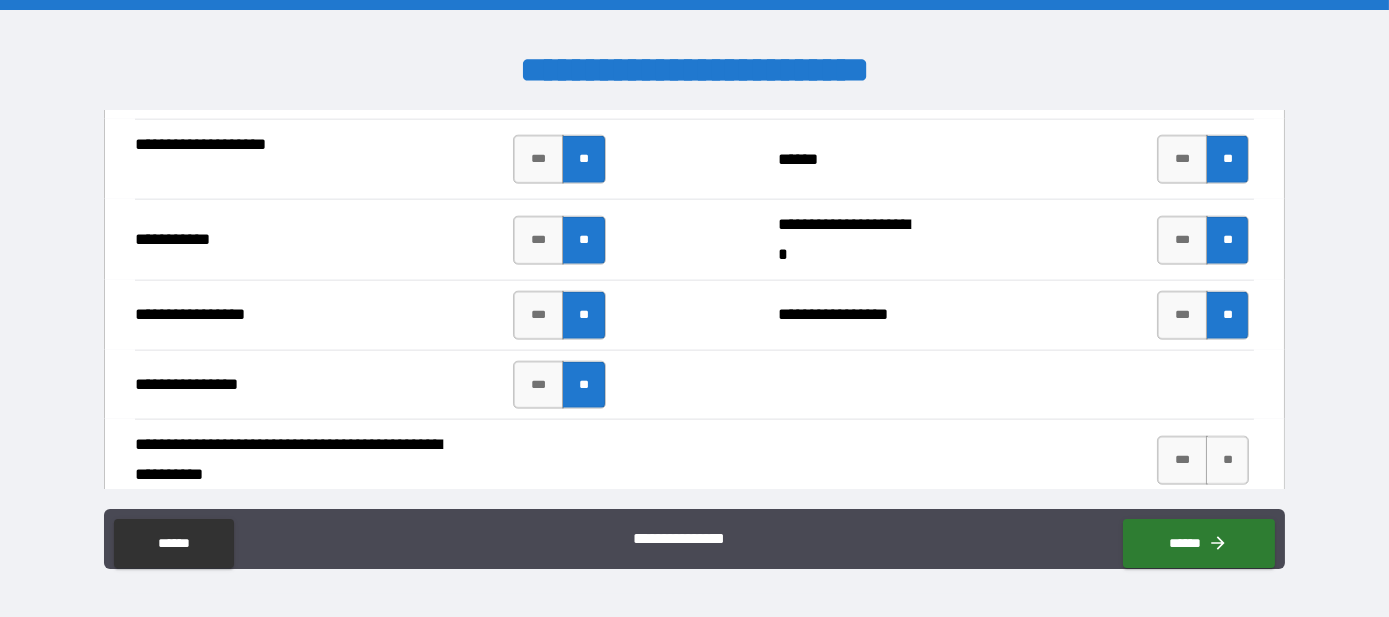 scroll, scrollTop: 5000, scrollLeft: 0, axis: vertical 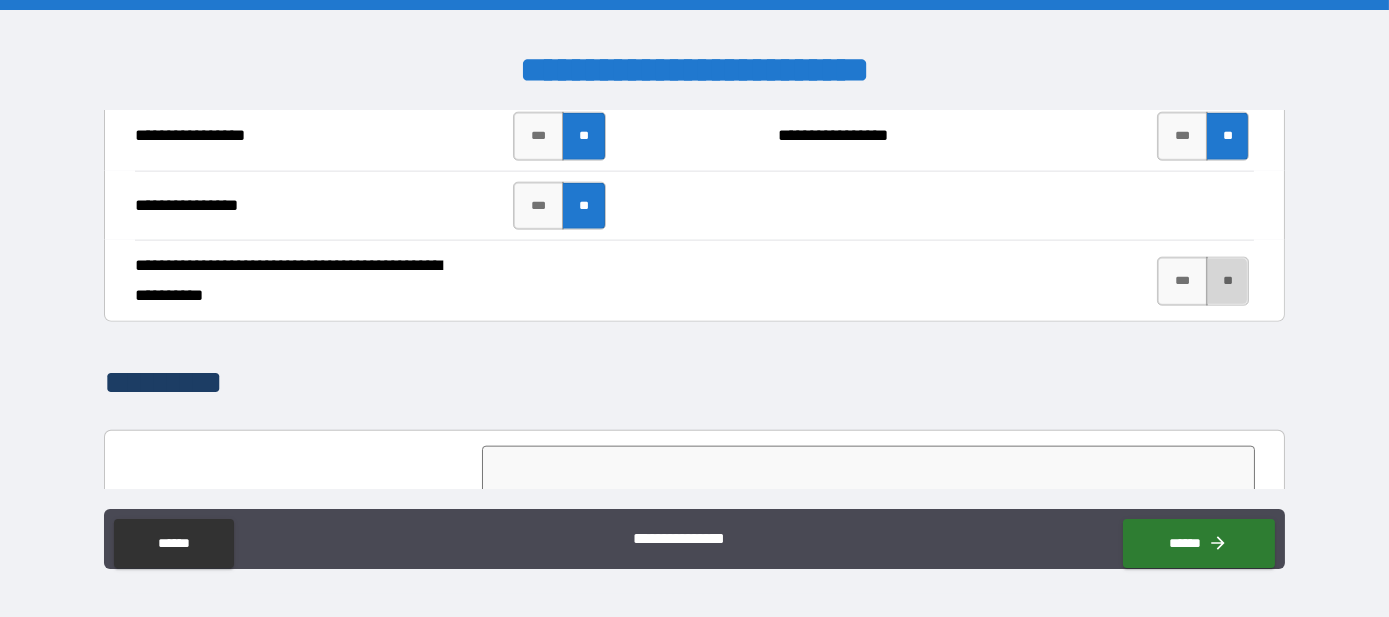click on "**" at bounding box center [1227, 281] 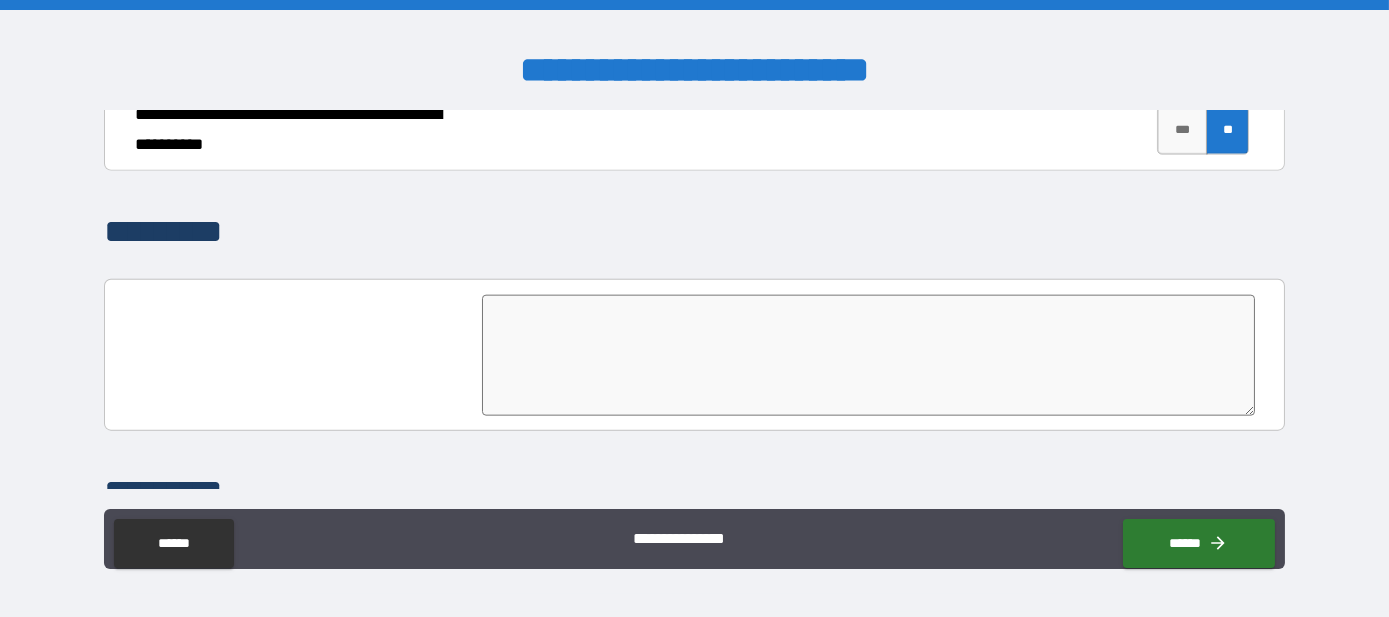 scroll, scrollTop: 5403, scrollLeft: 0, axis: vertical 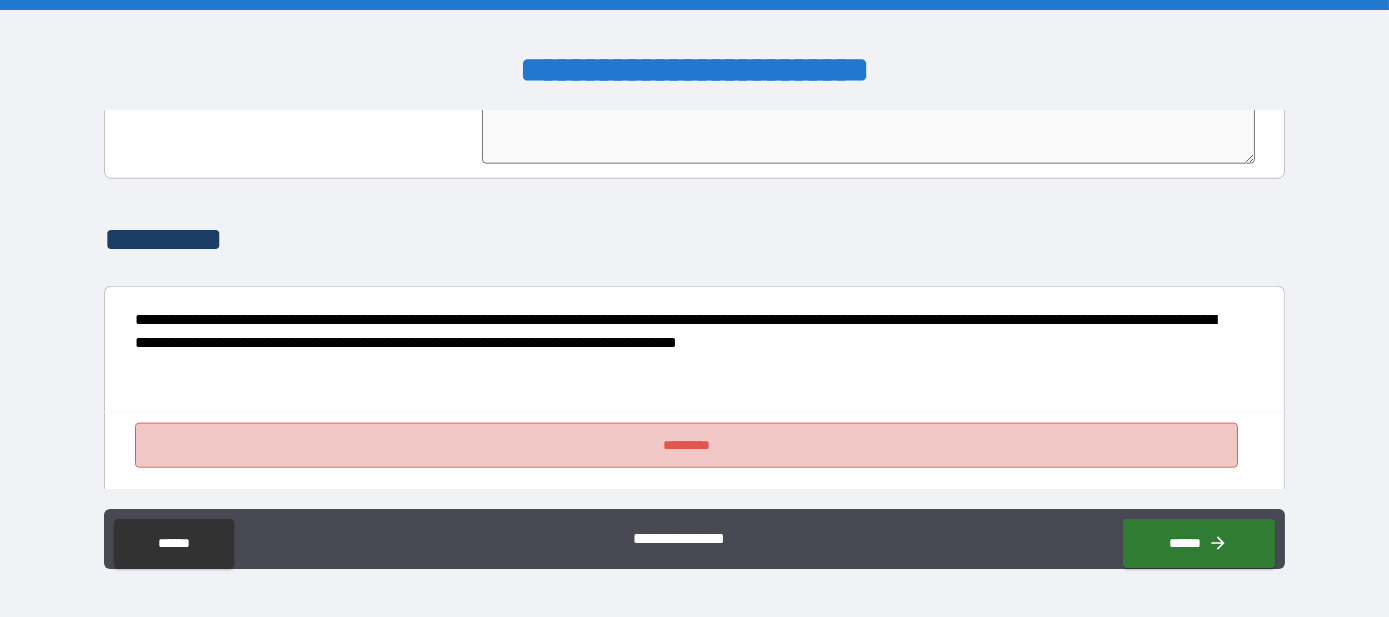 click on "*********" at bounding box center (687, 445) 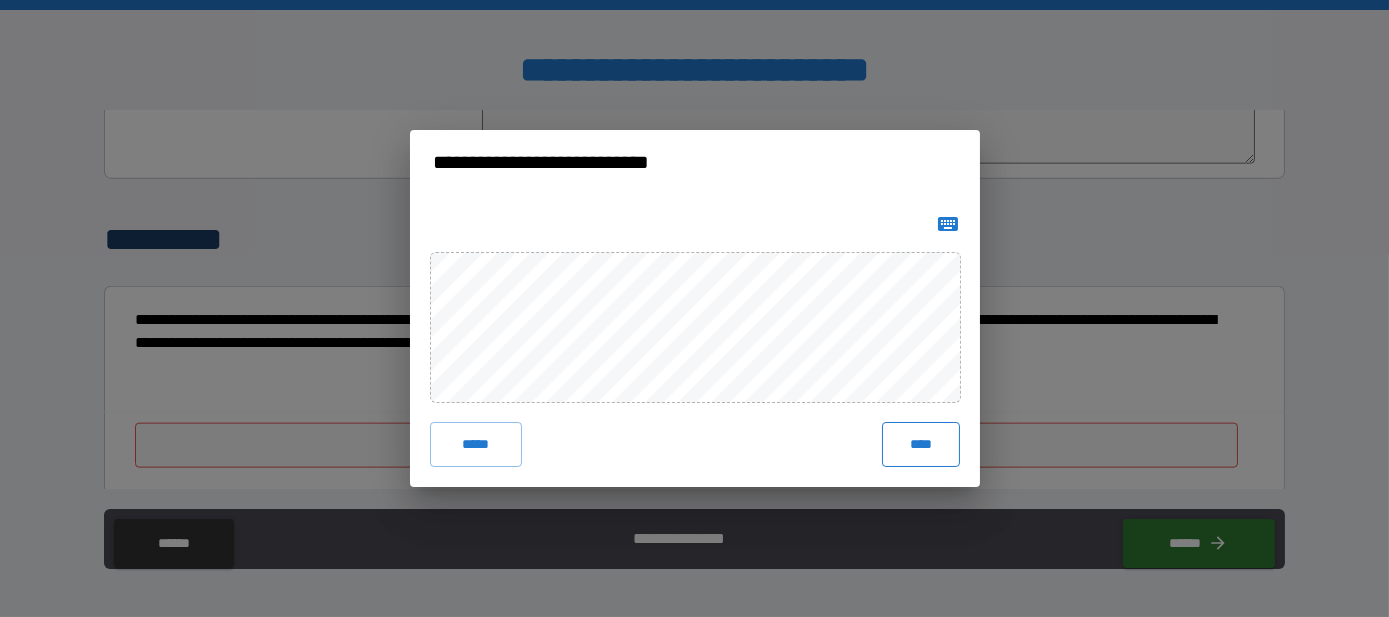 click on "****" at bounding box center [921, 444] 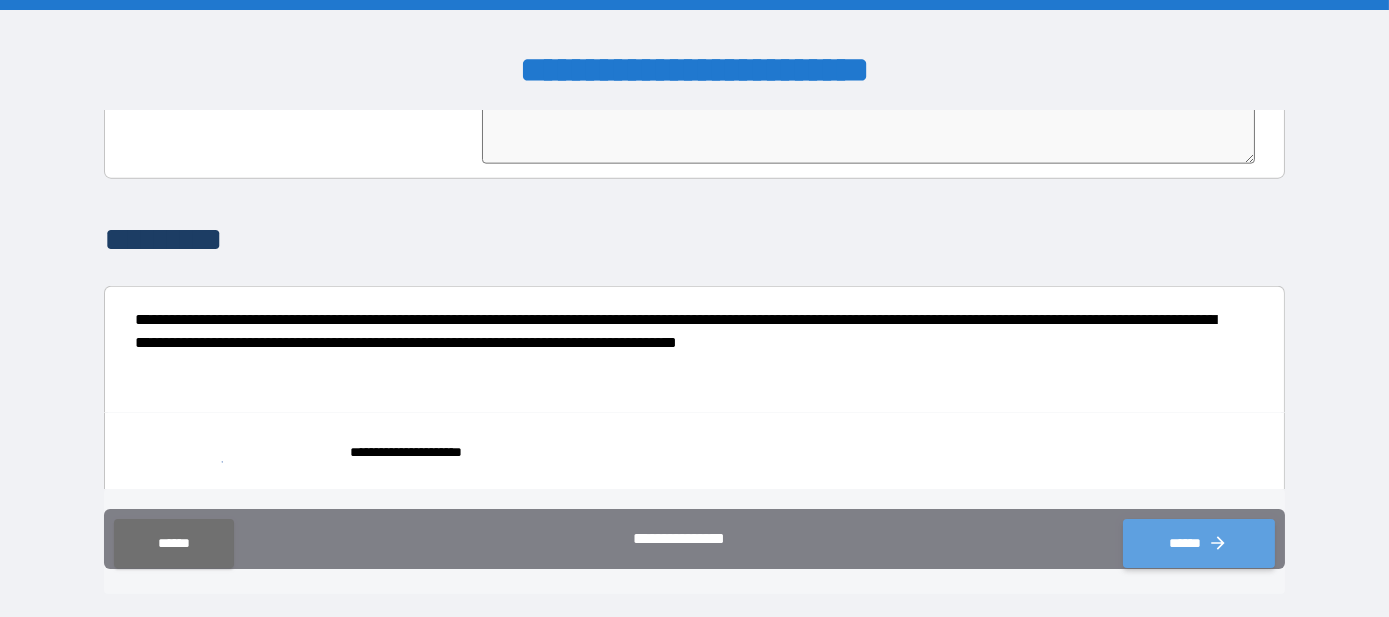 click on "******" at bounding box center (1199, 544) 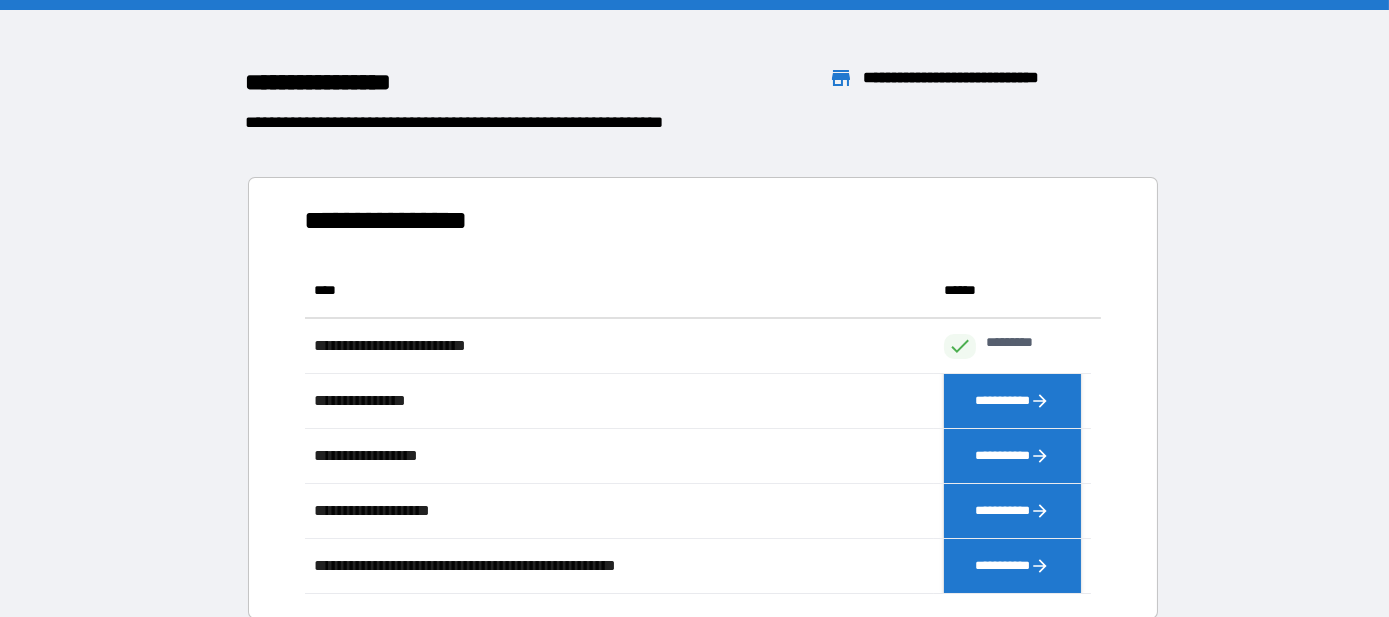 scroll, scrollTop: 15, scrollLeft: 14, axis: both 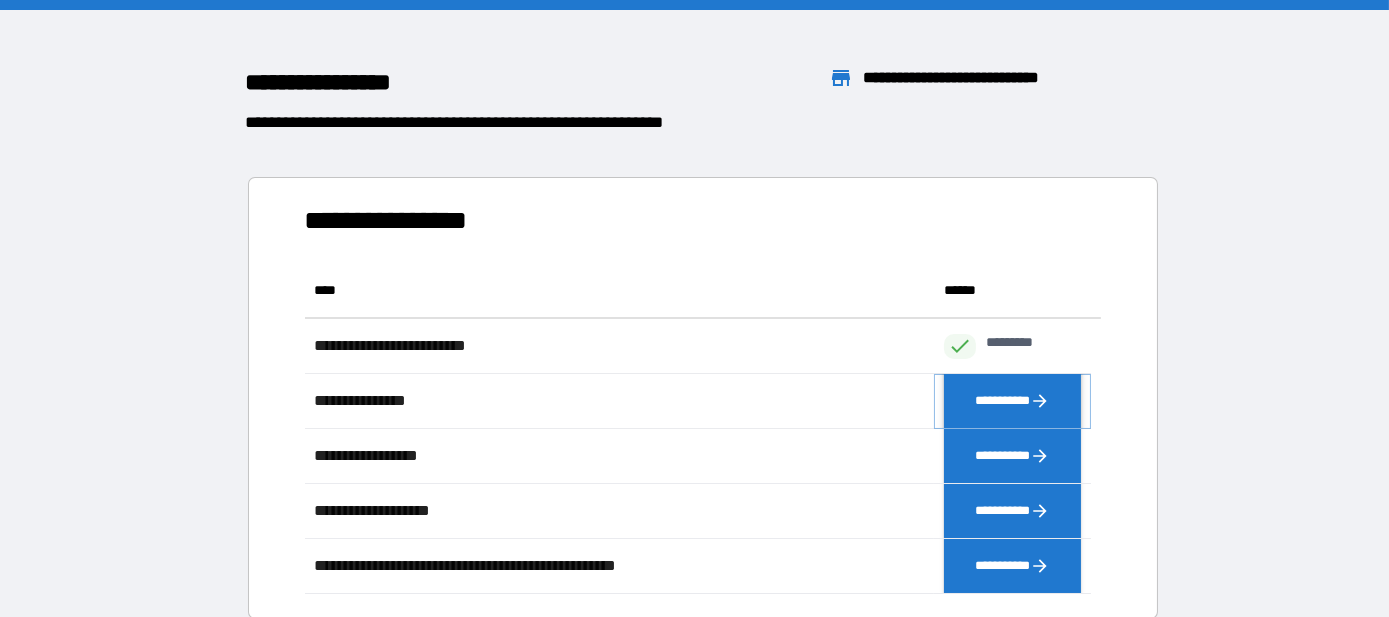 click 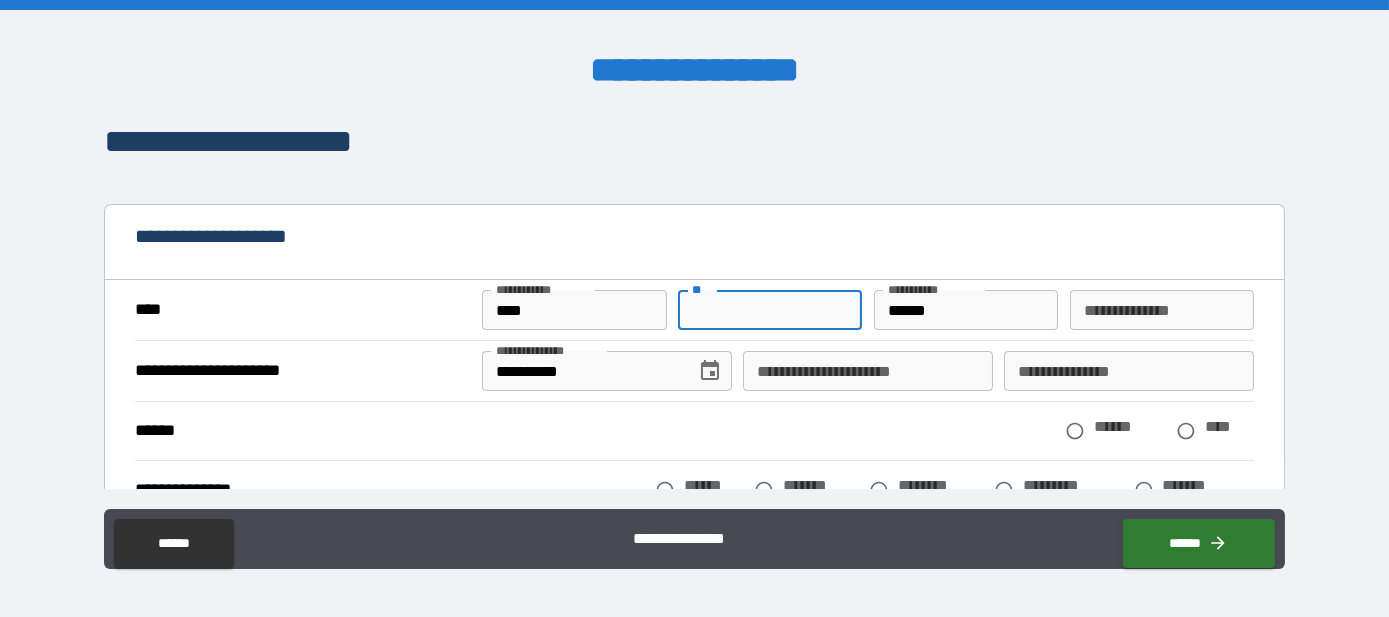click on "**" at bounding box center [770, 310] 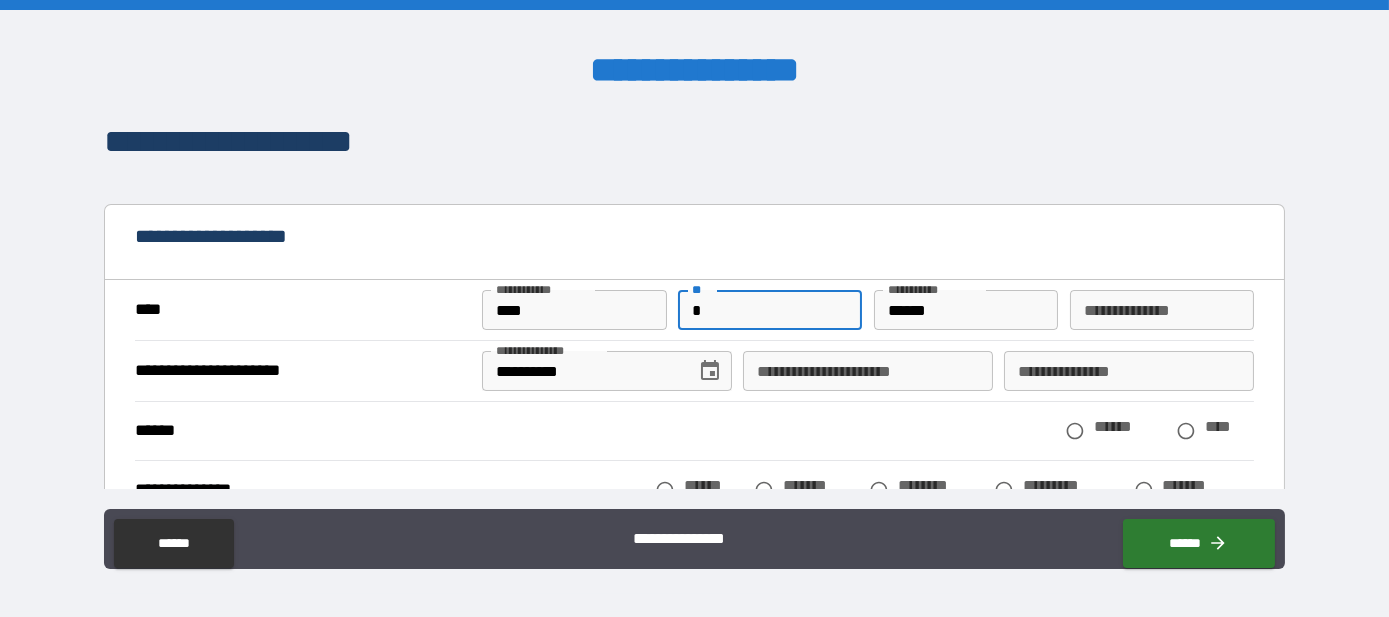 type on "*" 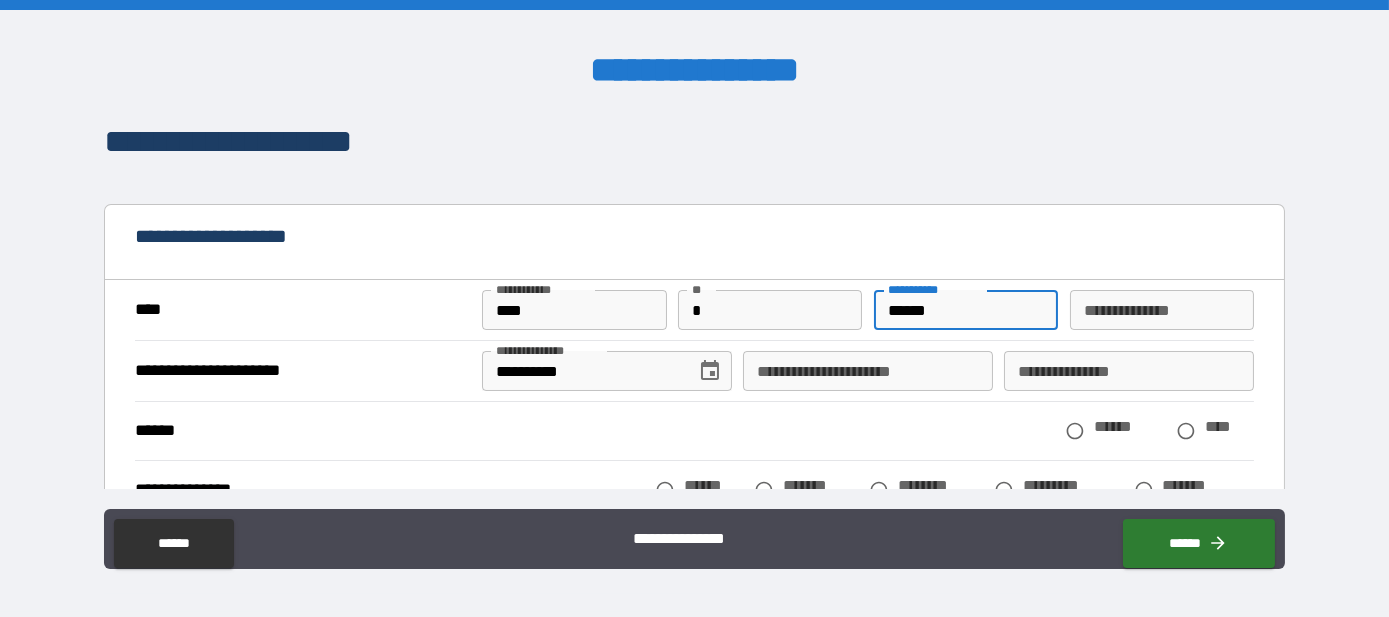 click on "******" at bounding box center (966, 310) 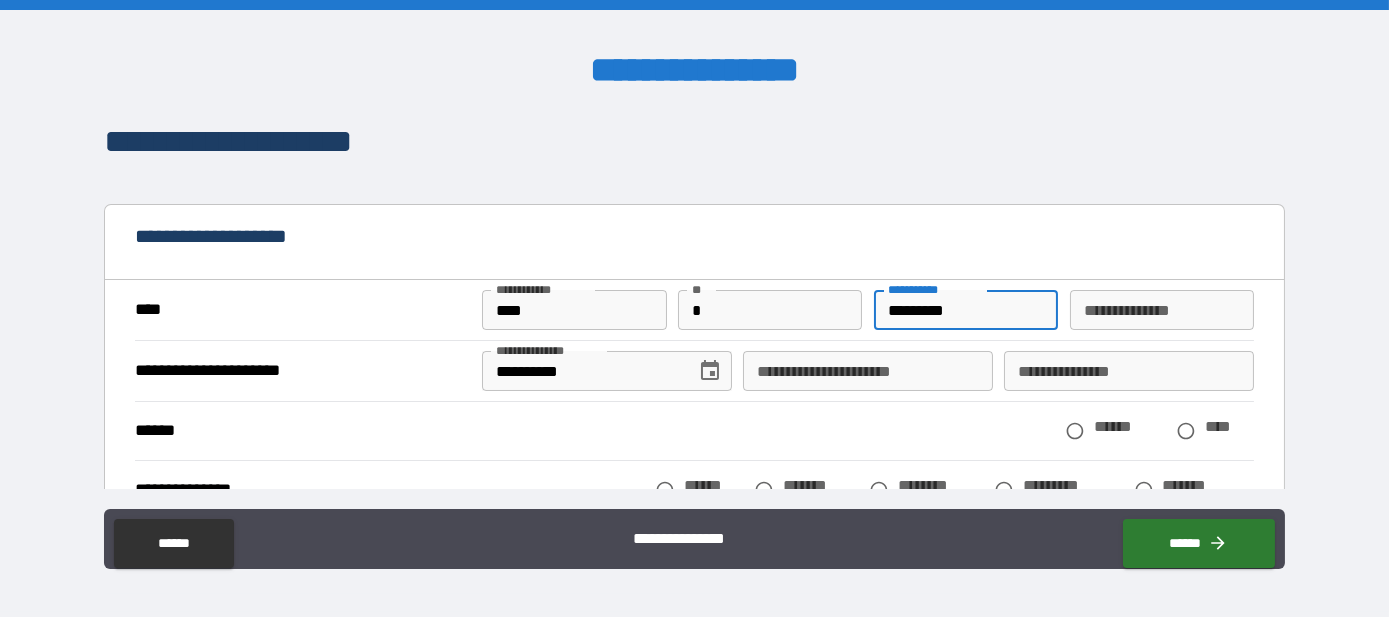 type on "*********" 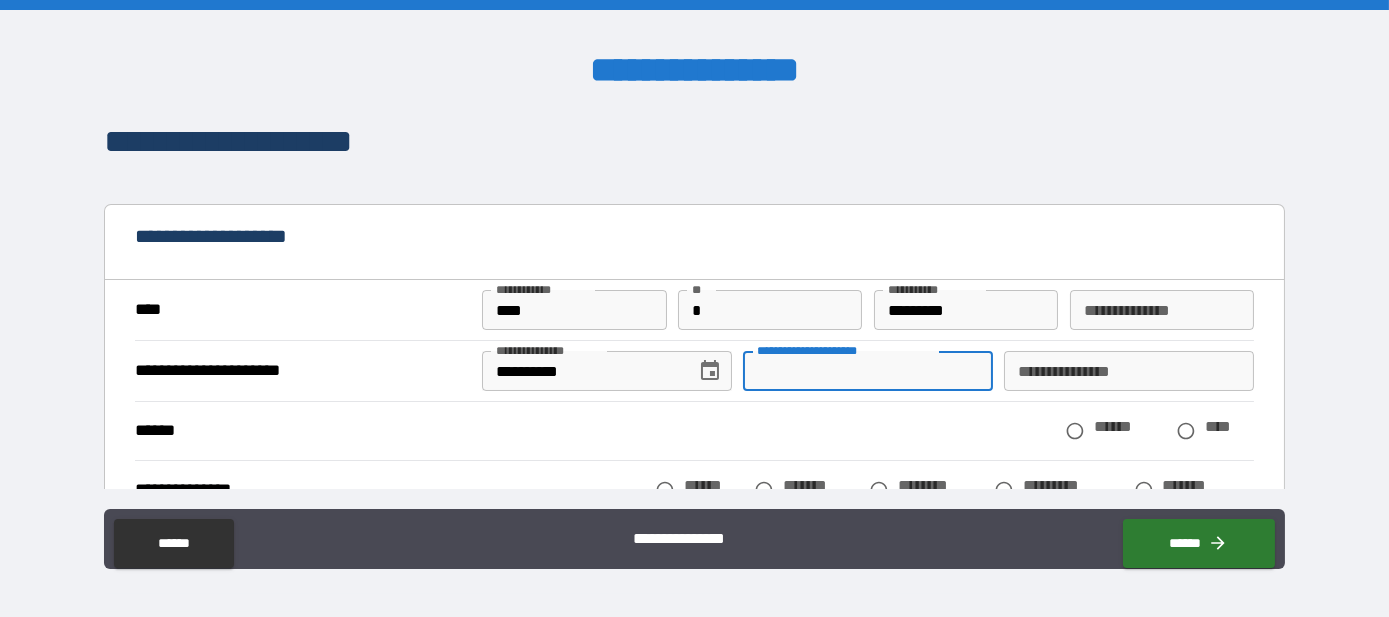 click on "**********" at bounding box center (868, 371) 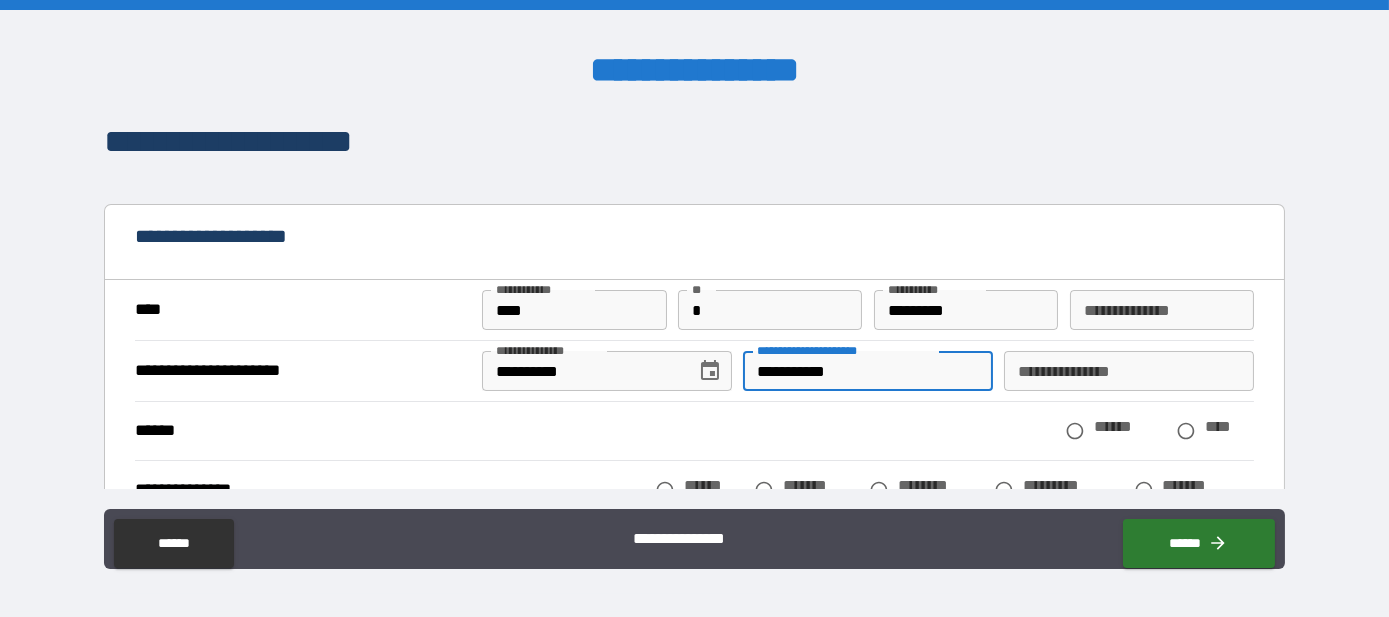 type on "**********" 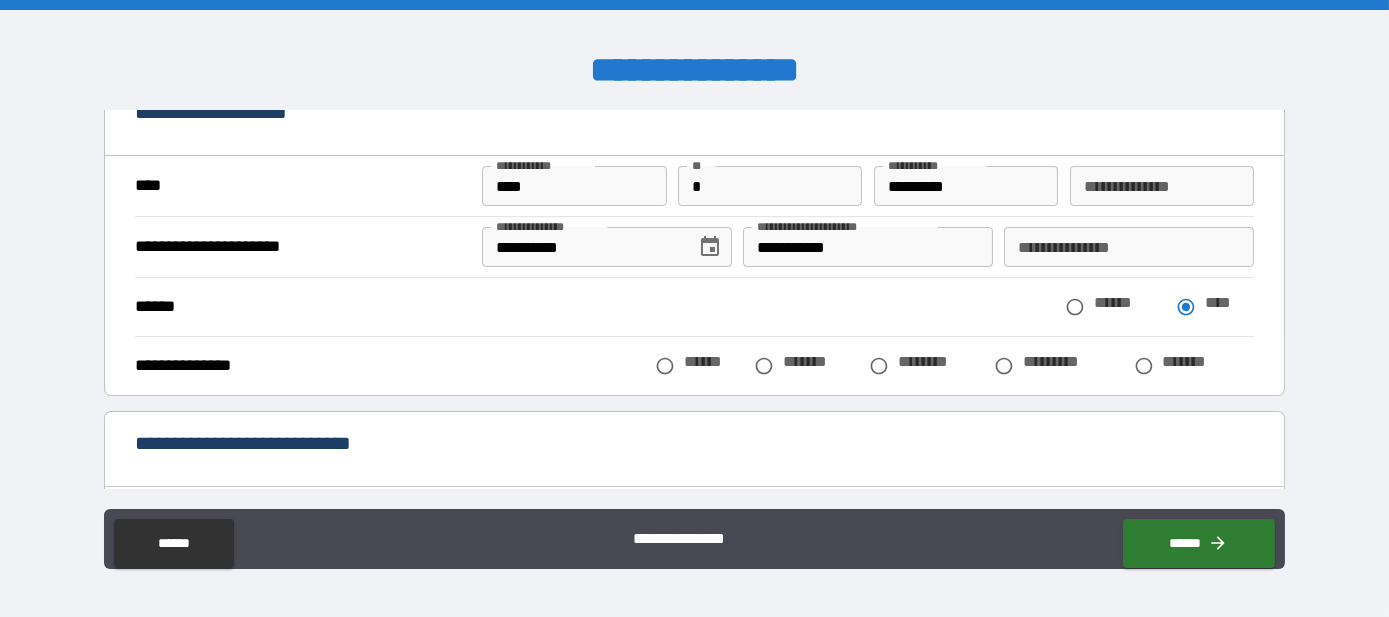 scroll, scrollTop: 151, scrollLeft: 0, axis: vertical 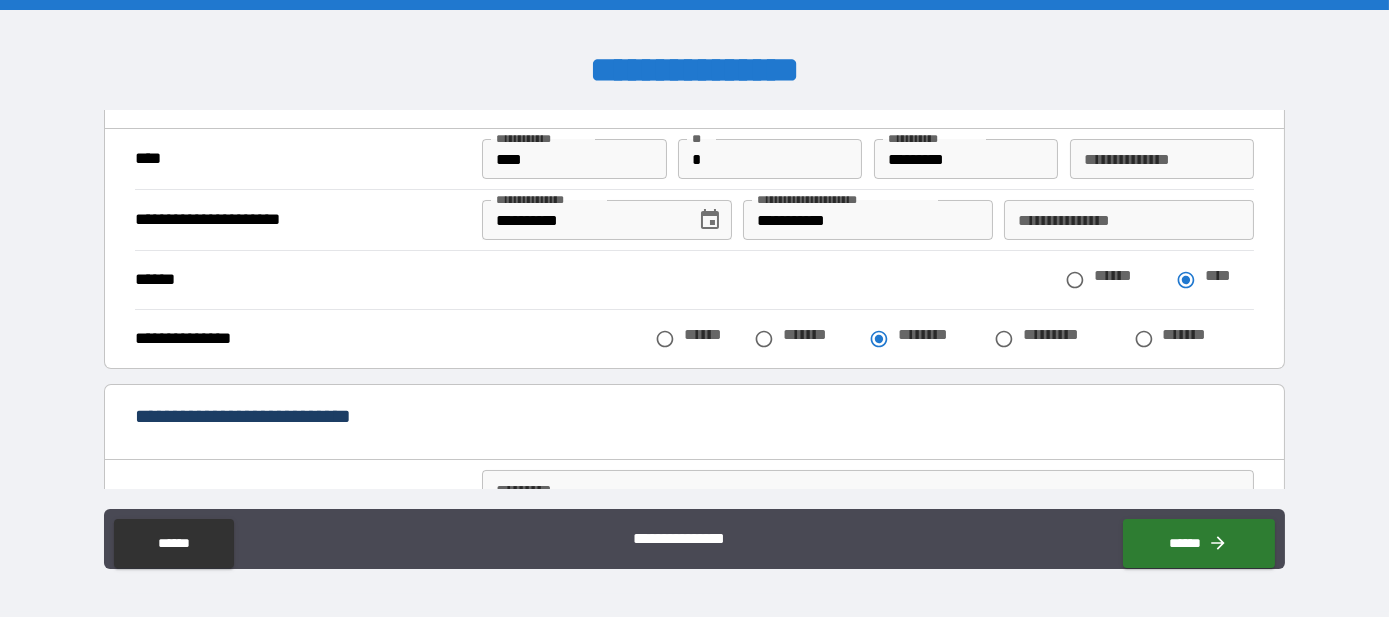 click on "**********" at bounding box center (1129, 220) 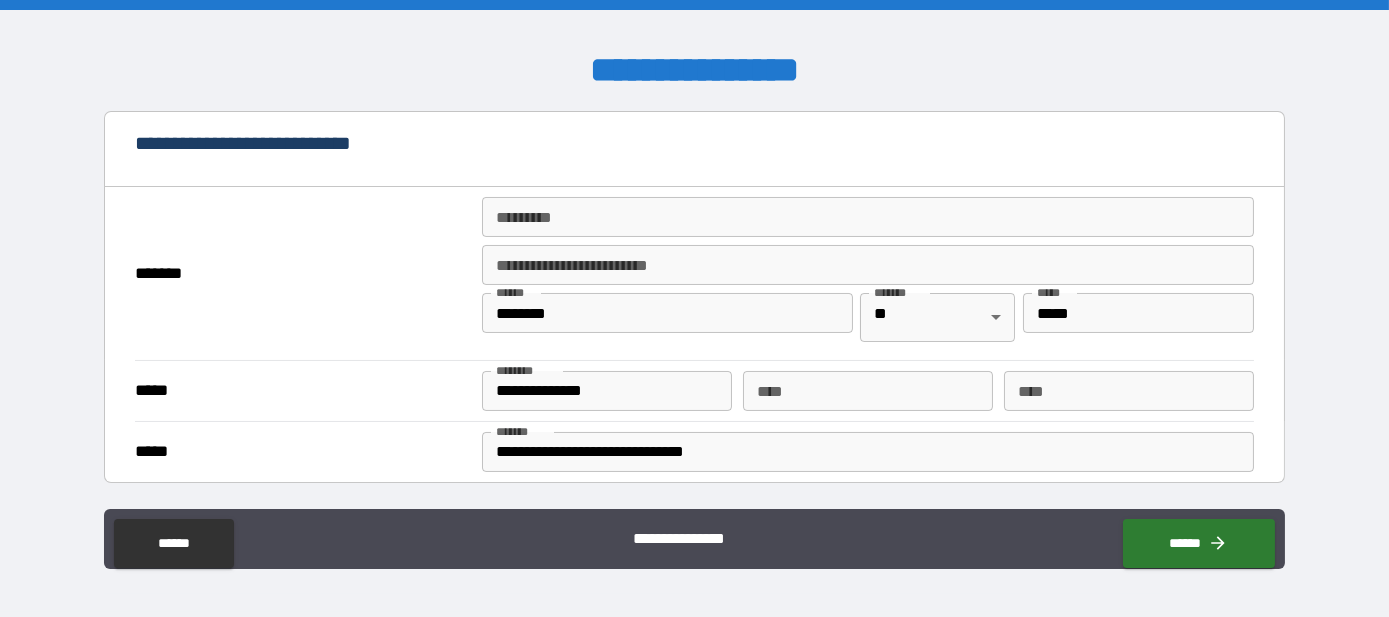 scroll, scrollTop: 454, scrollLeft: 0, axis: vertical 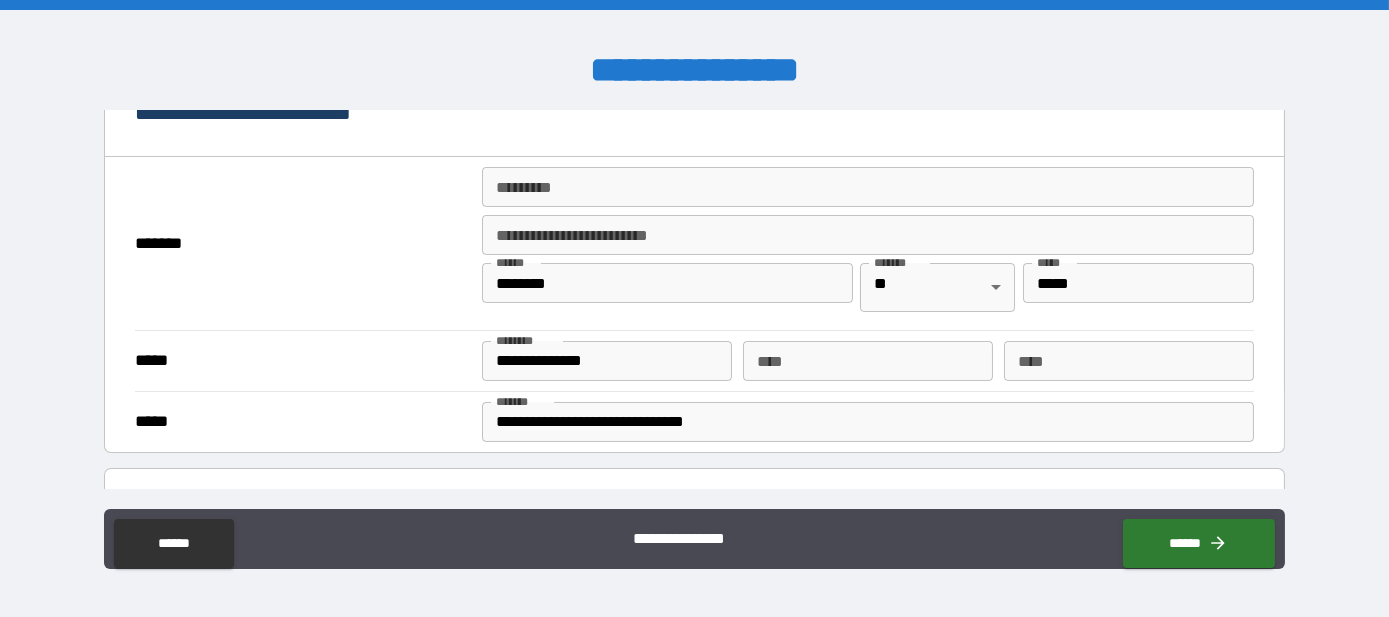 type on "*****" 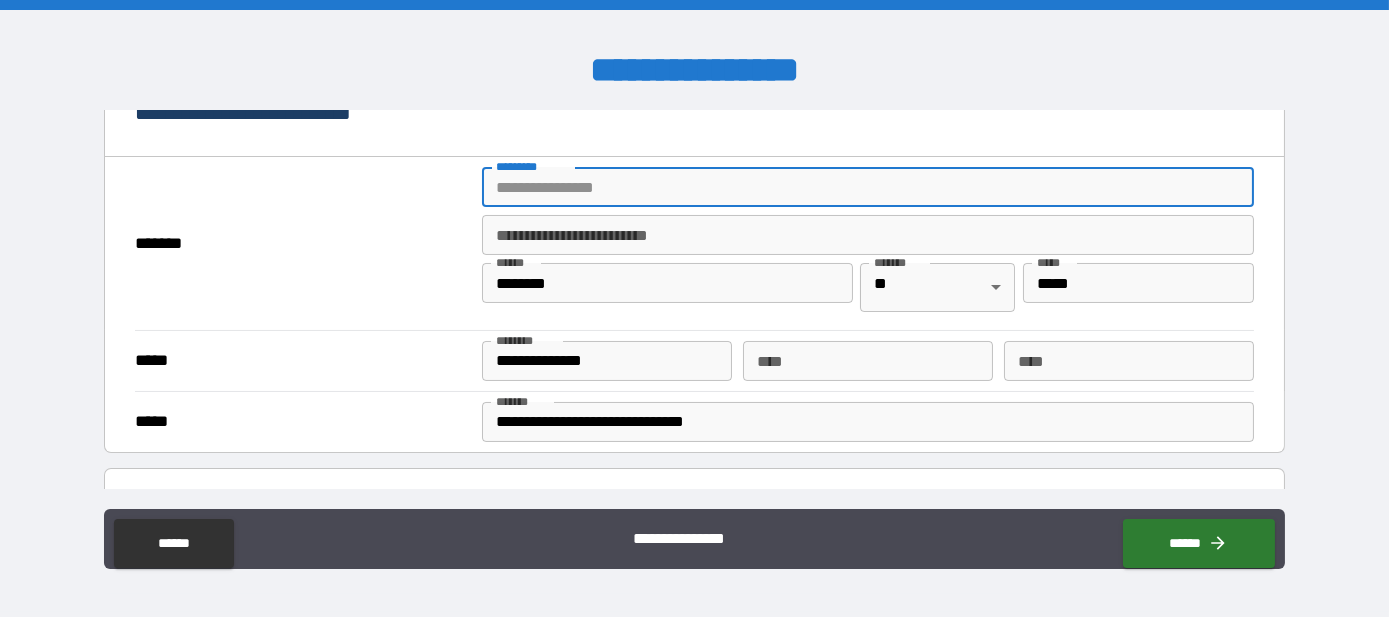 click on "*******   *" at bounding box center [868, 187] 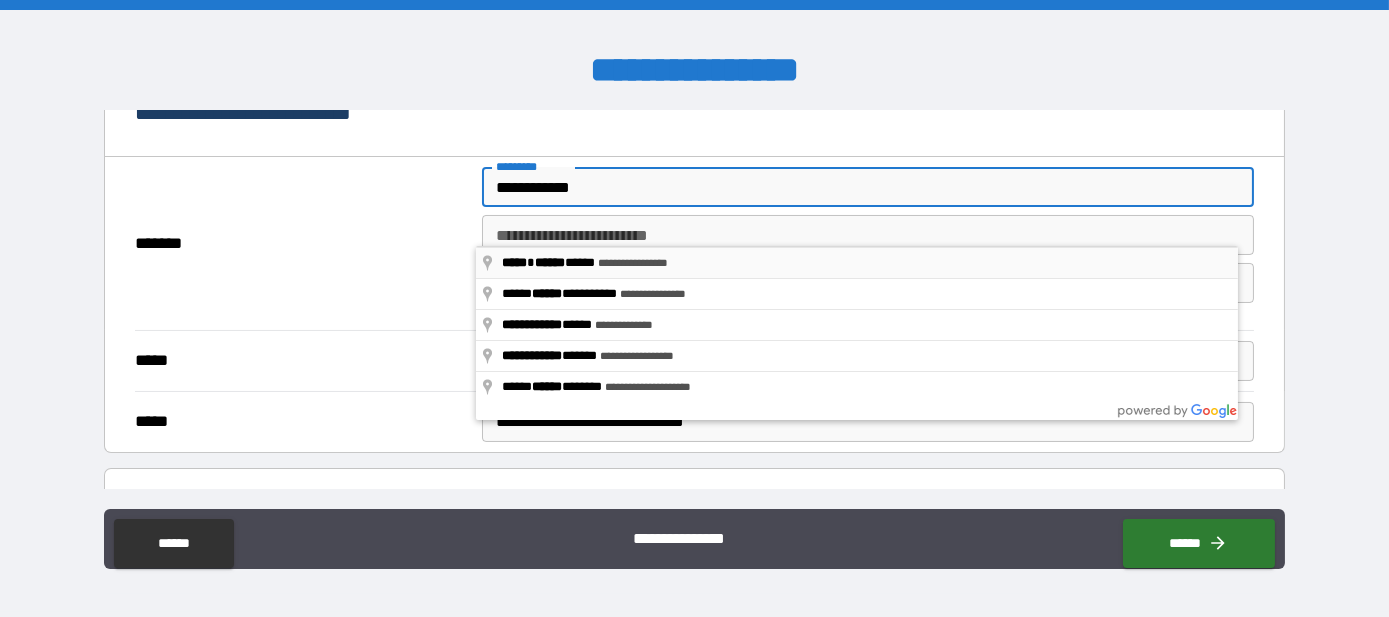 type on "**********" 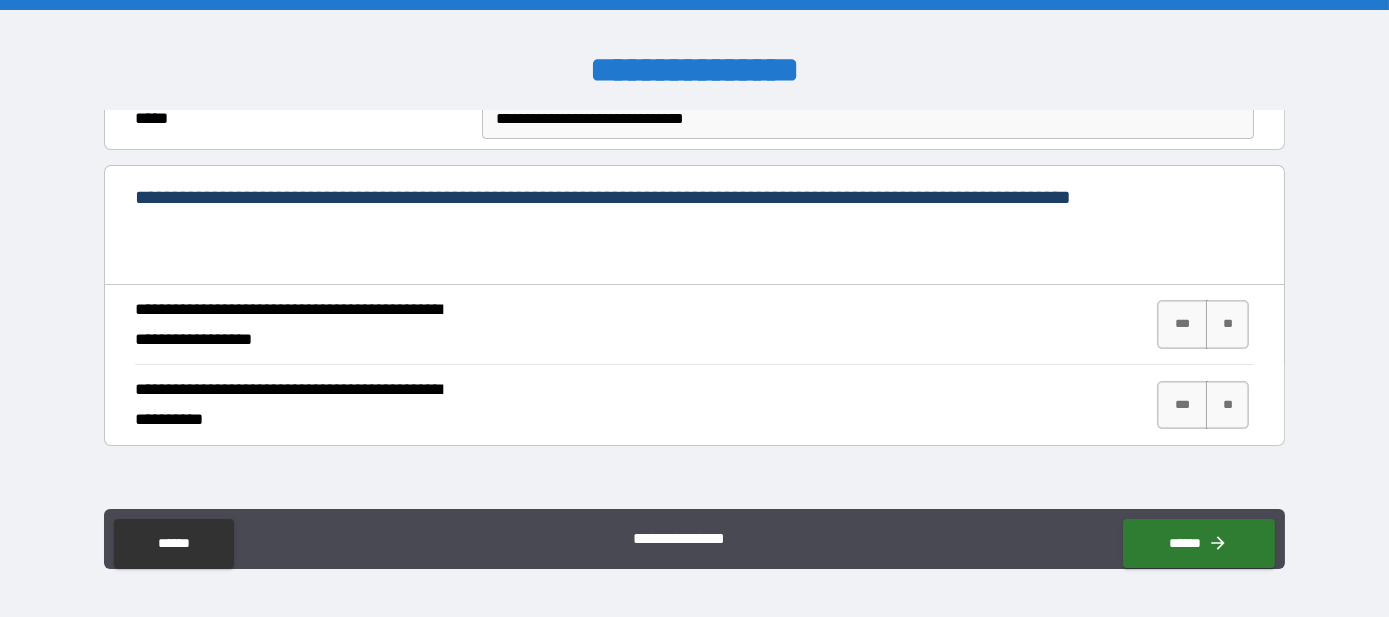scroll, scrollTop: 909, scrollLeft: 0, axis: vertical 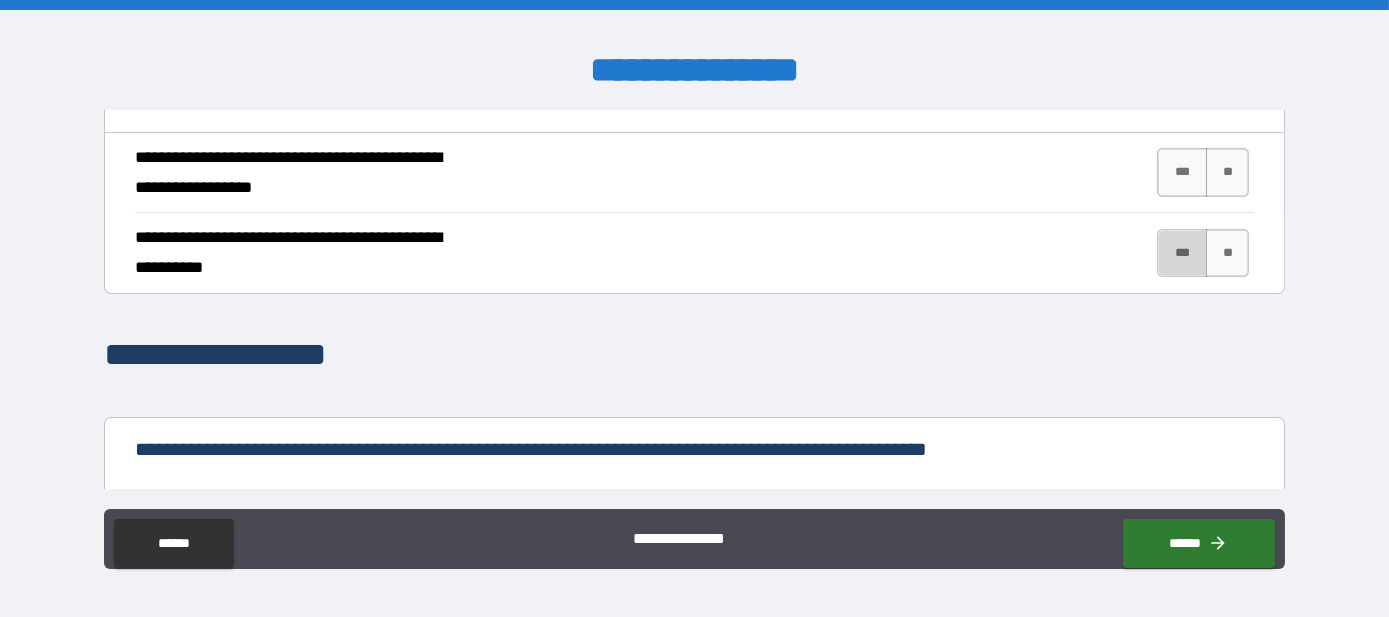 click on "***" at bounding box center (1182, 253) 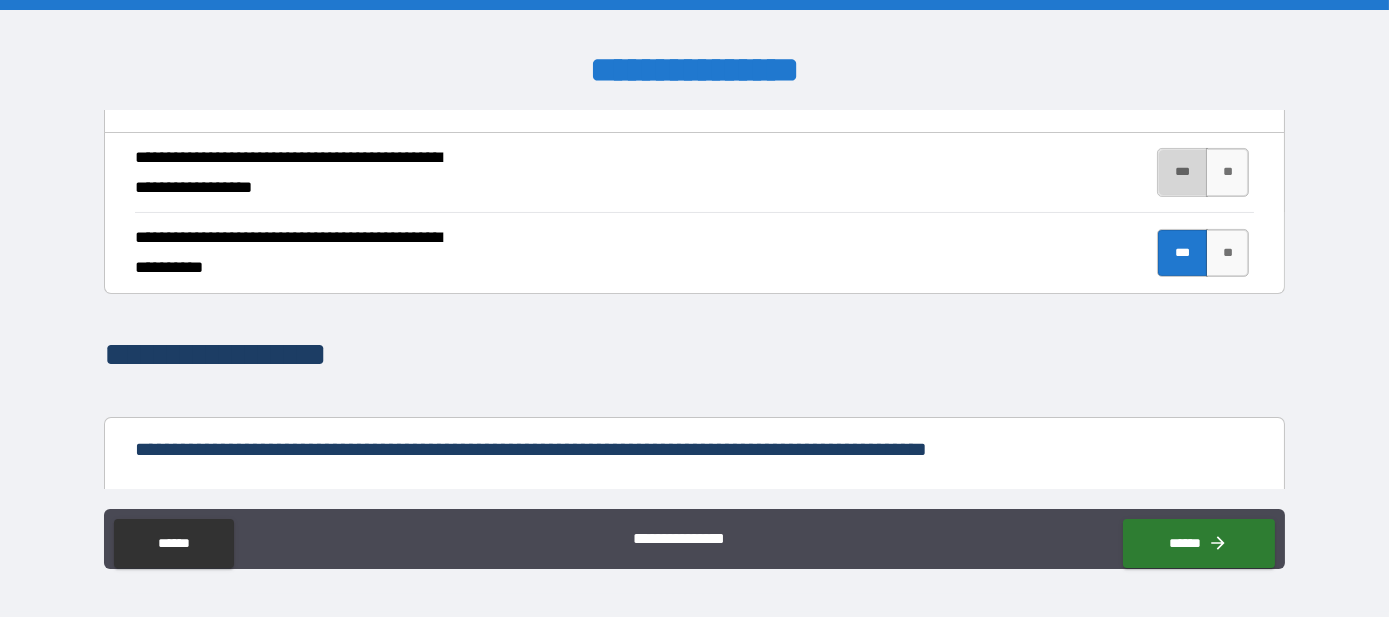 click on "***" at bounding box center (1182, 172) 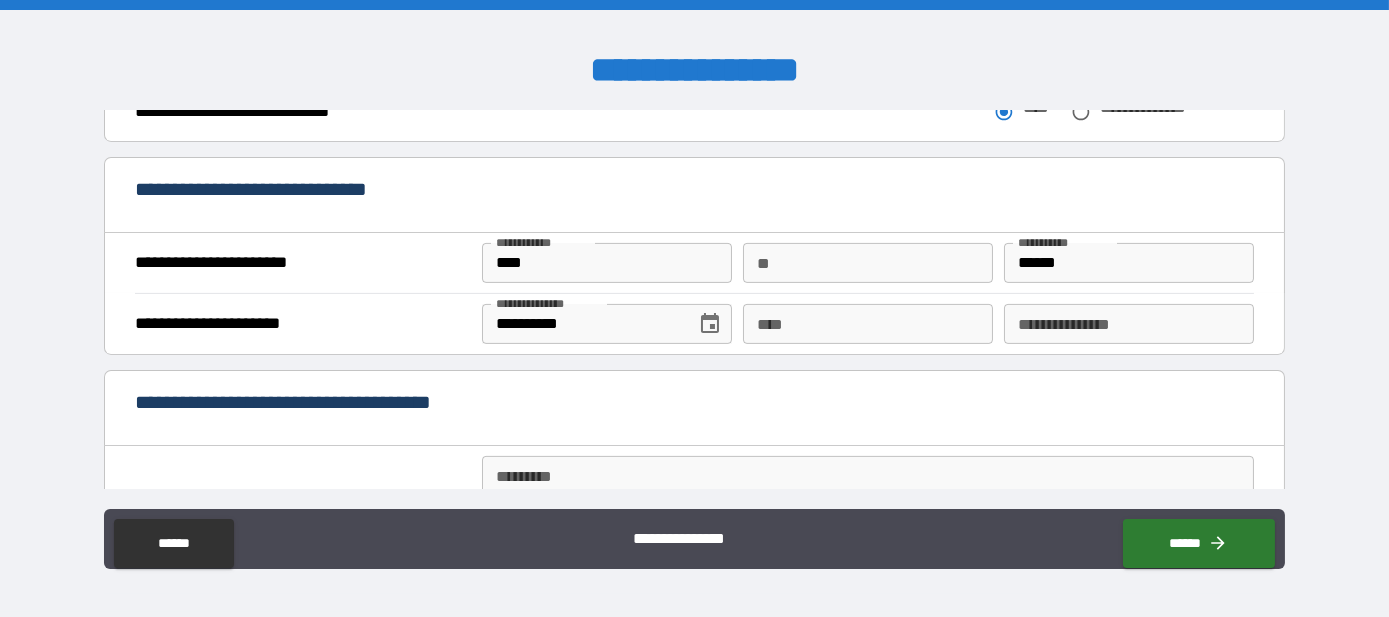 scroll, scrollTop: 1514, scrollLeft: 0, axis: vertical 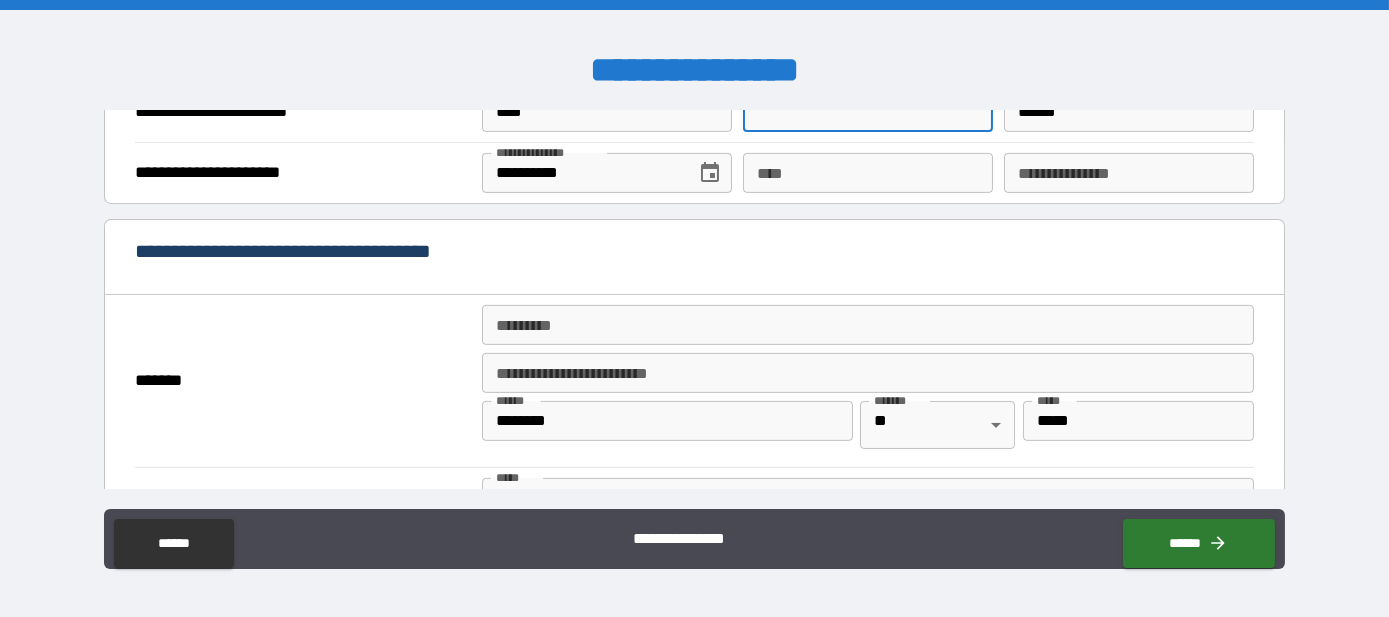 click on "**" at bounding box center (868, 112) 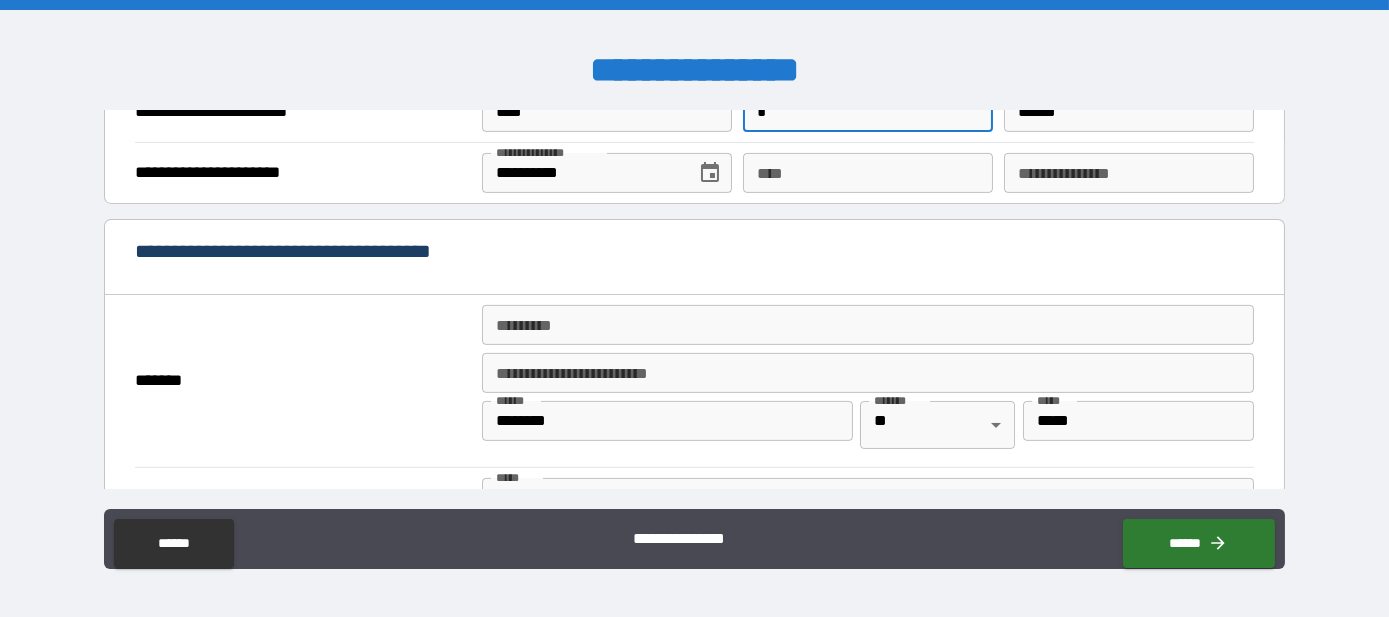 type on "*" 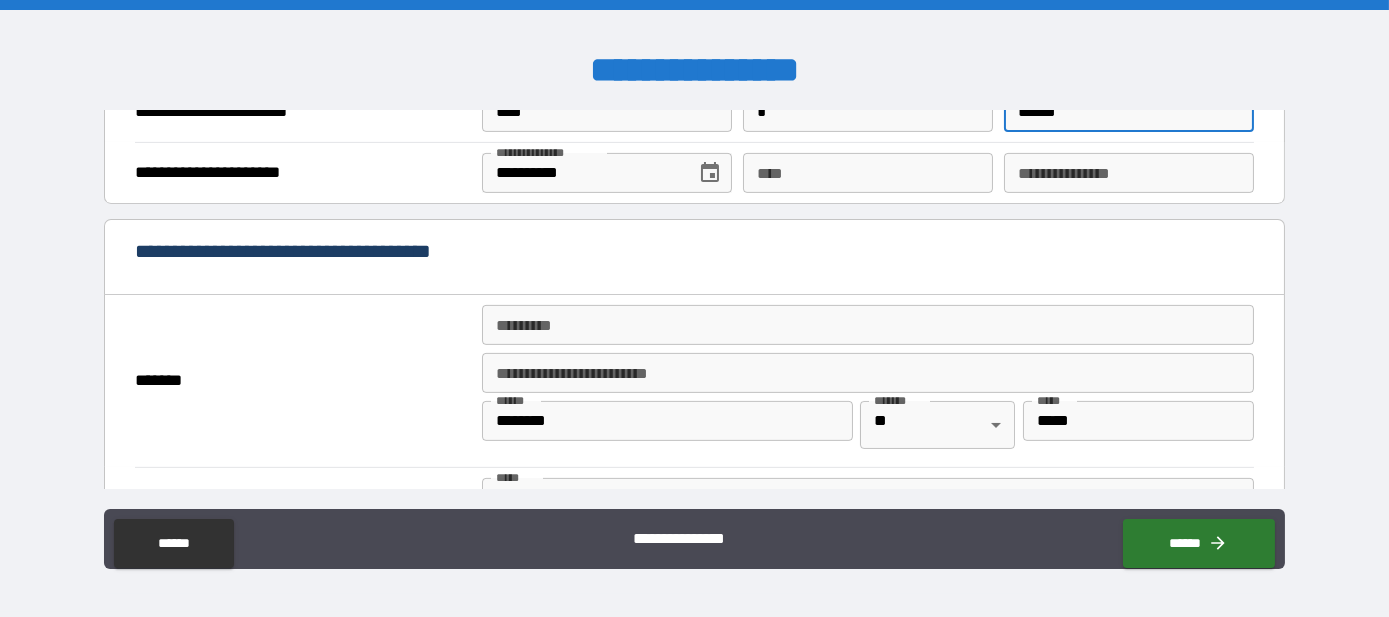 click on "******" at bounding box center [1129, 112] 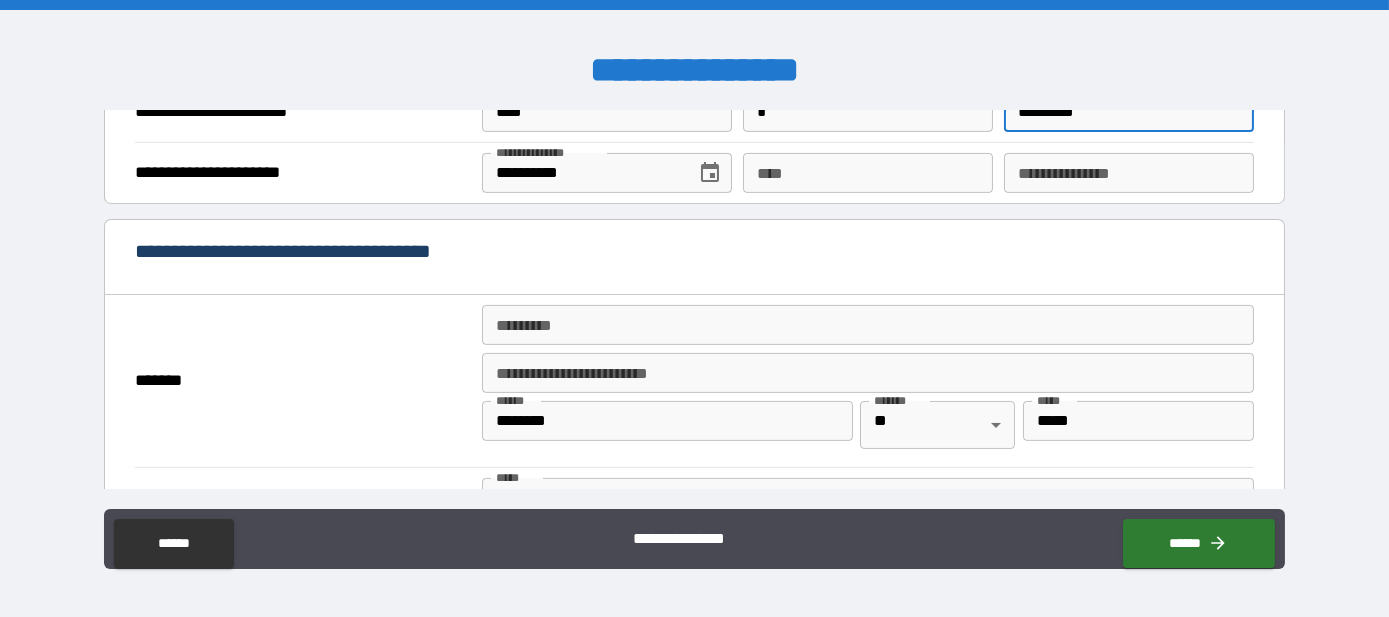 type on "*********" 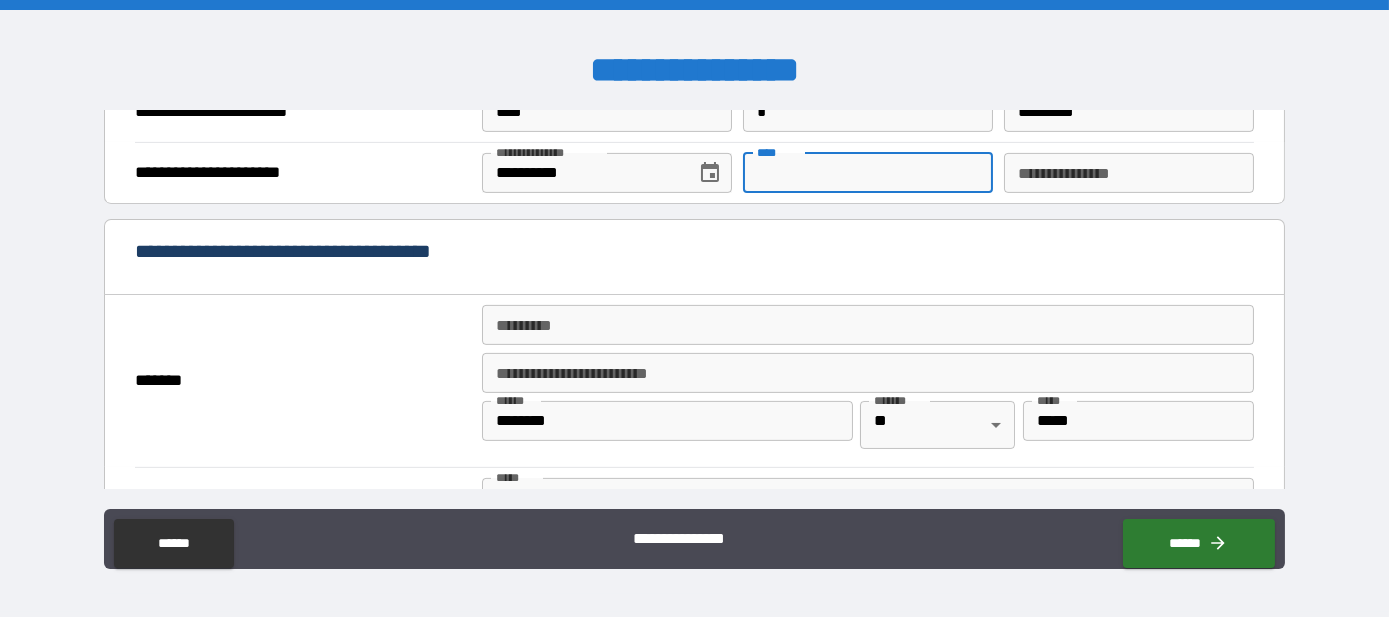 click on "****" at bounding box center [868, 173] 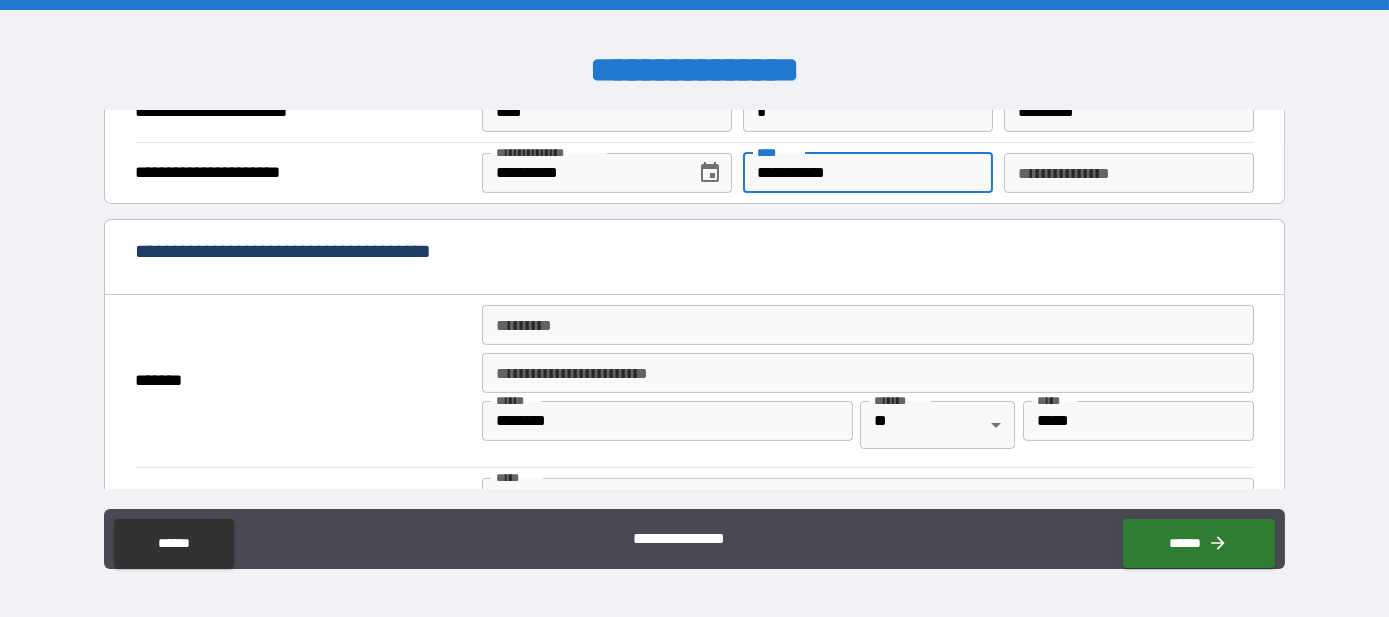 scroll, scrollTop: 1666, scrollLeft: 0, axis: vertical 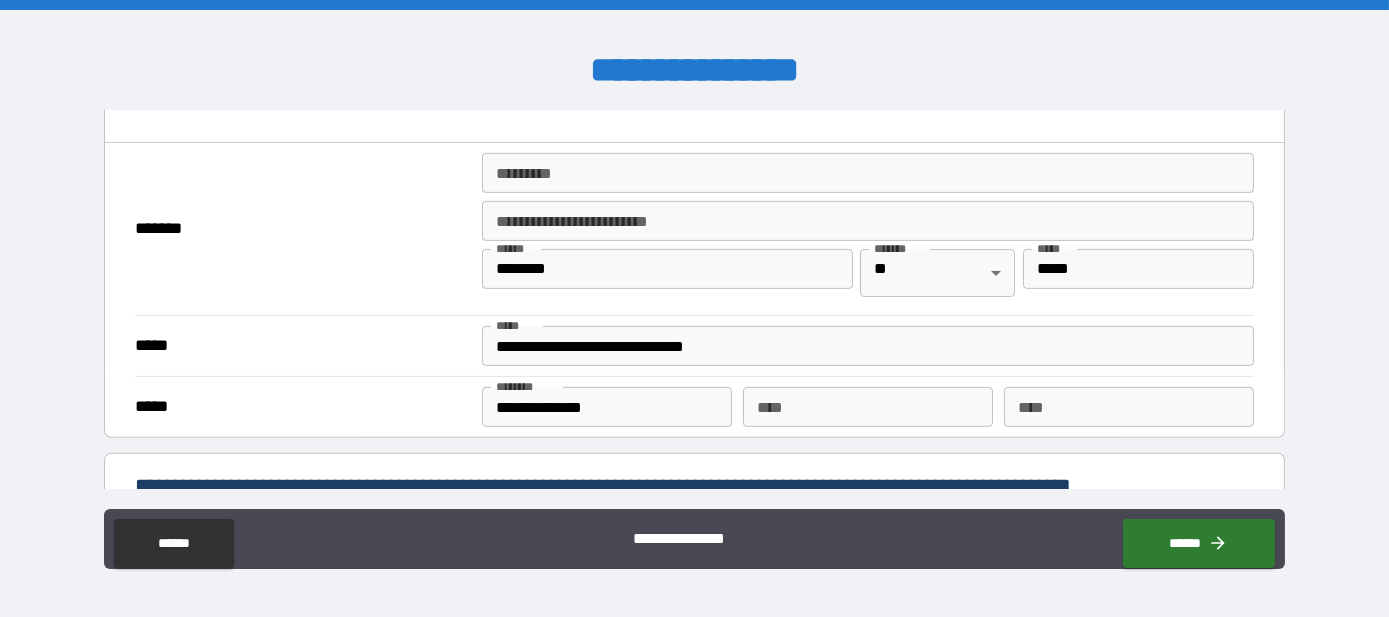 type on "**********" 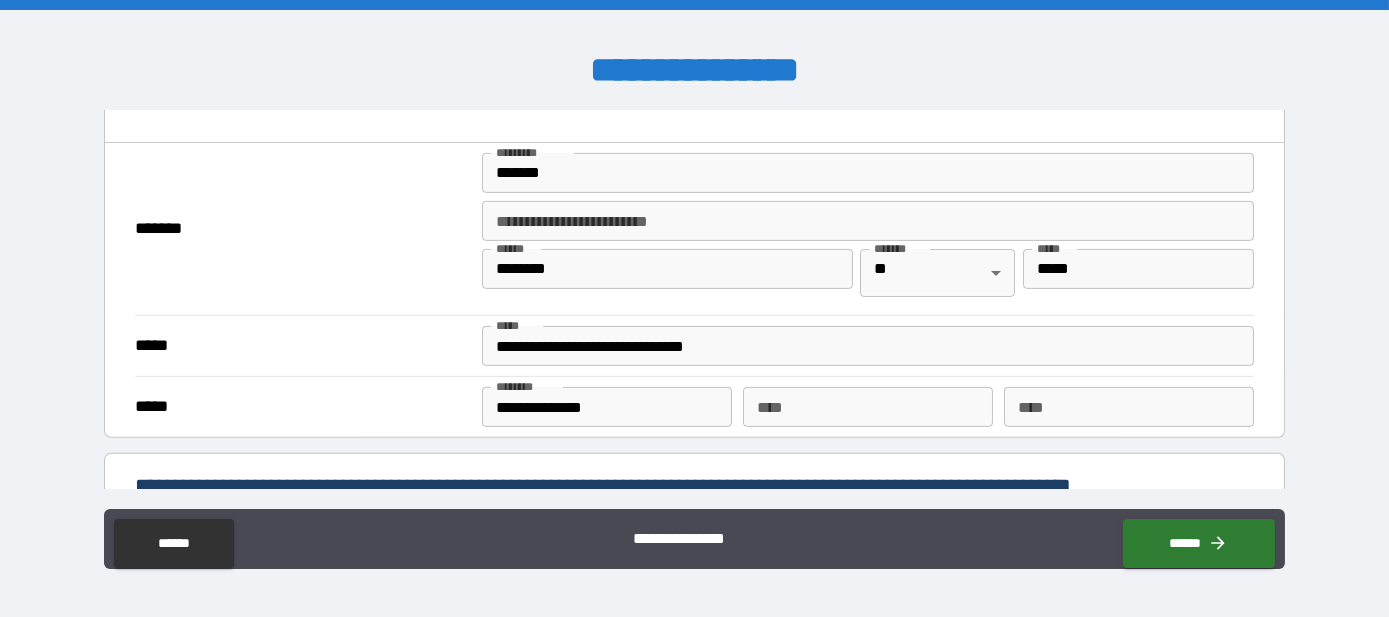 type on "**********" 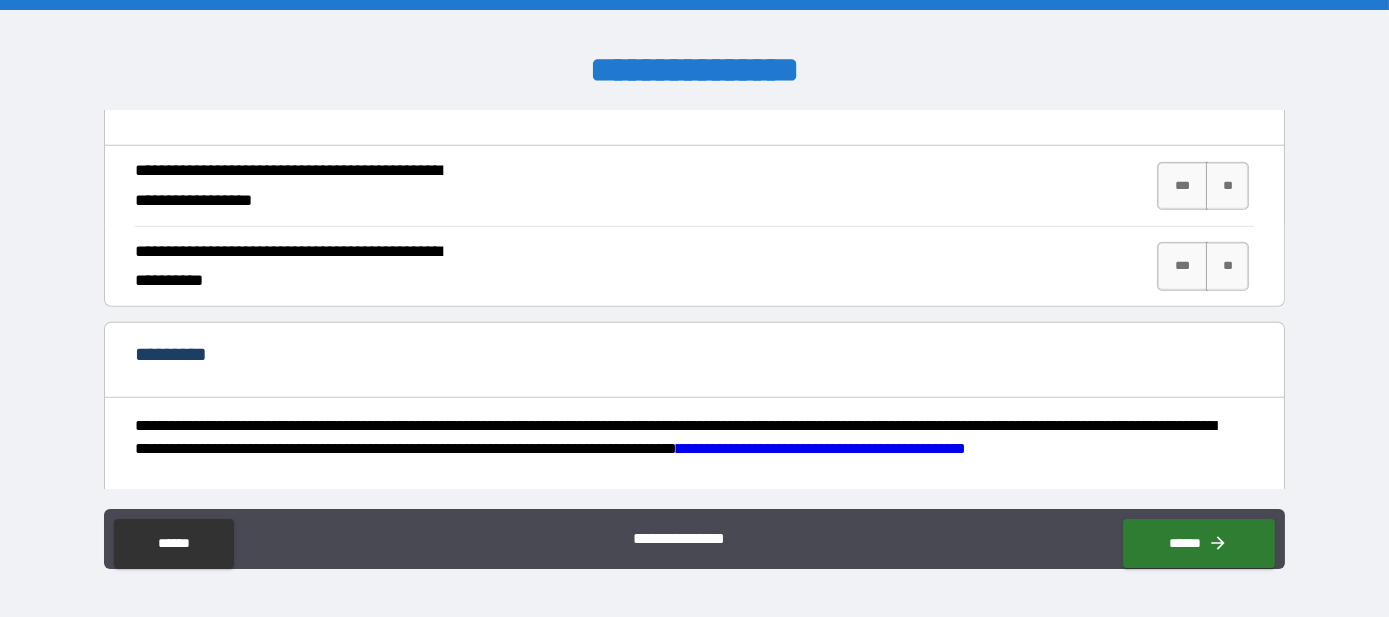 scroll, scrollTop: 2121, scrollLeft: 0, axis: vertical 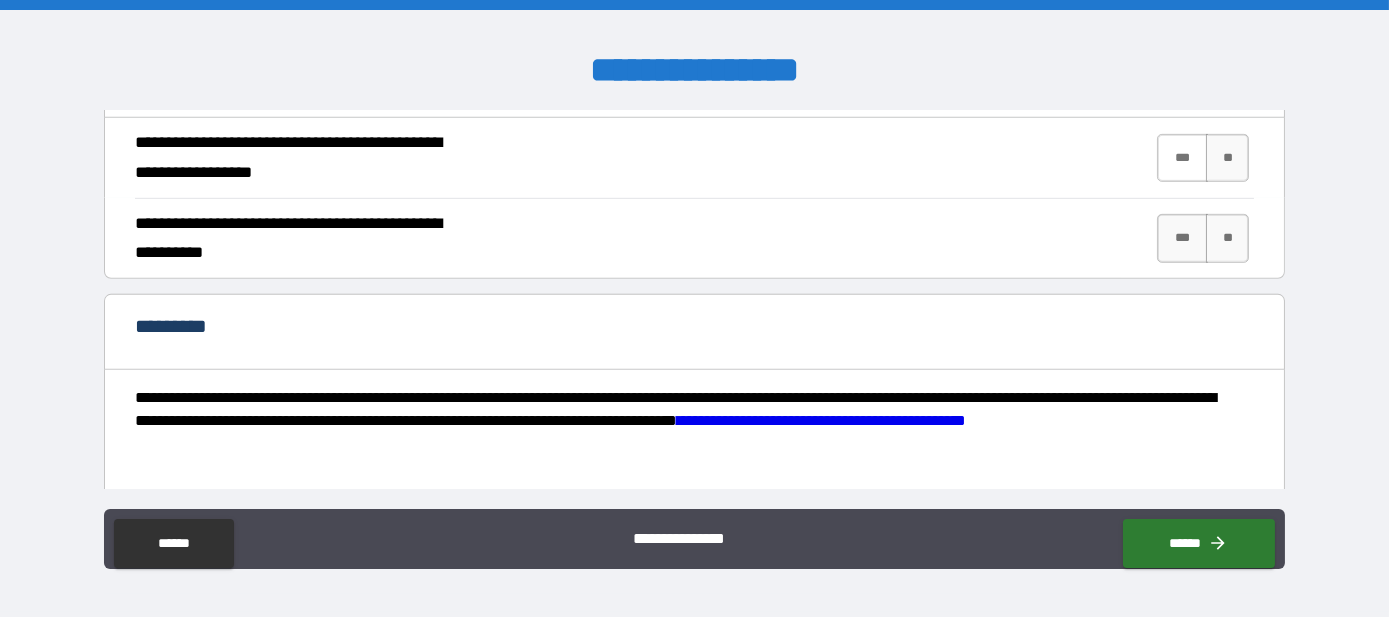 click on "***" at bounding box center (1182, 158) 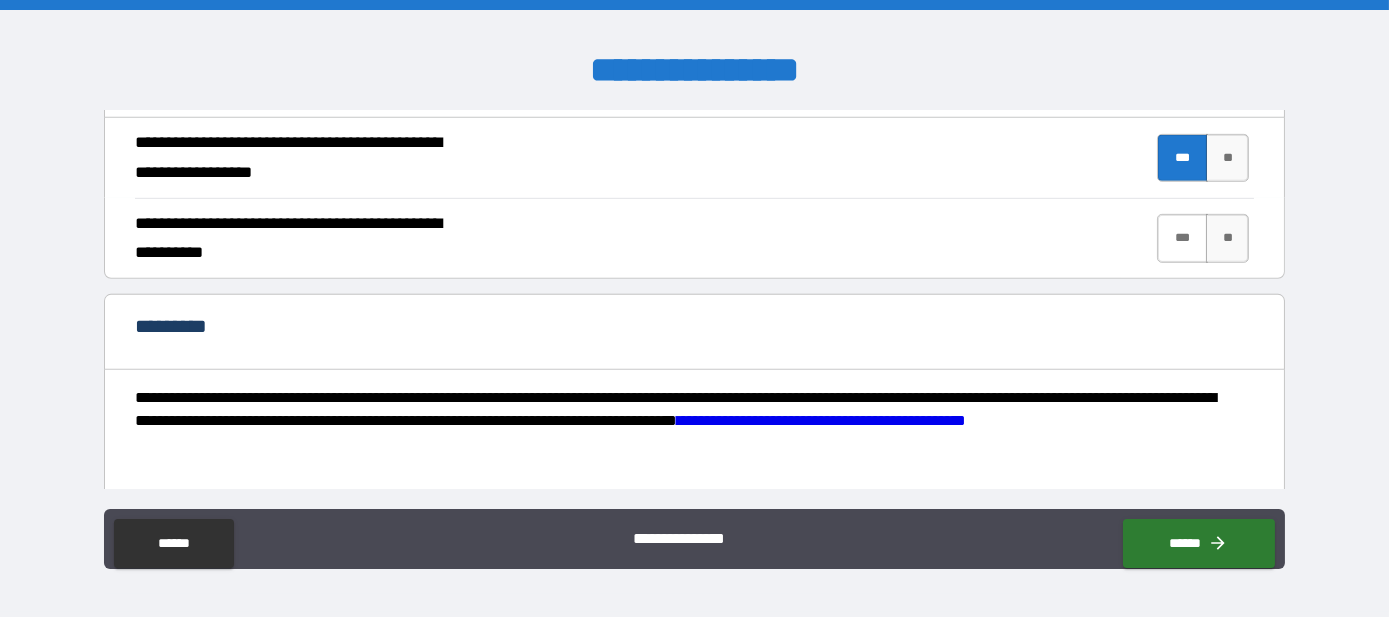 click on "***" at bounding box center [1182, 238] 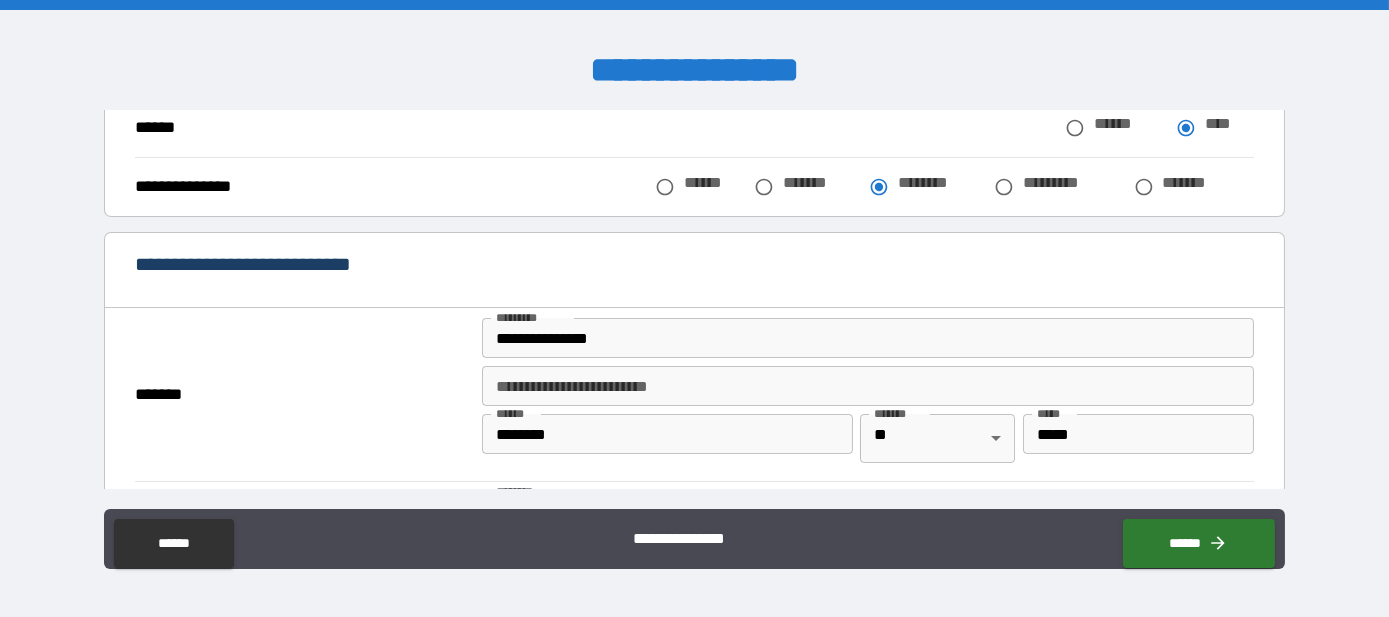 scroll, scrollTop: 151, scrollLeft: 0, axis: vertical 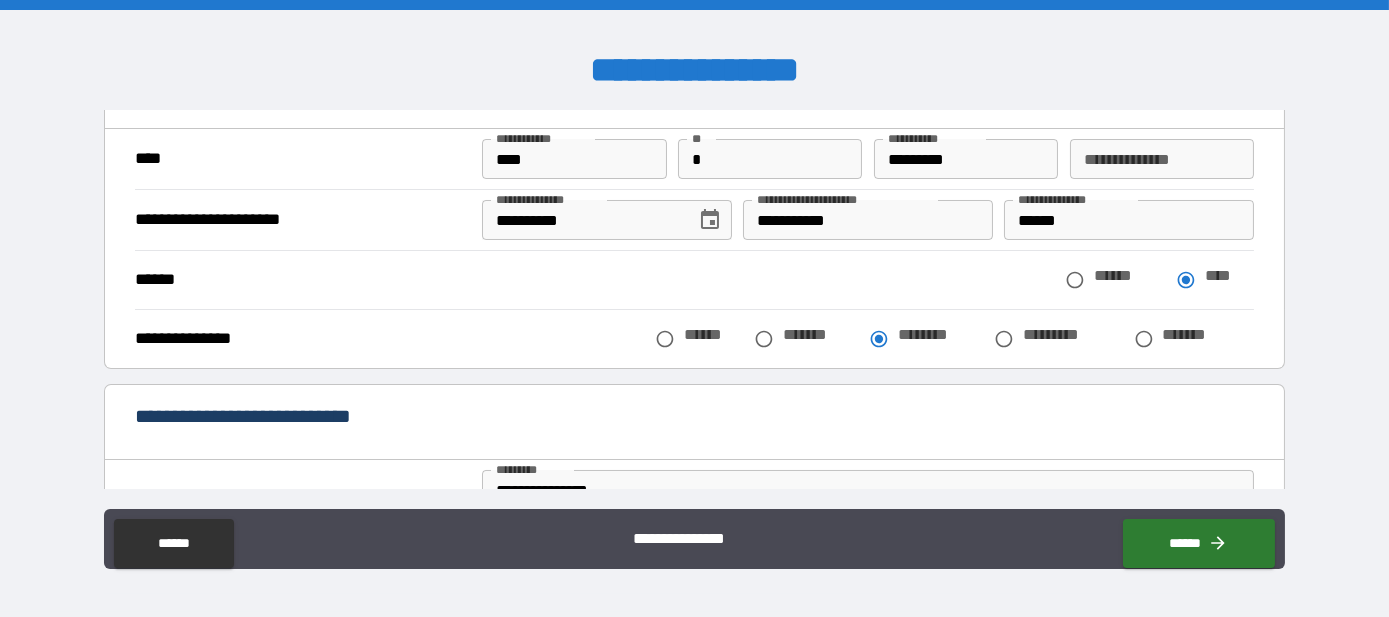 click on "*****" at bounding box center [1129, 220] 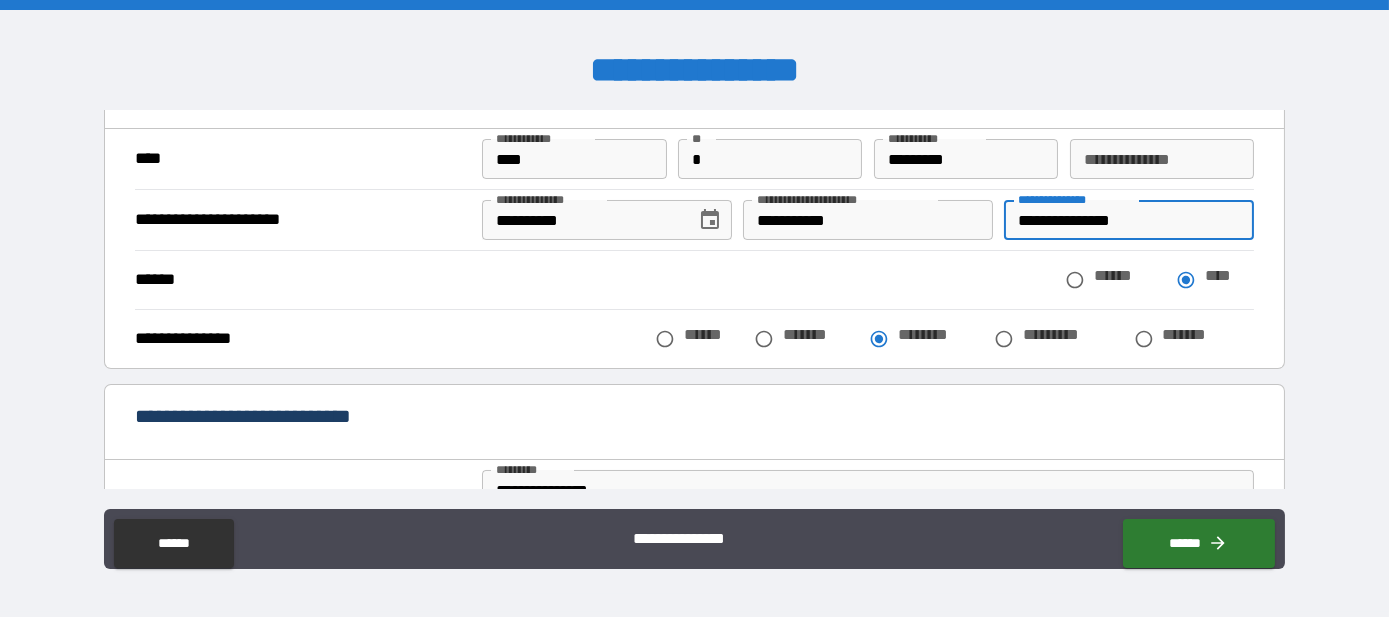 click on "**********" at bounding box center [1129, 220] 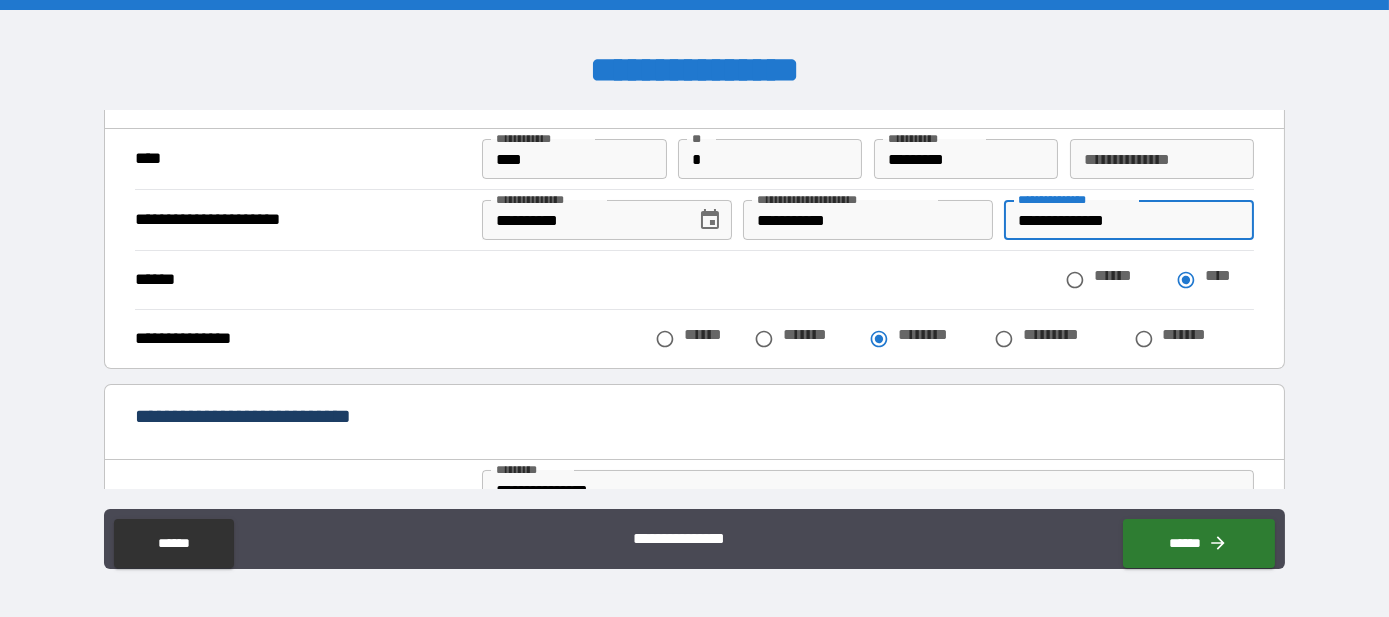 click on "**********" at bounding box center [1129, 220] 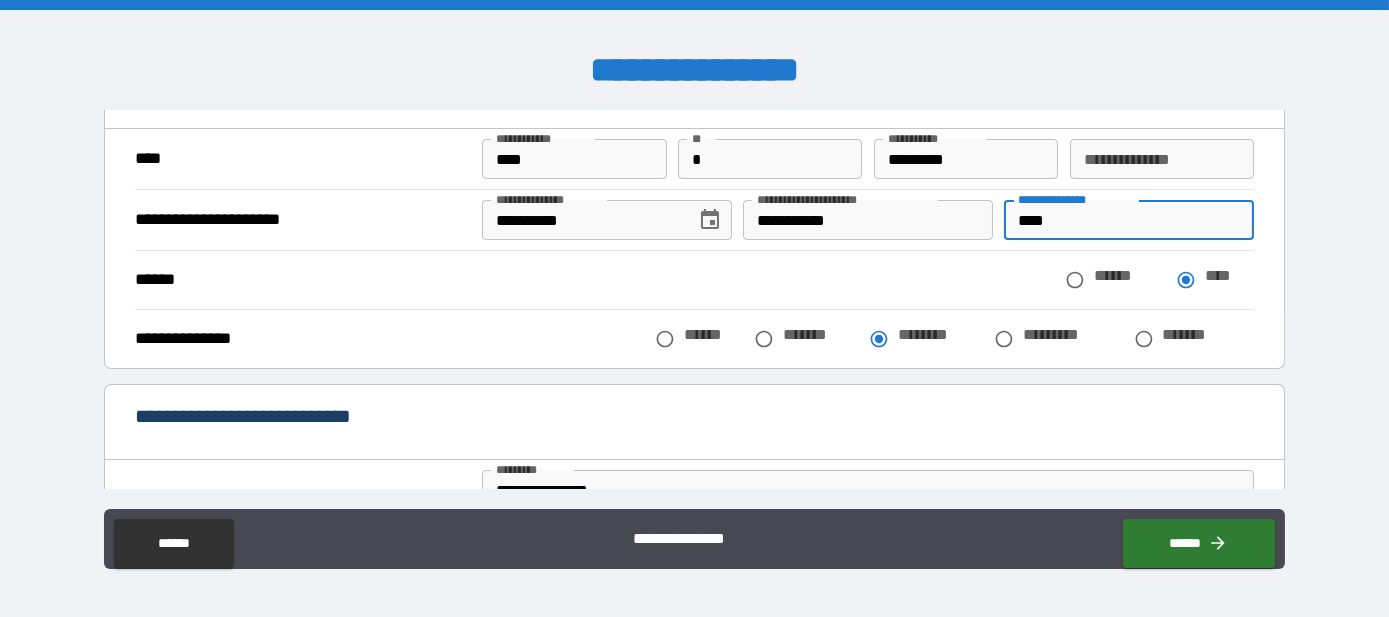 type on "*" 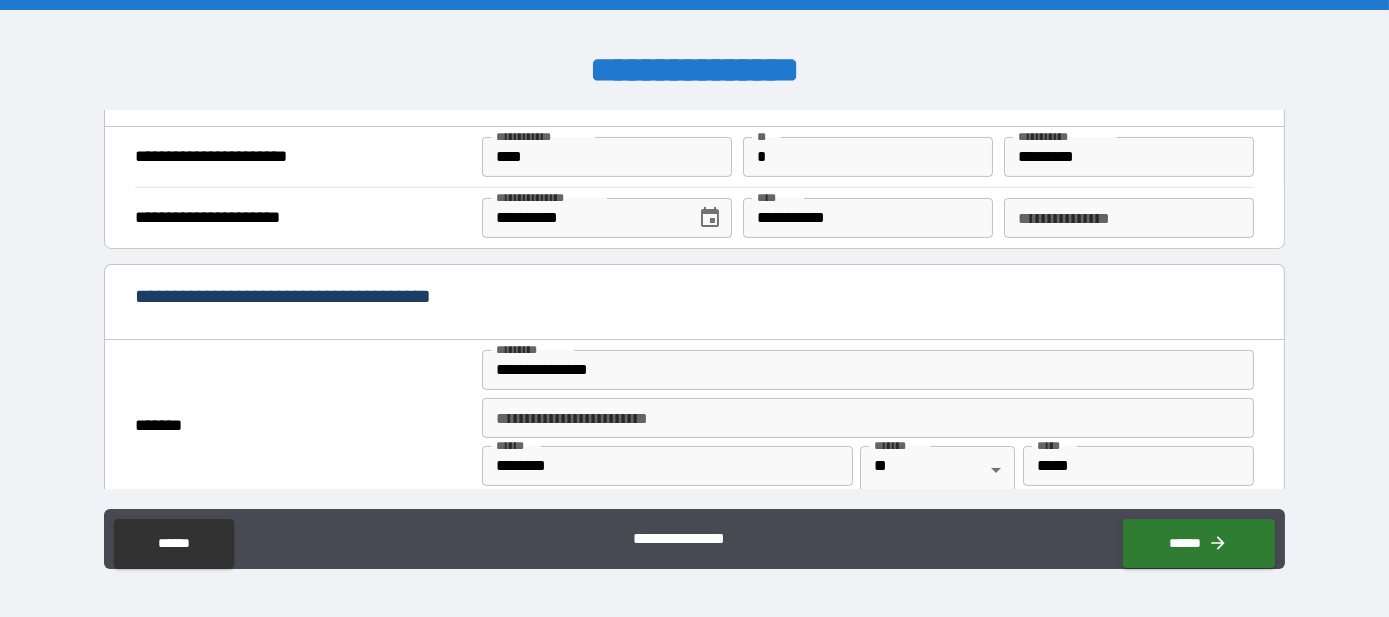 scroll, scrollTop: 1514, scrollLeft: 0, axis: vertical 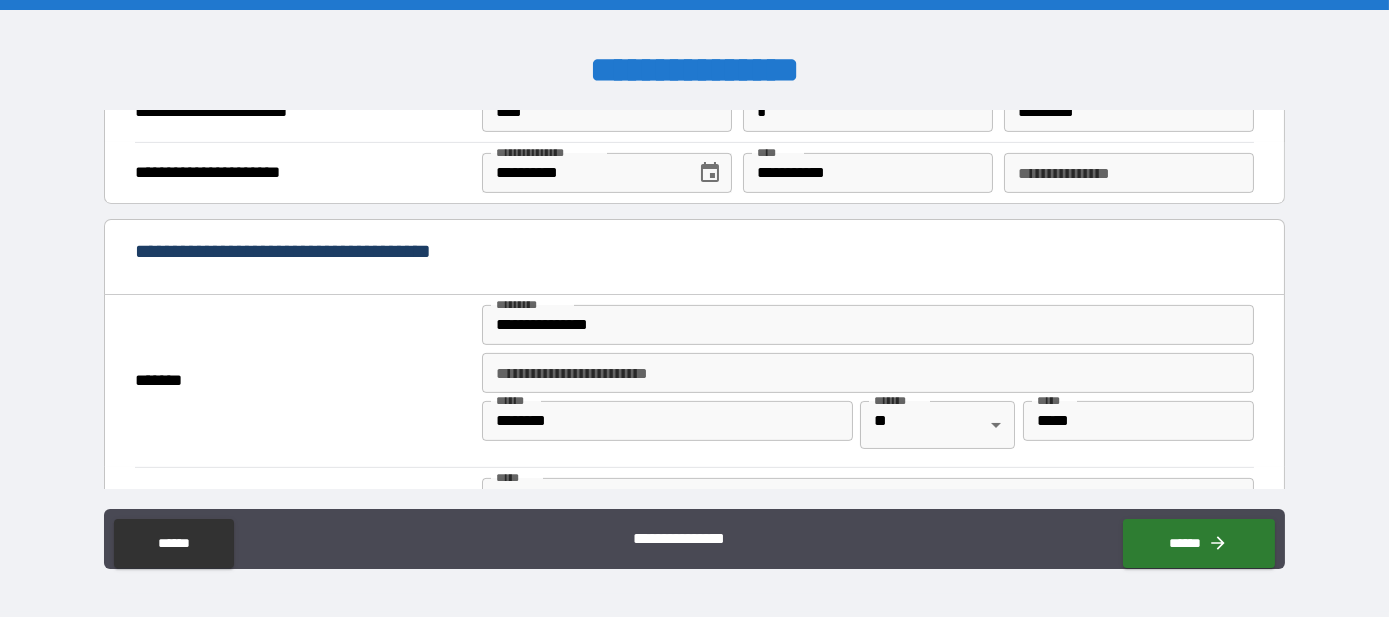 type on "**********" 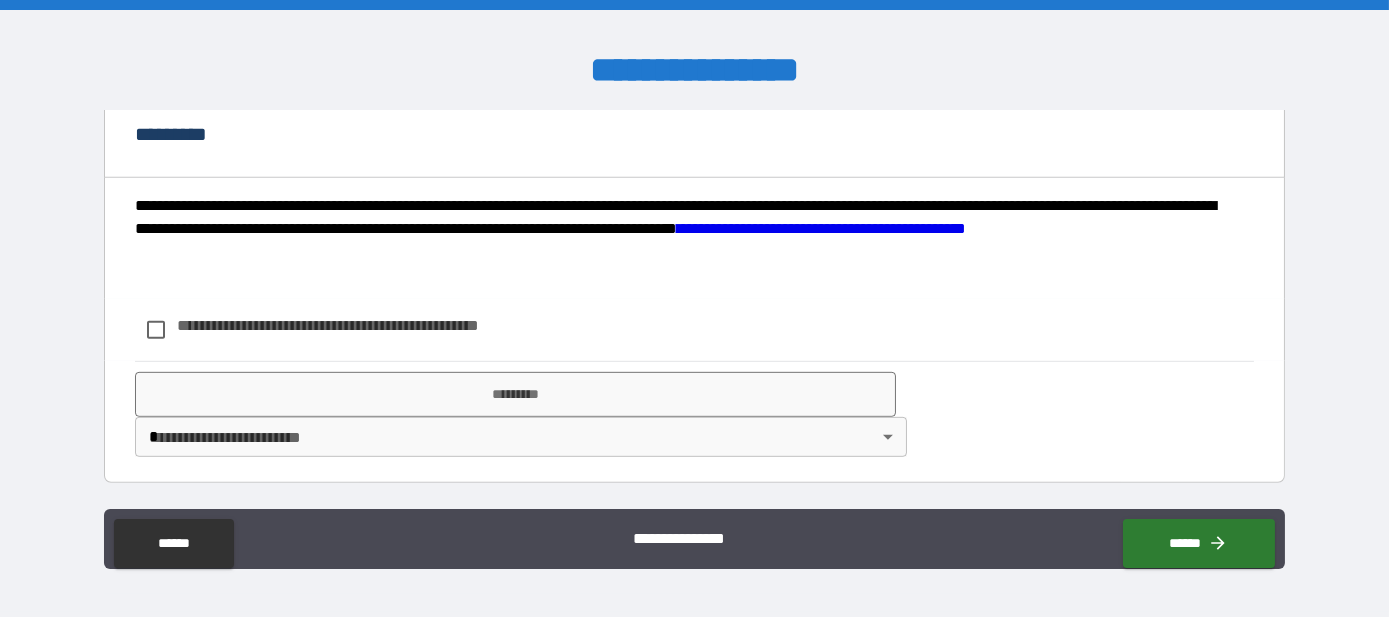 scroll, scrollTop: 2464, scrollLeft: 0, axis: vertical 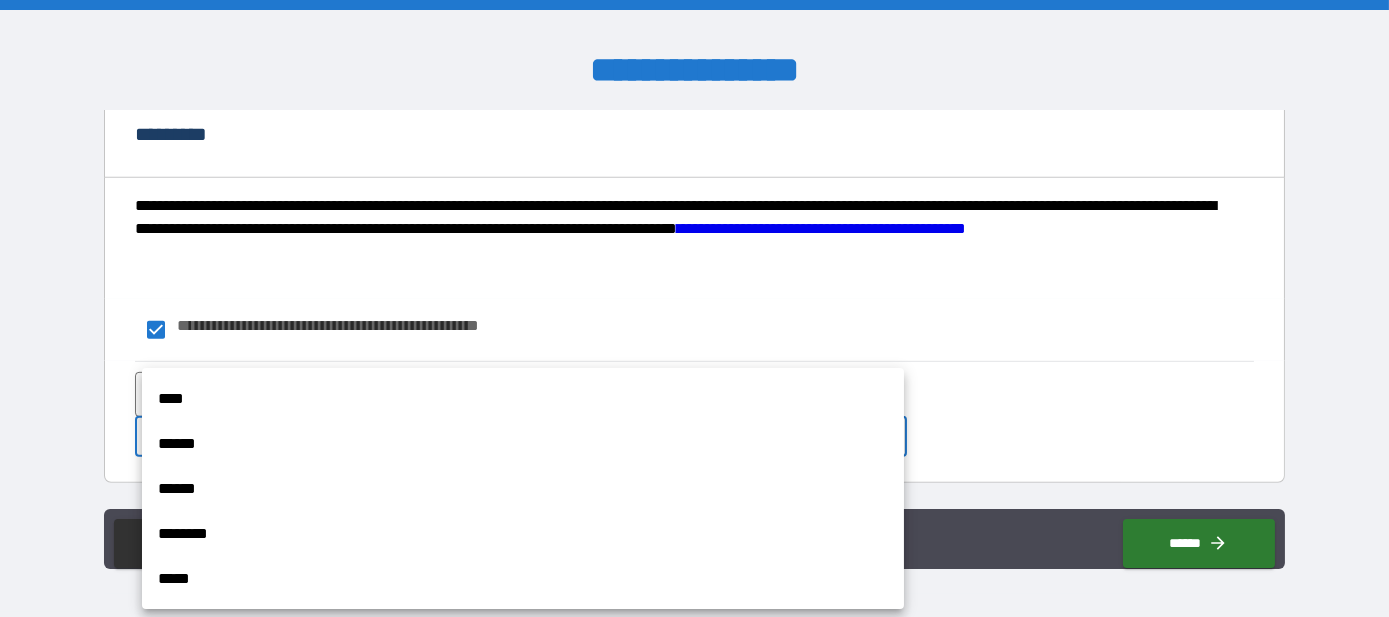 click on "**********" at bounding box center (694, 308) 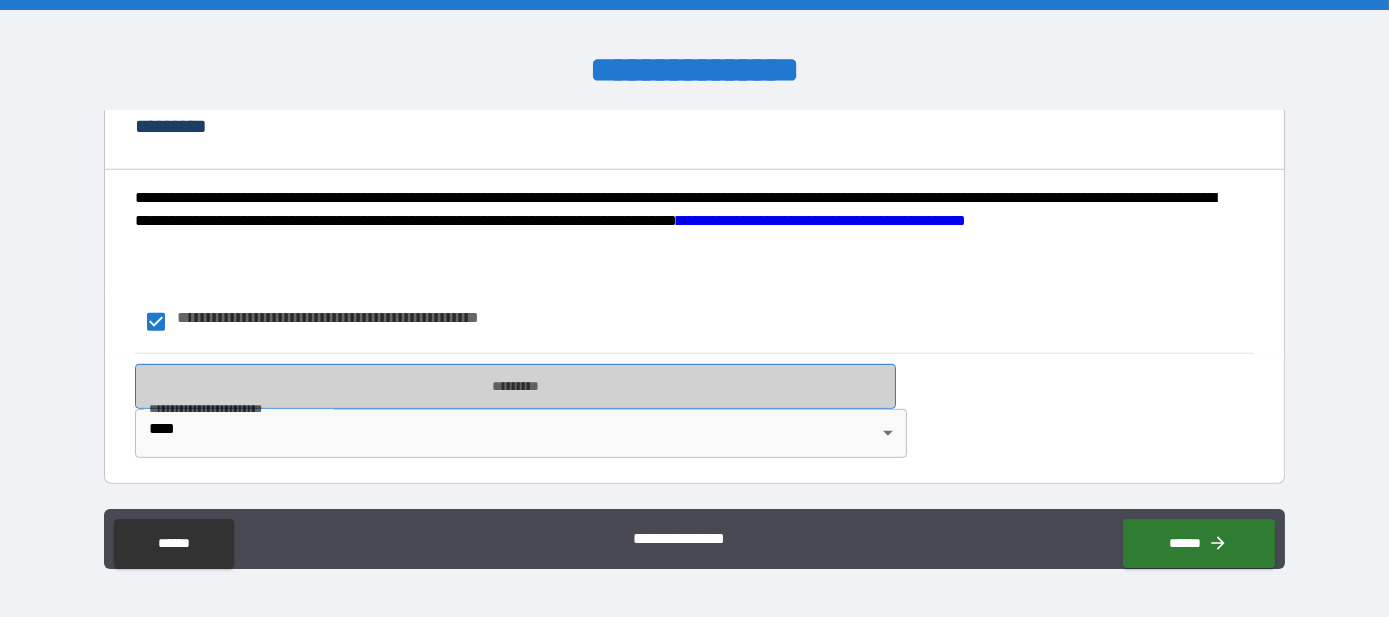 click on "*********" at bounding box center (516, 386) 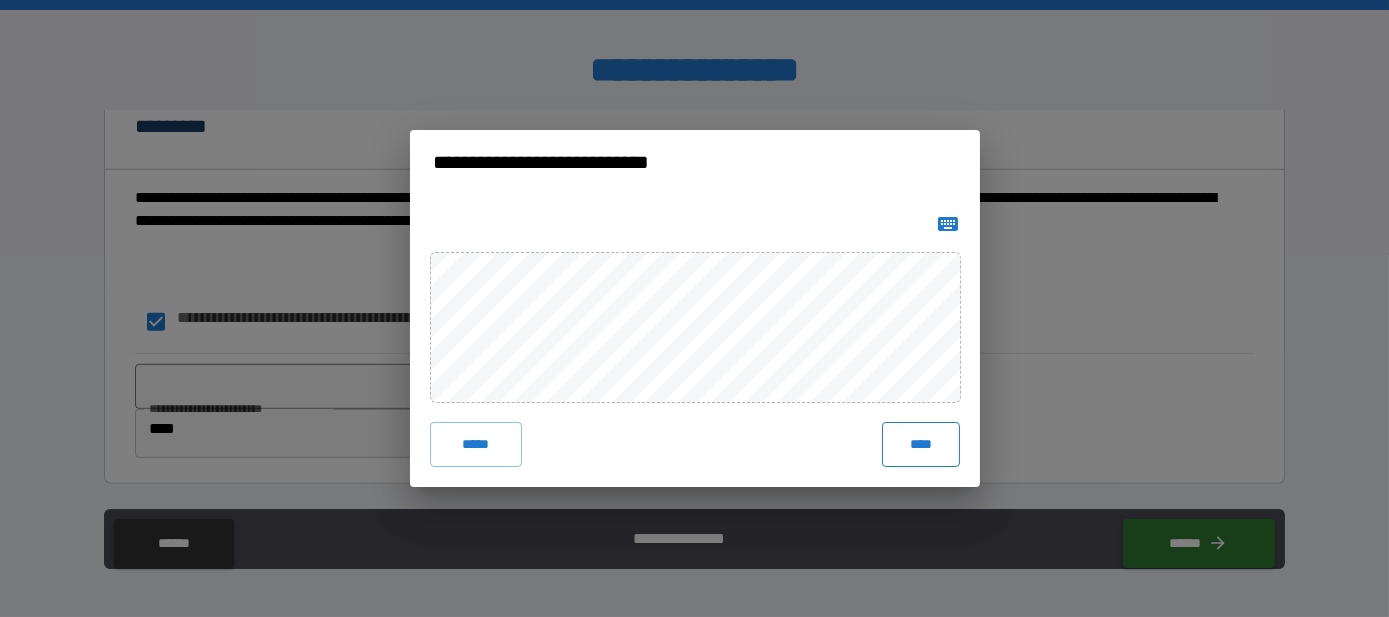 click on "****" at bounding box center [921, 444] 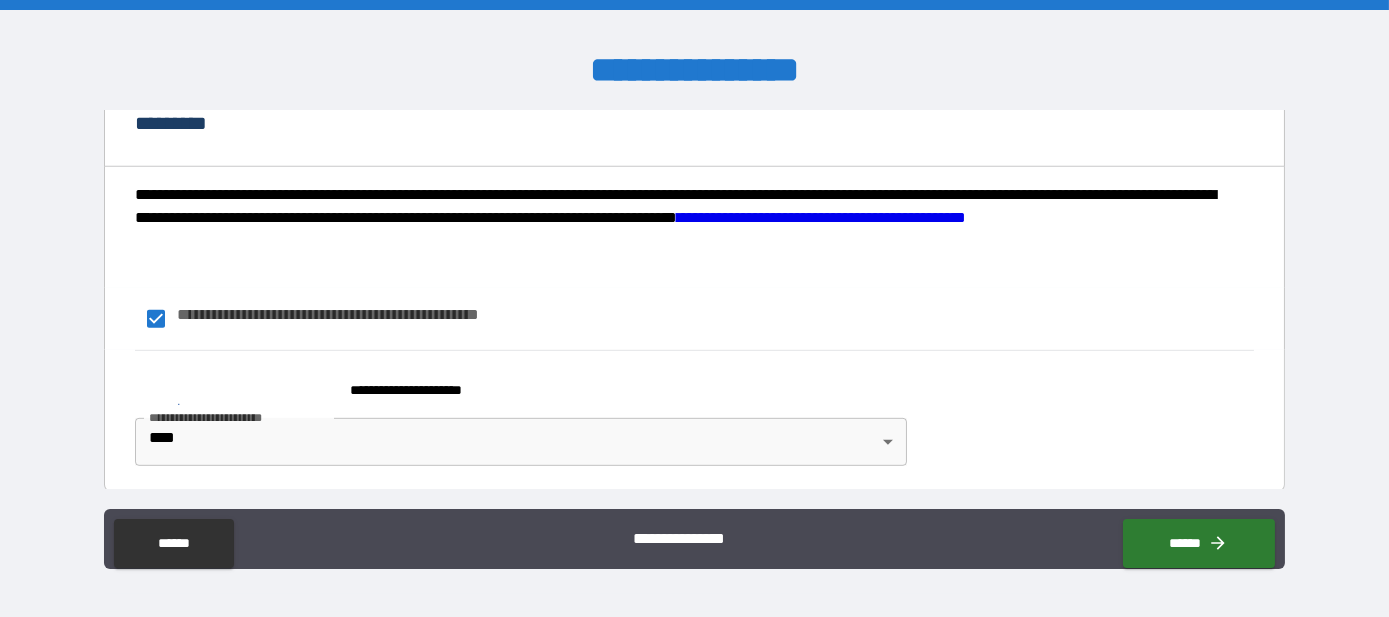 scroll, scrollTop: 2475, scrollLeft: 0, axis: vertical 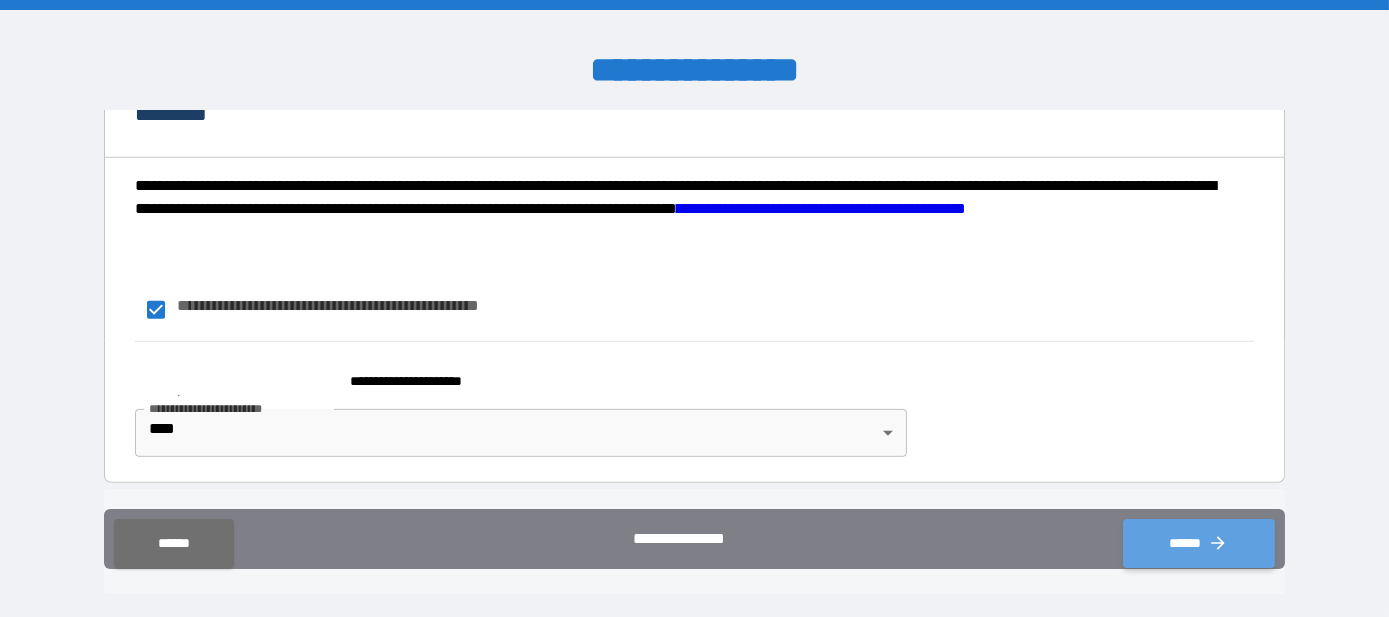 click on "******" at bounding box center [1199, 544] 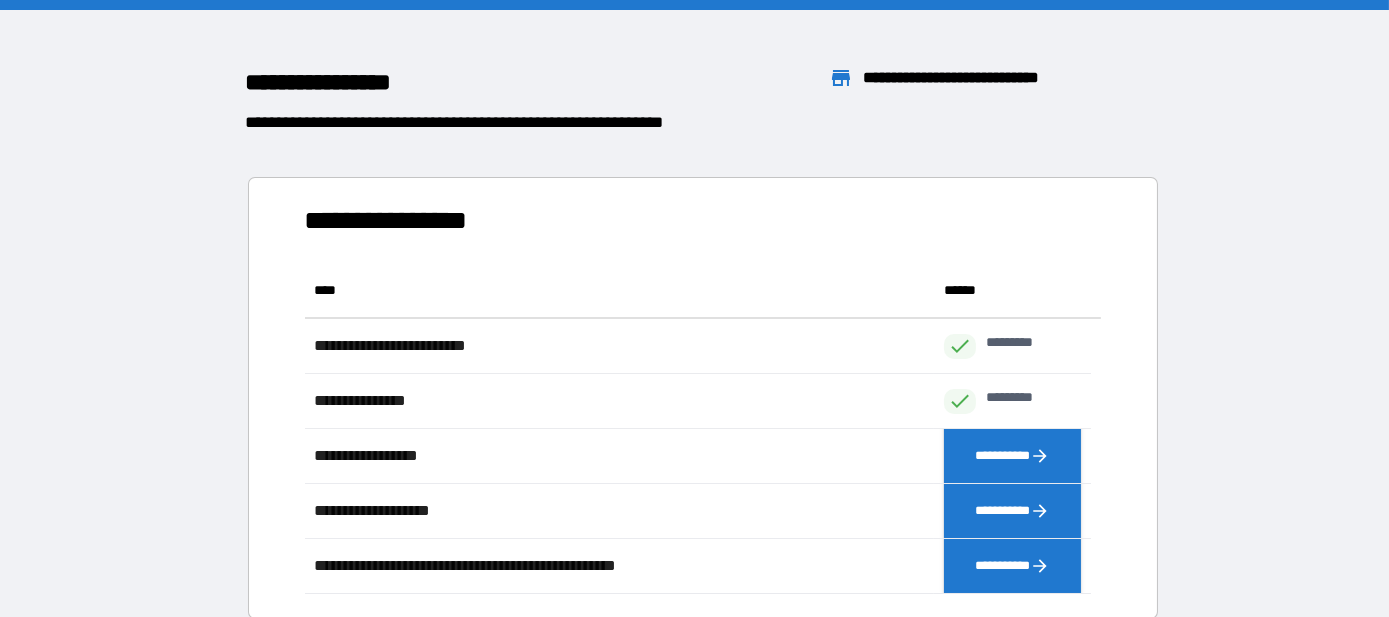 scroll, scrollTop: 15, scrollLeft: 14, axis: both 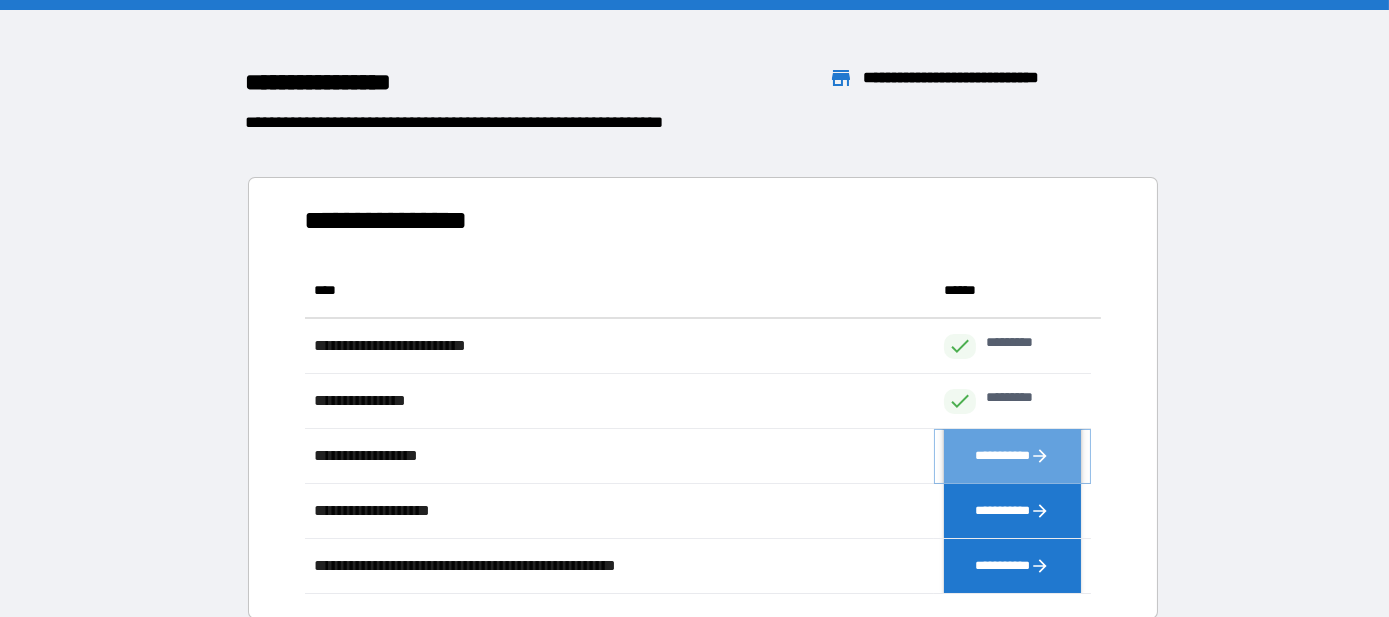 click 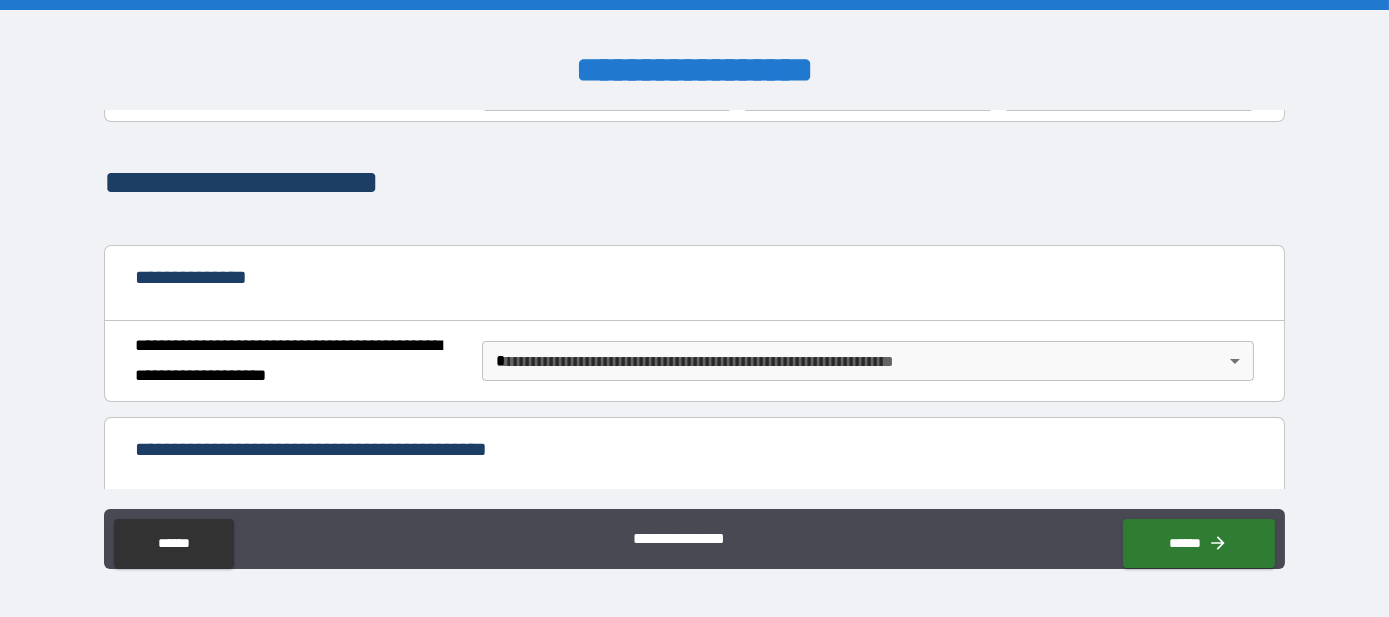 scroll, scrollTop: 151, scrollLeft: 0, axis: vertical 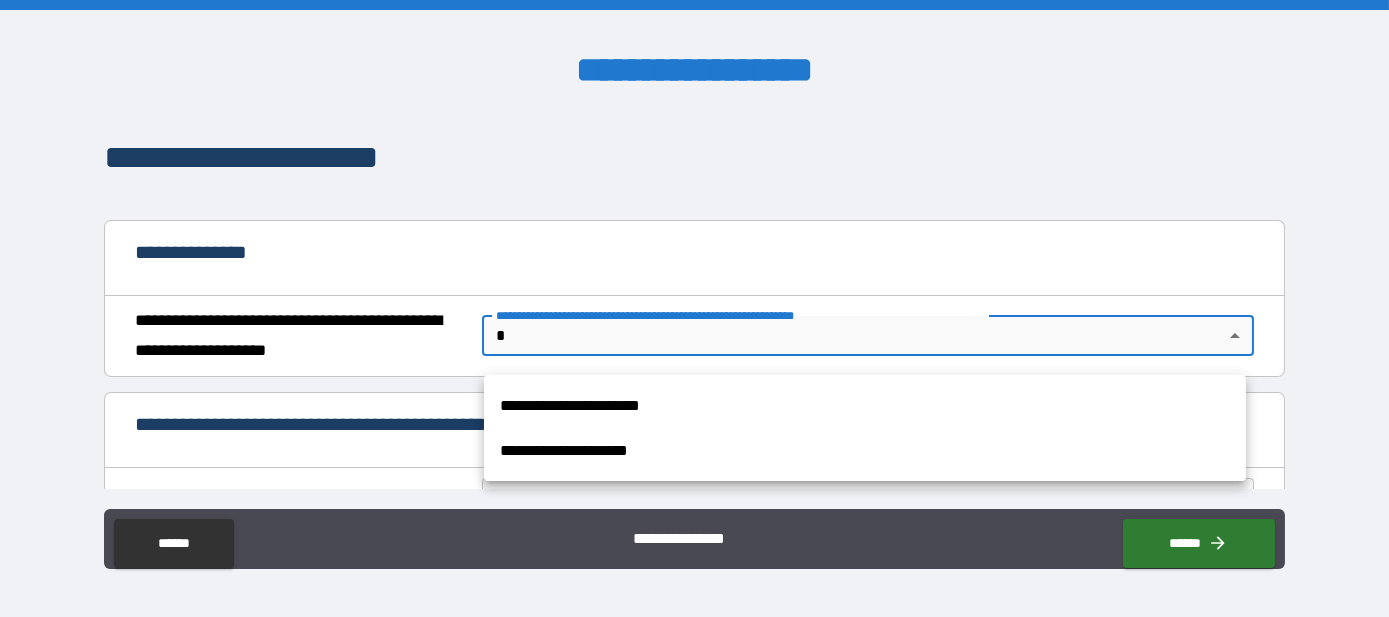 click on "**********" at bounding box center (694, 308) 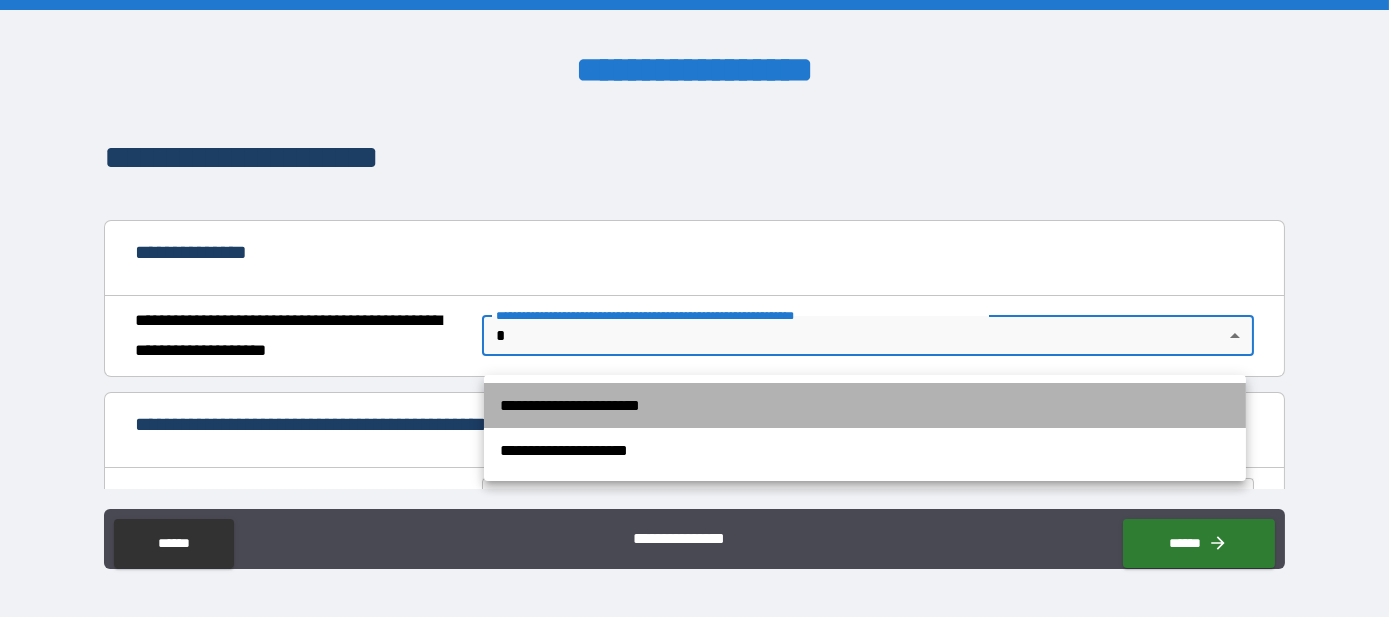 click on "**********" at bounding box center (865, 405) 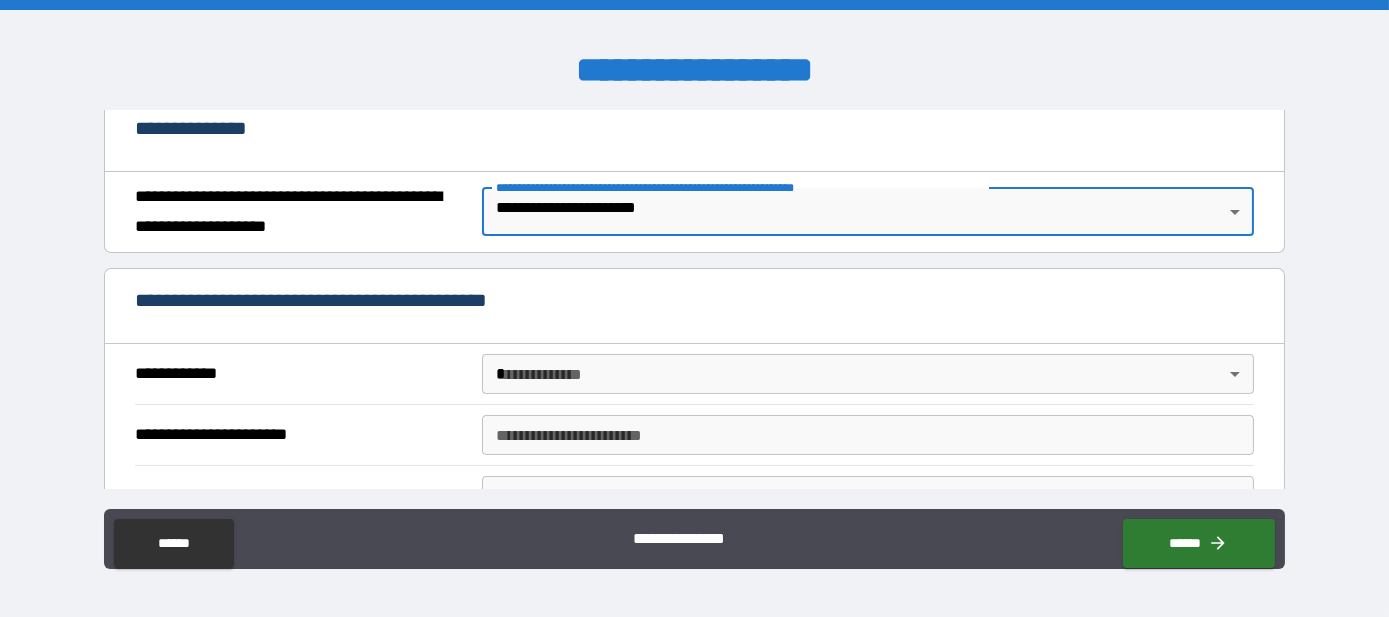 scroll, scrollTop: 303, scrollLeft: 0, axis: vertical 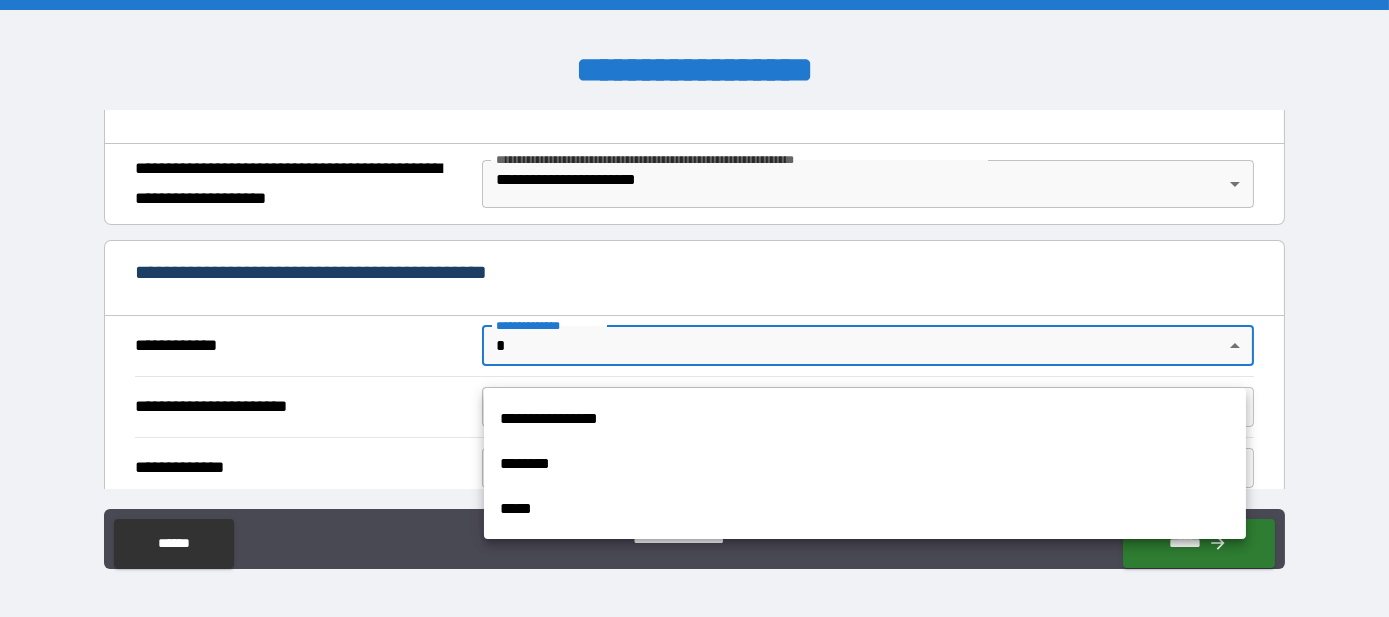 click on "**********" at bounding box center (694, 308) 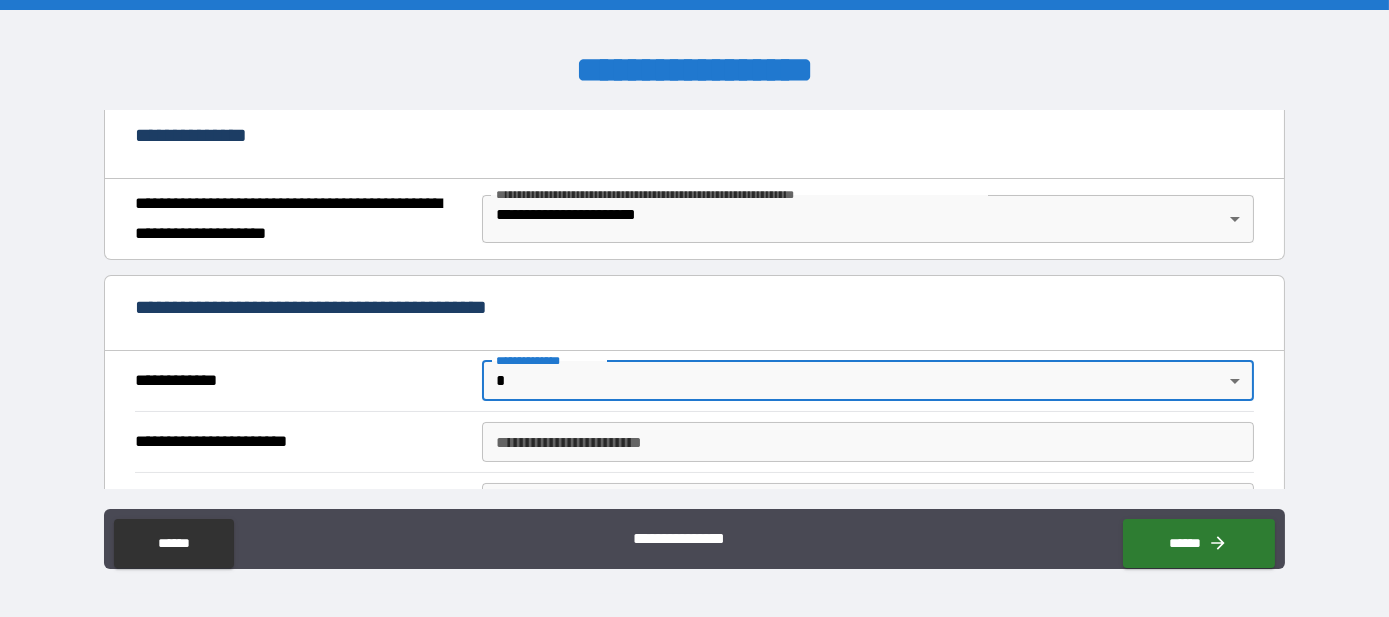 scroll, scrollTop: 303, scrollLeft: 0, axis: vertical 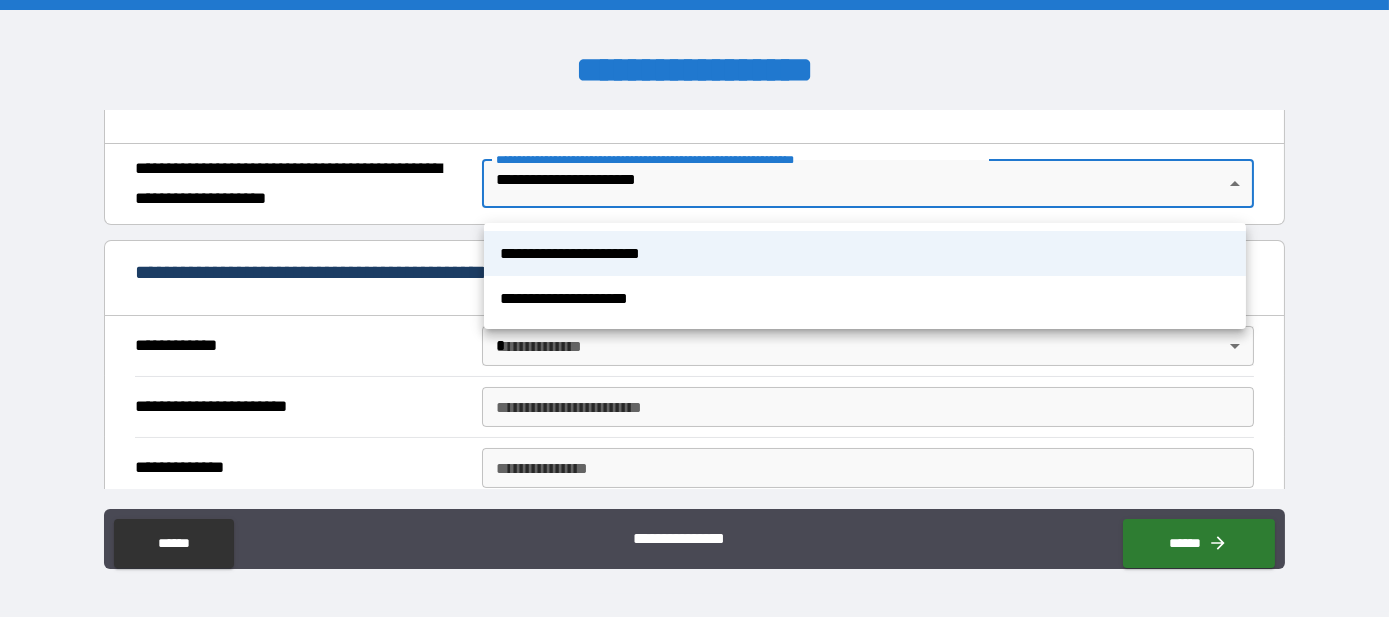 click on "**********" at bounding box center [694, 308] 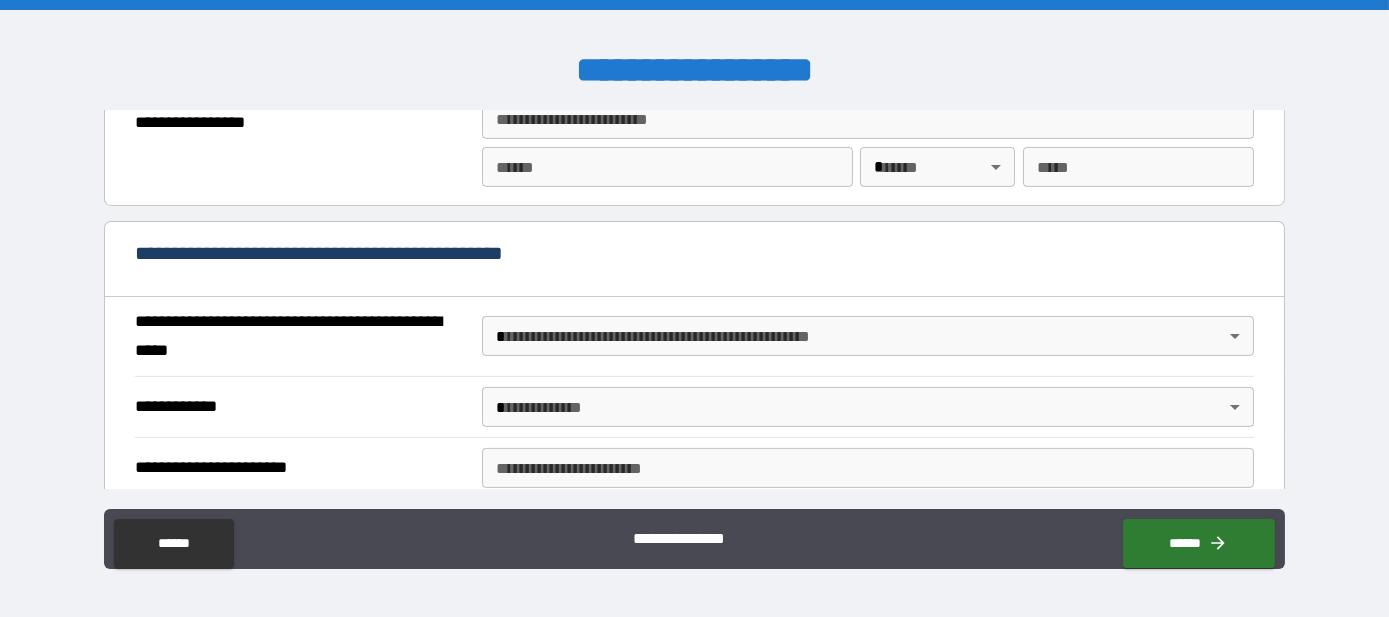 scroll, scrollTop: 1514, scrollLeft: 0, axis: vertical 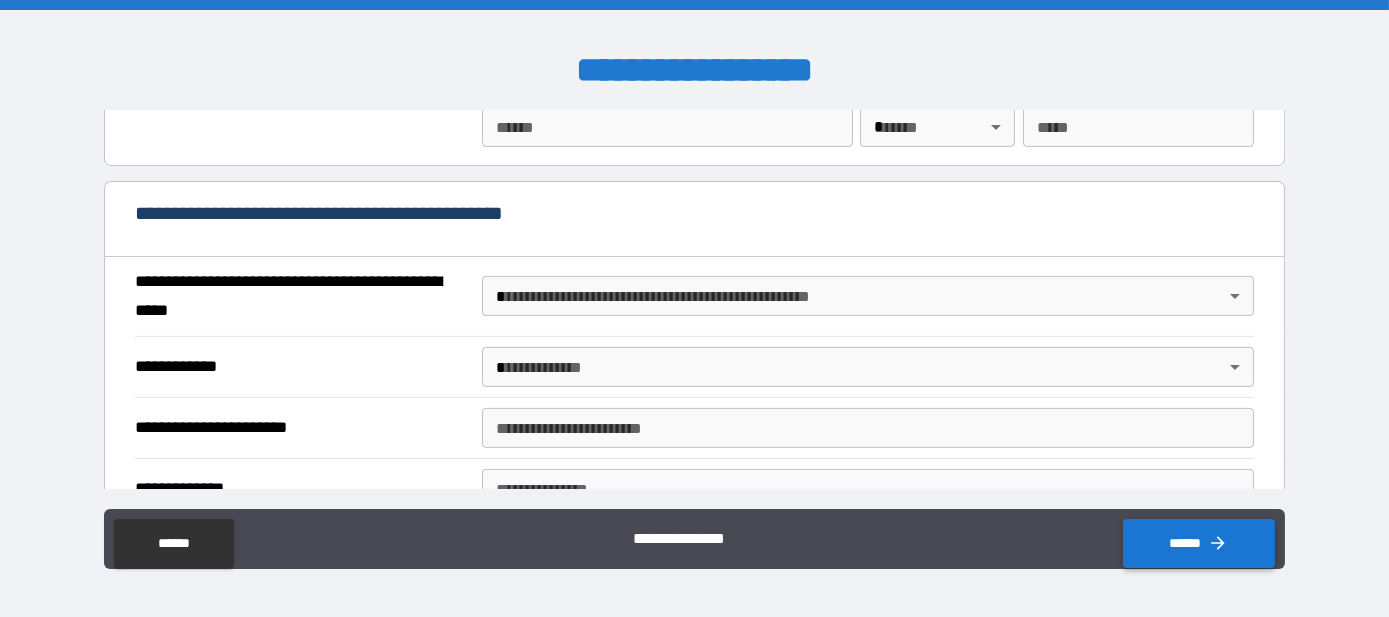 click 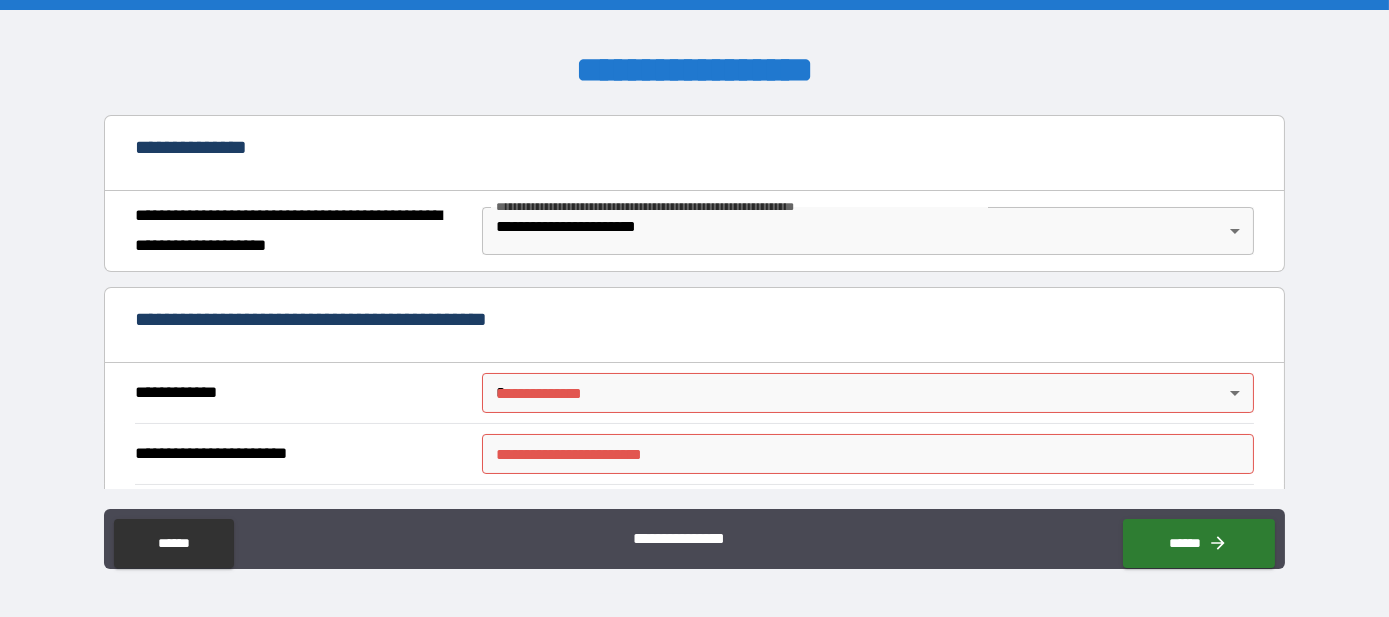 scroll, scrollTop: 151, scrollLeft: 0, axis: vertical 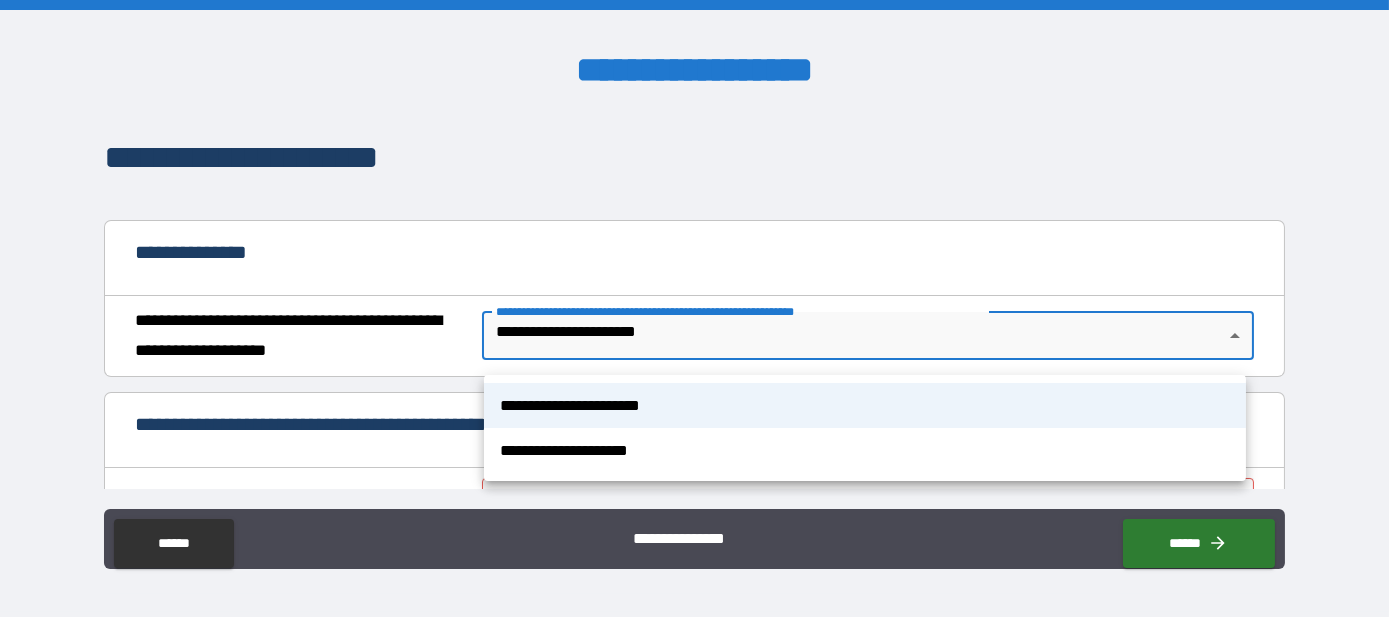 click on "**********" at bounding box center (694, 308) 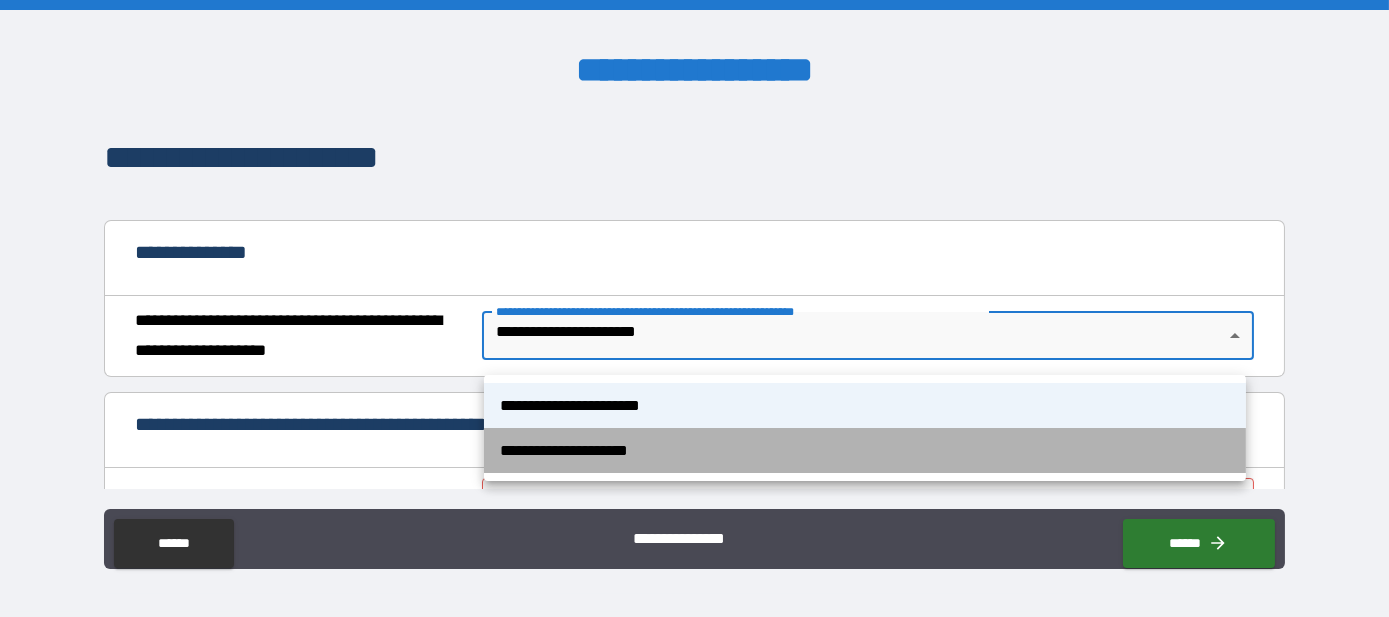 click on "**********" at bounding box center [865, 450] 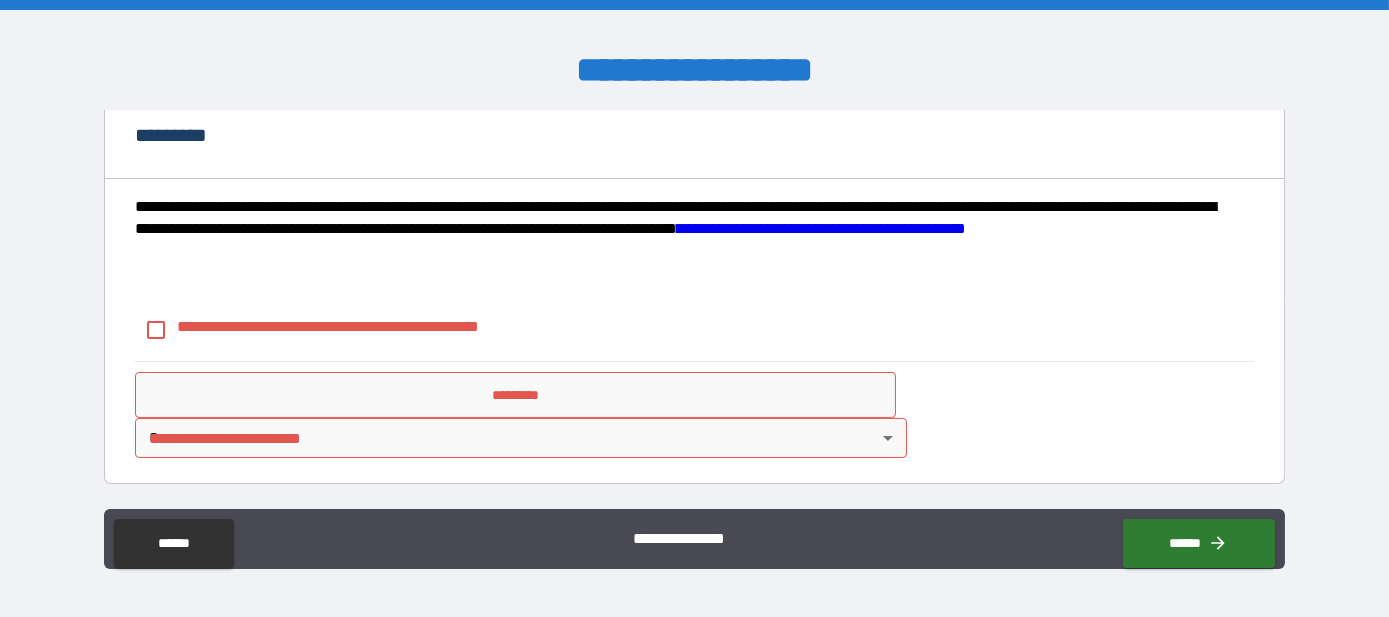 scroll, scrollTop: 463, scrollLeft: 0, axis: vertical 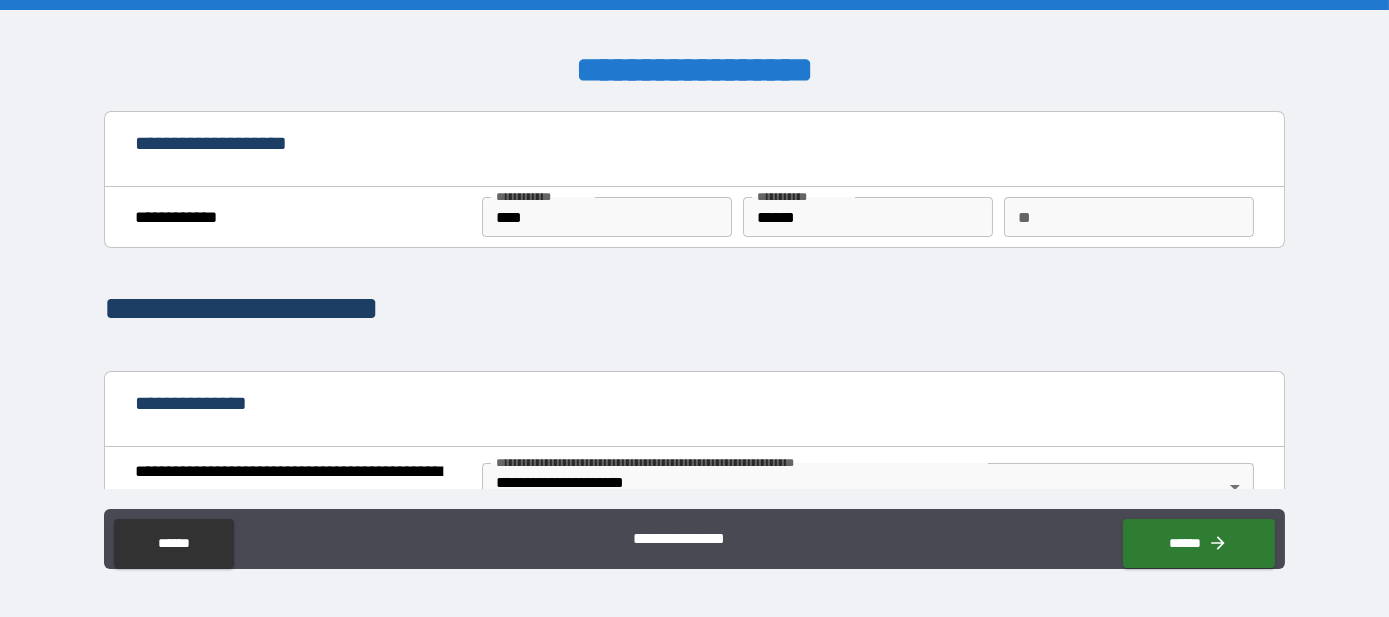 click on "**" at bounding box center (1129, 217) 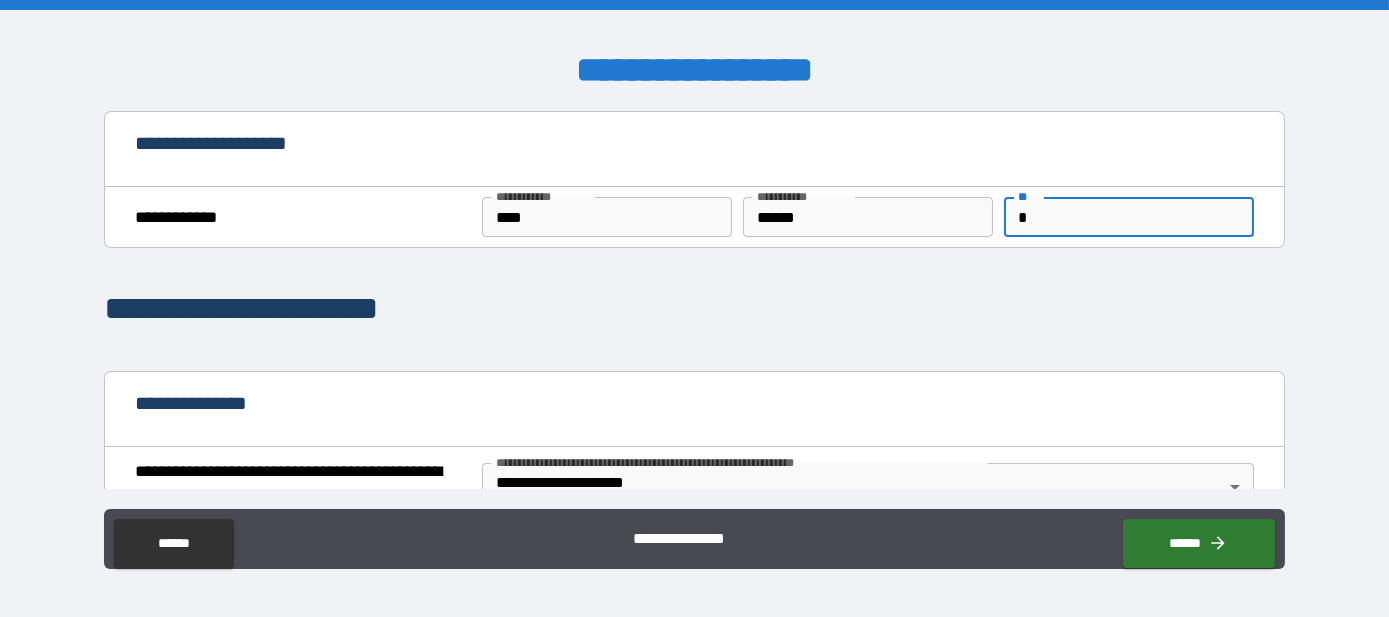 type on "*" 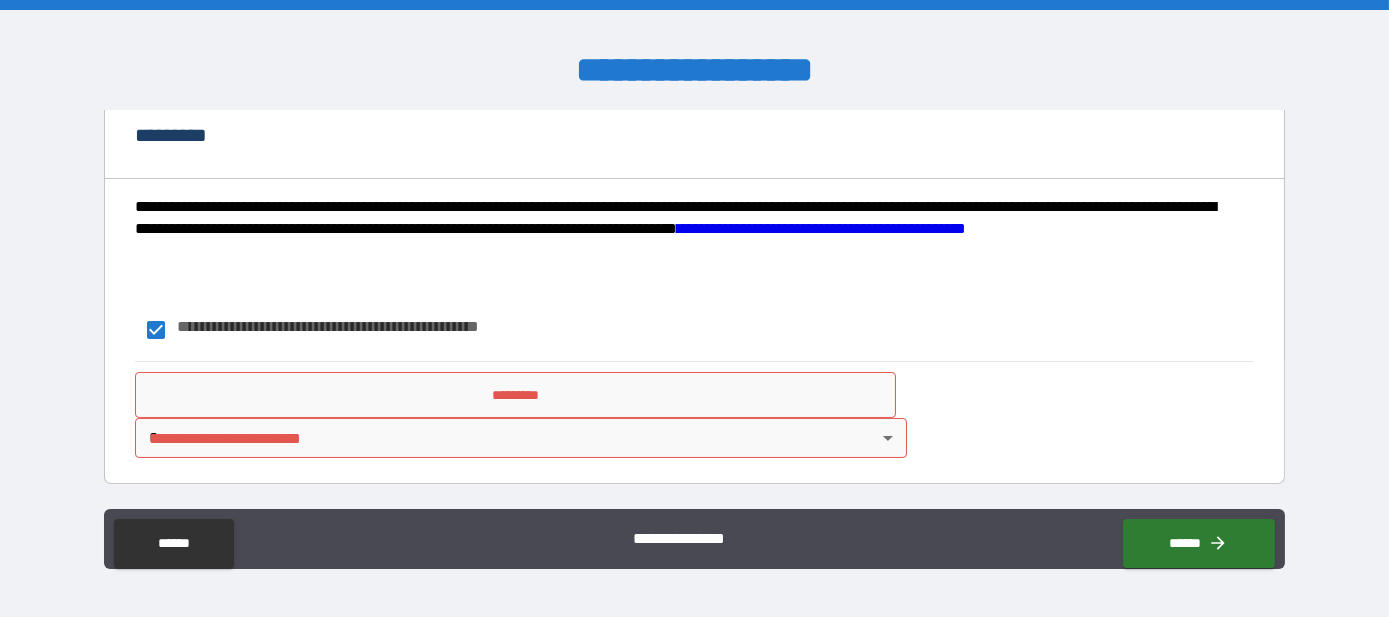 scroll, scrollTop: 463, scrollLeft: 0, axis: vertical 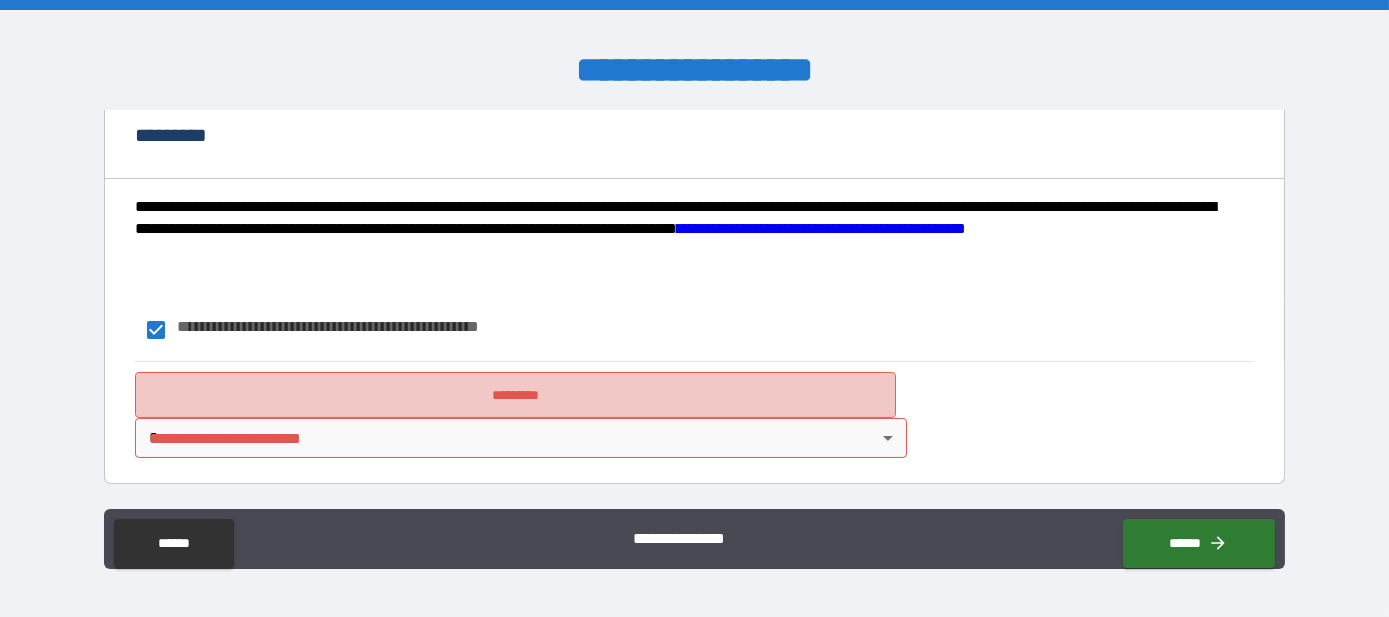 click on "*********" at bounding box center (516, 394) 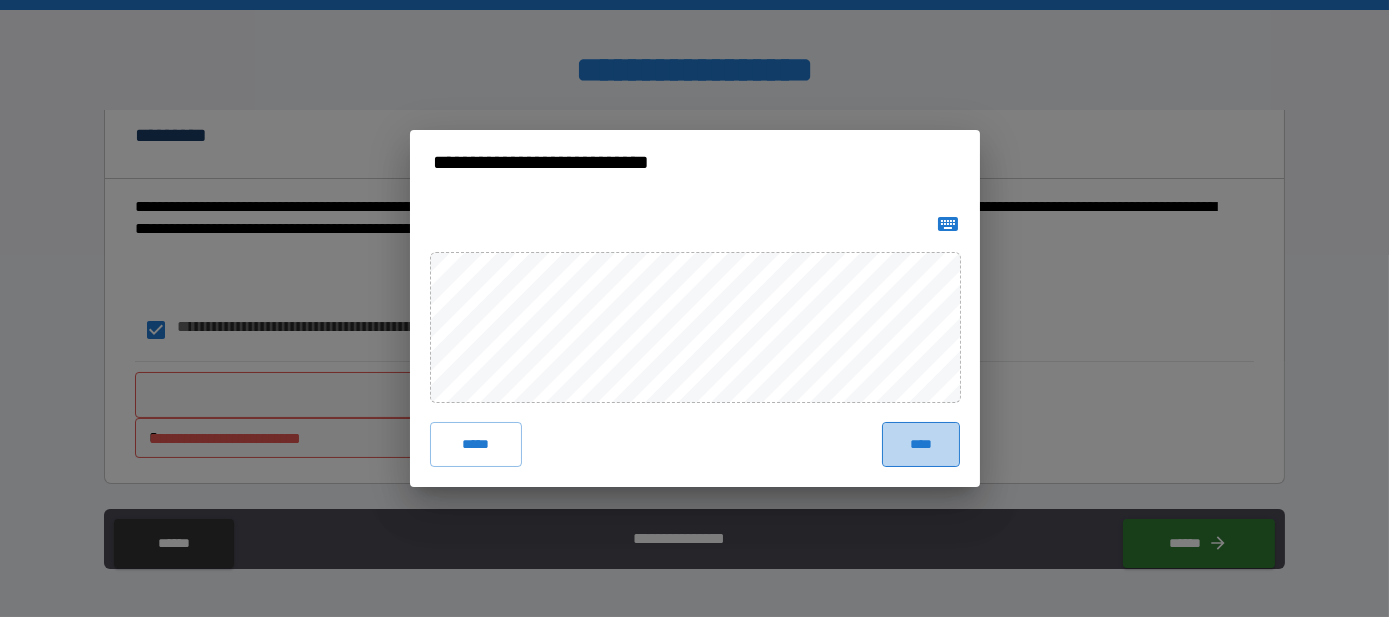 click on "****" at bounding box center [921, 444] 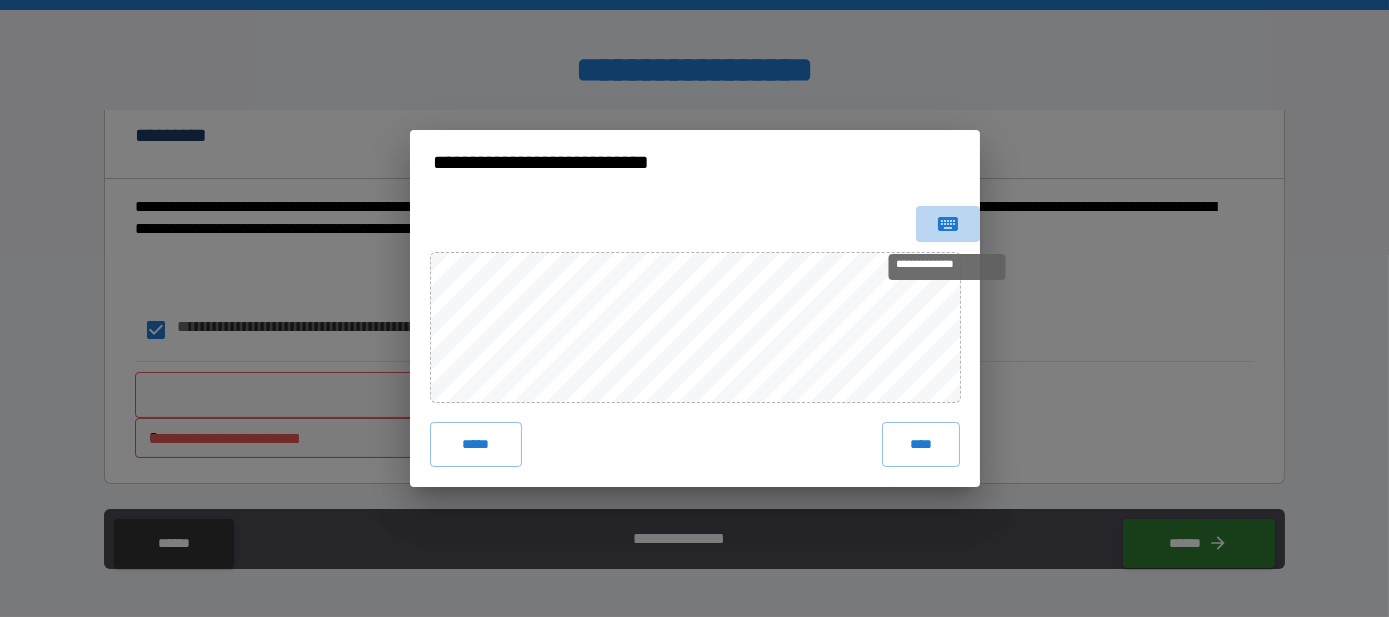 click 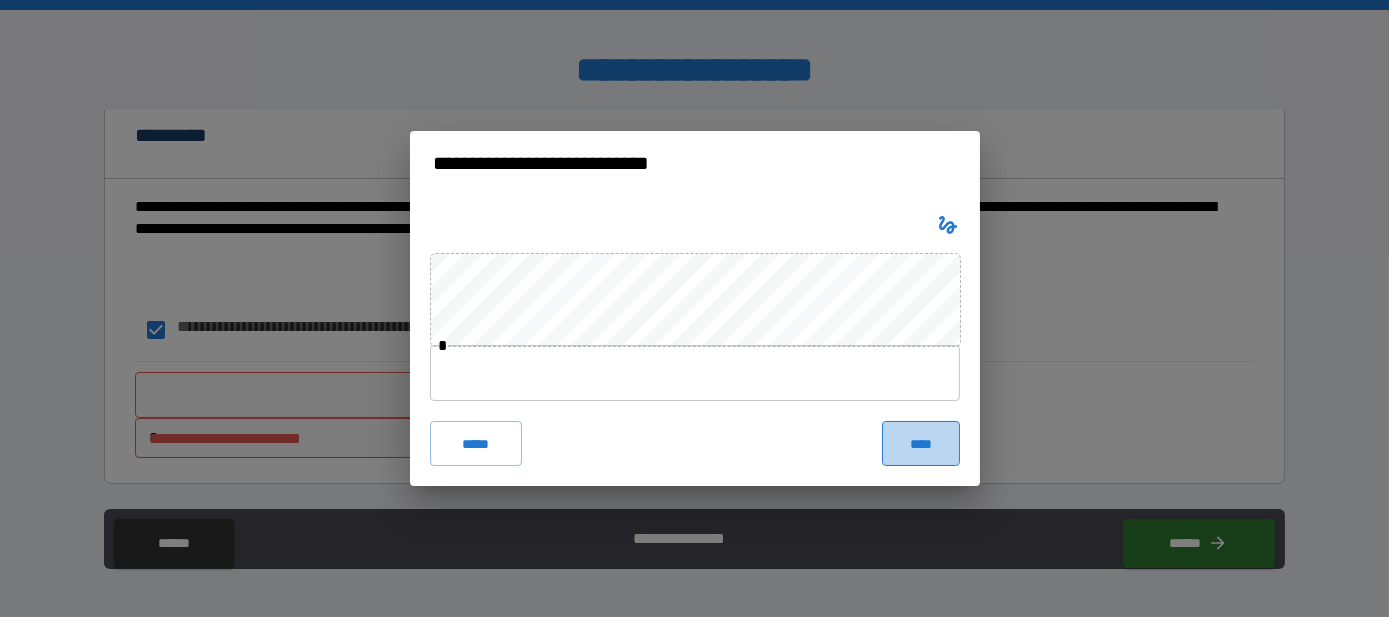 click on "****" at bounding box center [921, 443] 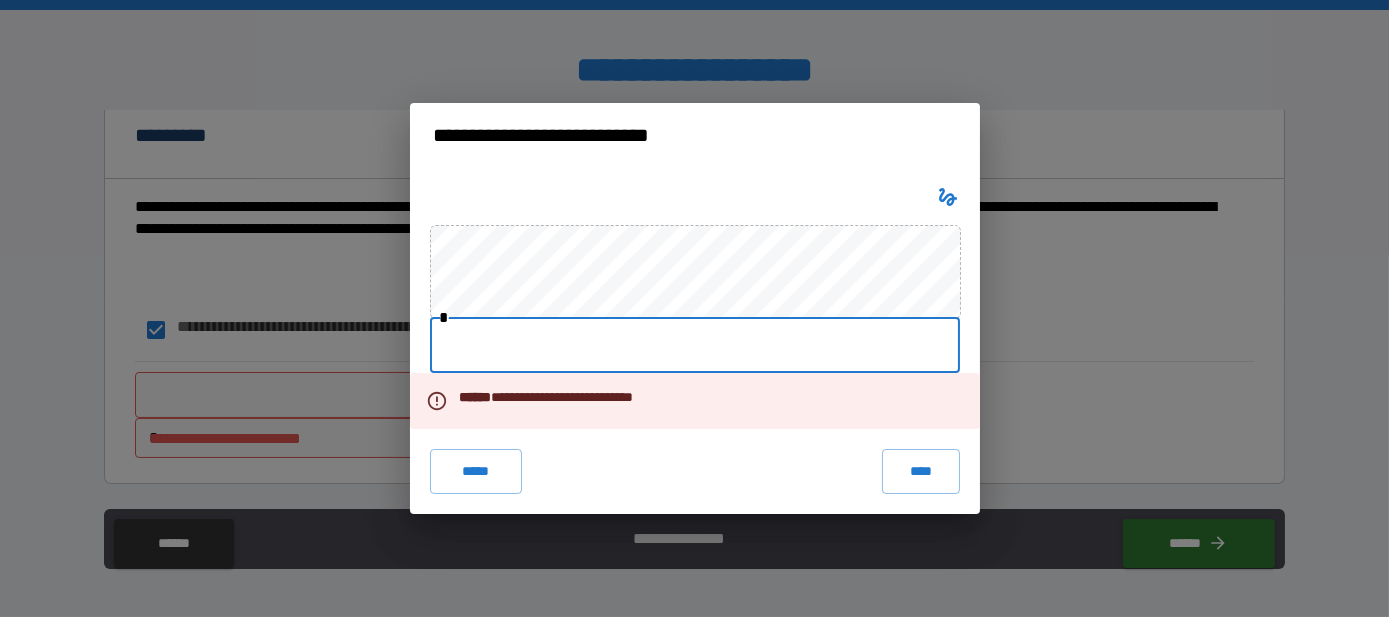 click at bounding box center [695, 345] 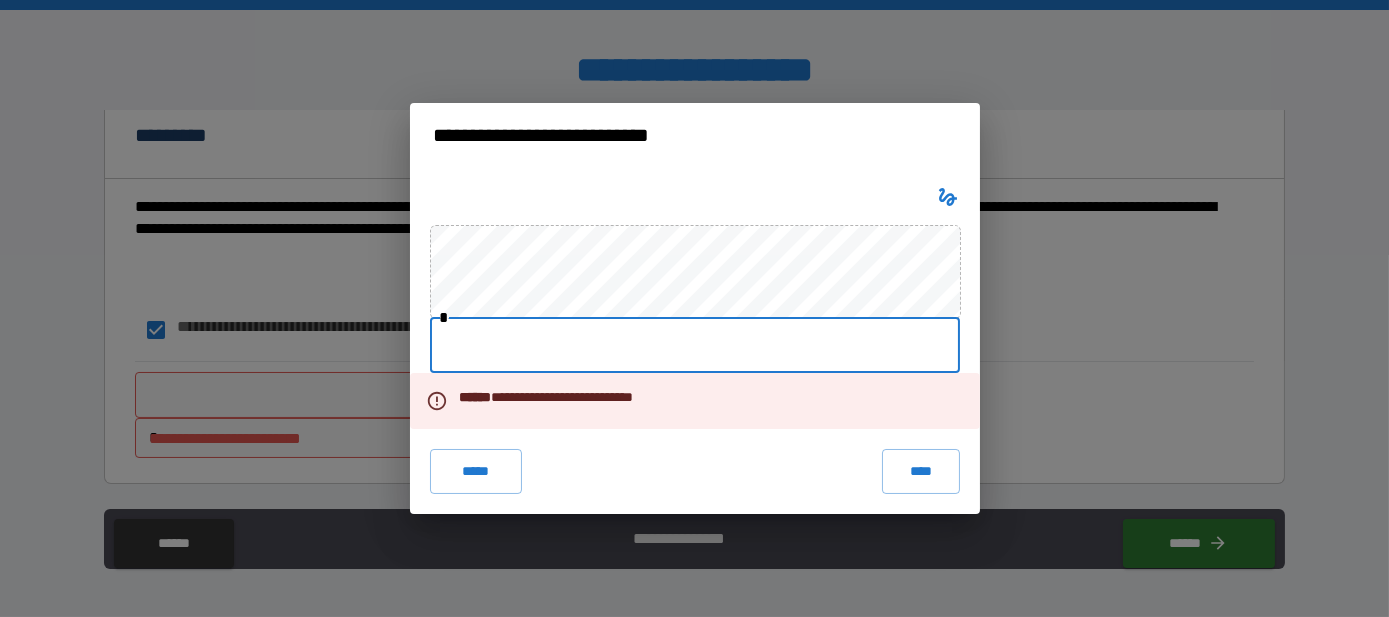 drag, startPoint x: 829, startPoint y: 338, endPoint x: 605, endPoint y: 339, distance: 224.00223 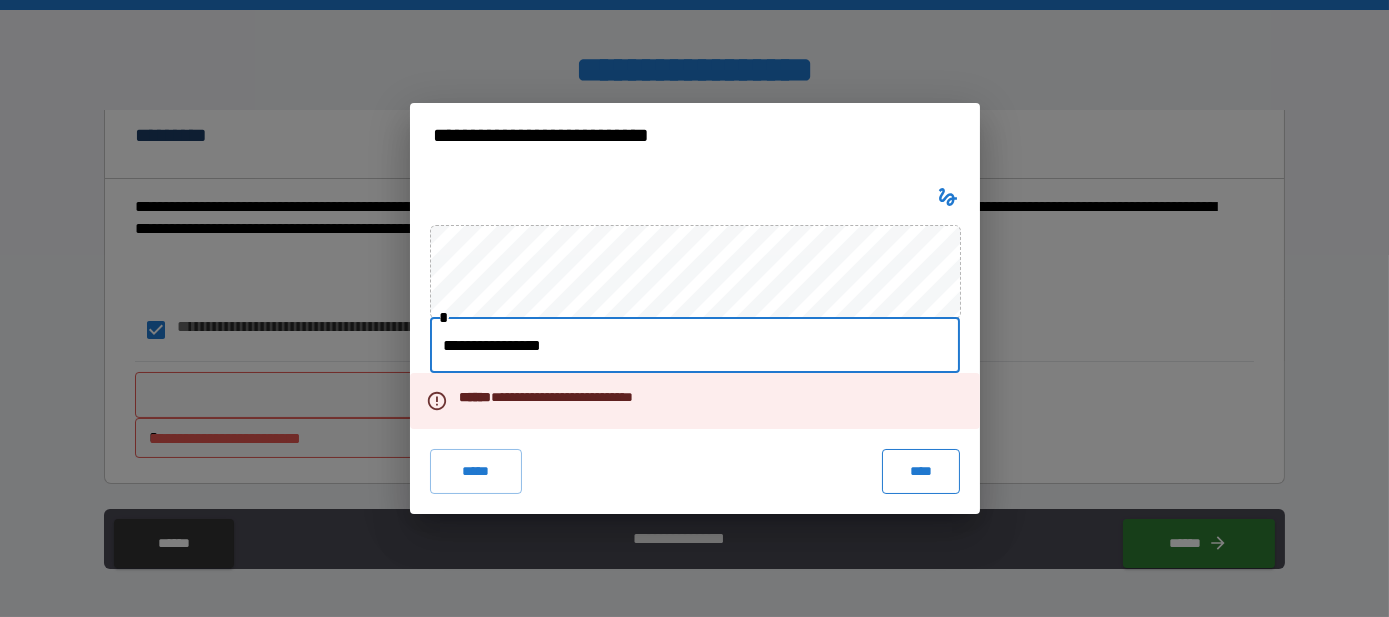 type on "**********" 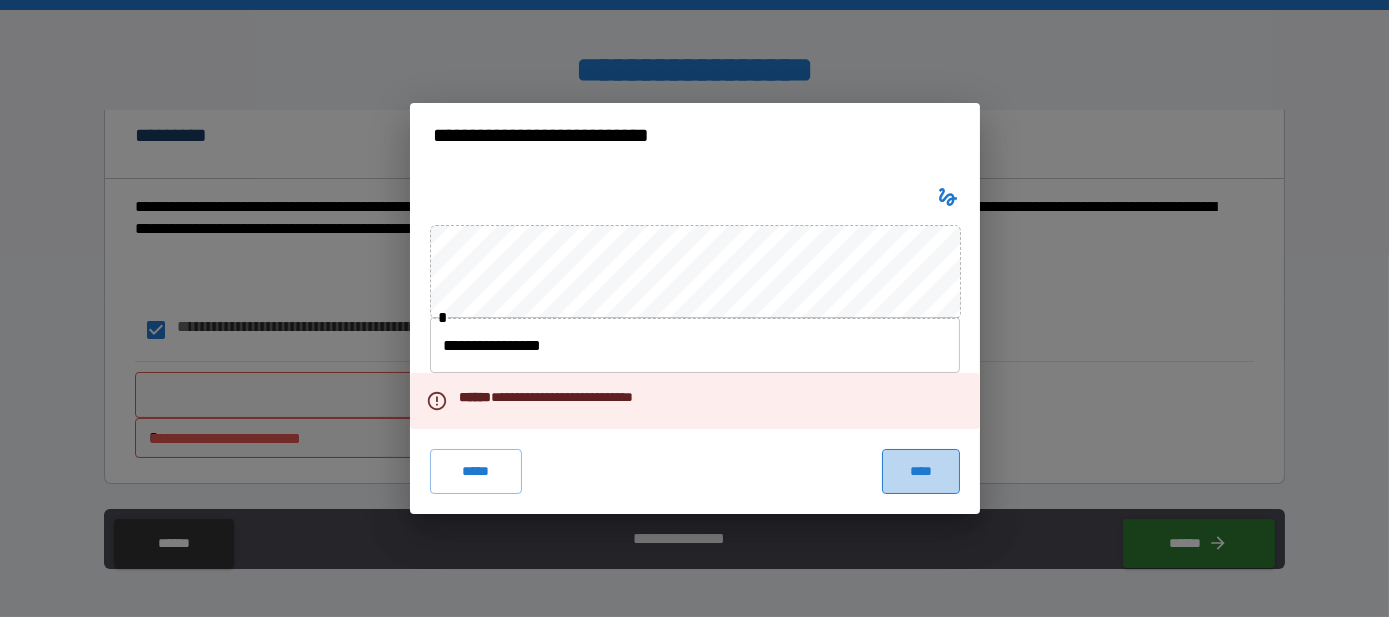 click on "****" at bounding box center [921, 471] 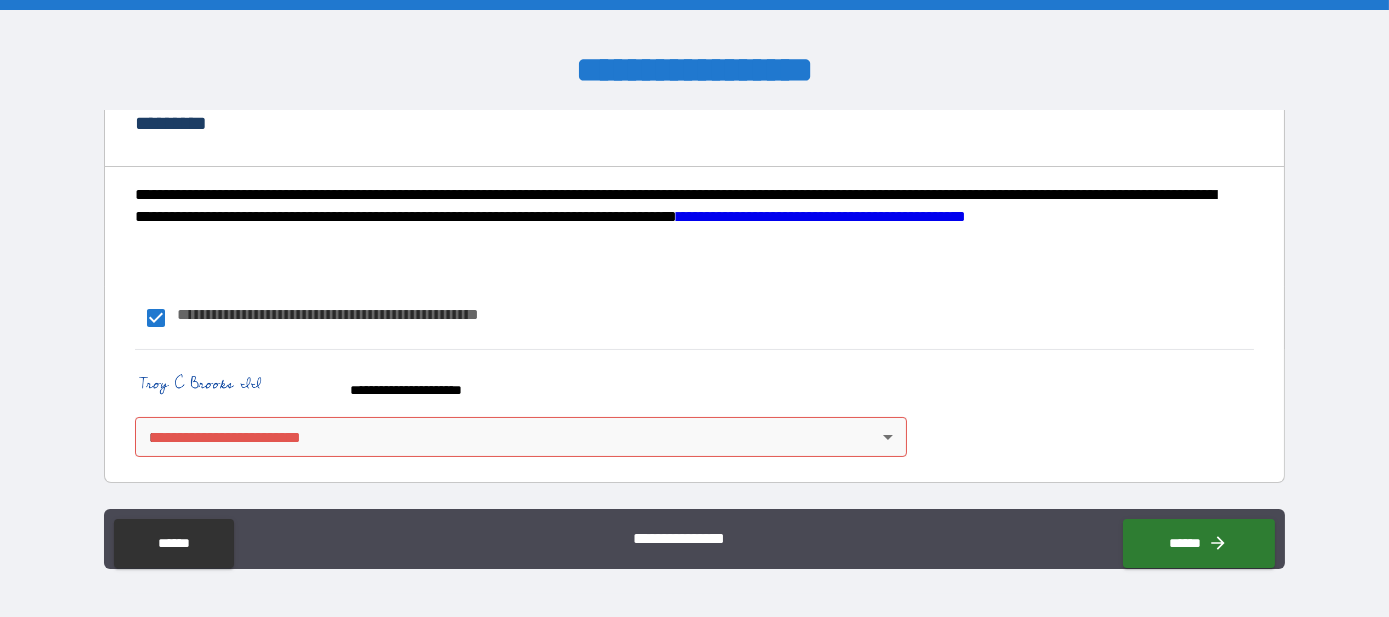 scroll, scrollTop: 474, scrollLeft: 0, axis: vertical 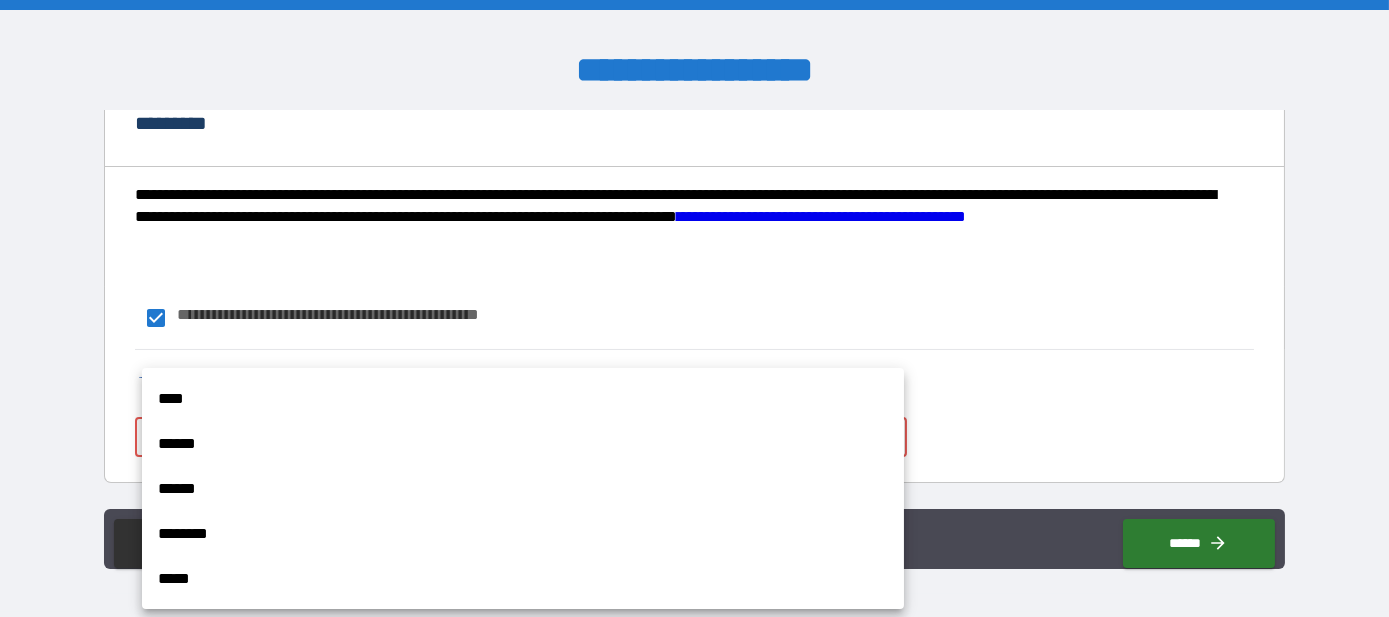 click on "**********" at bounding box center [694, 308] 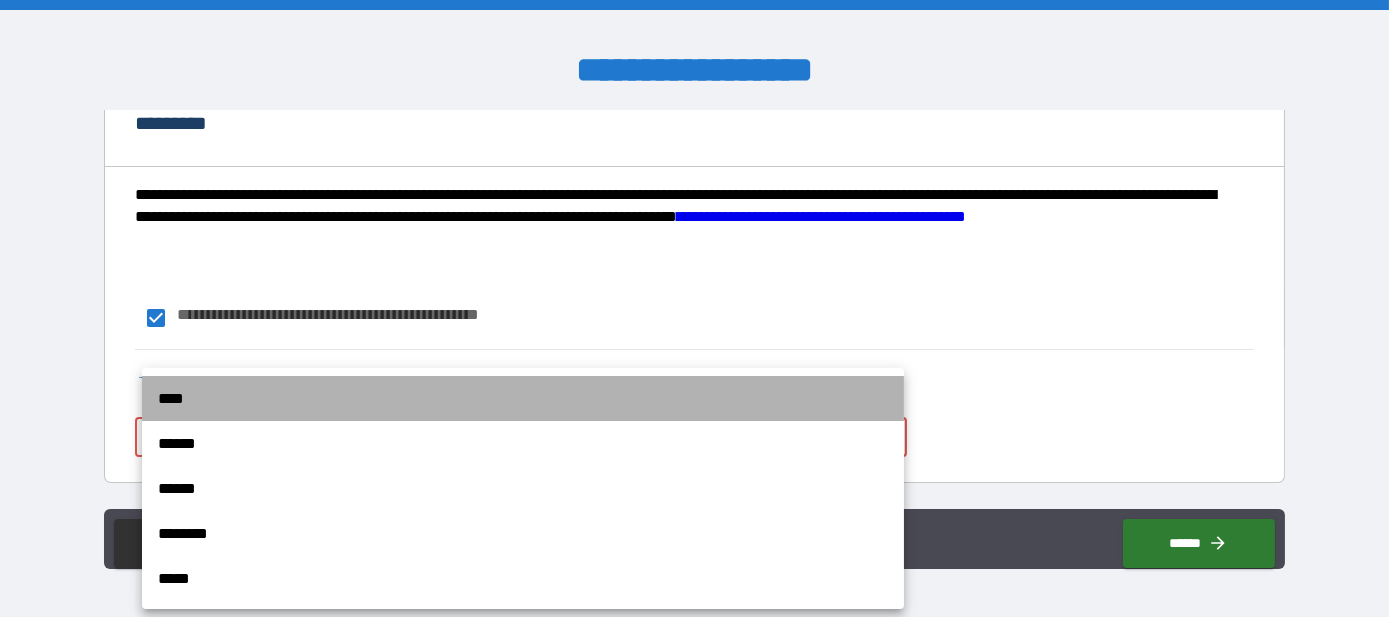 click on "****" at bounding box center (523, 398) 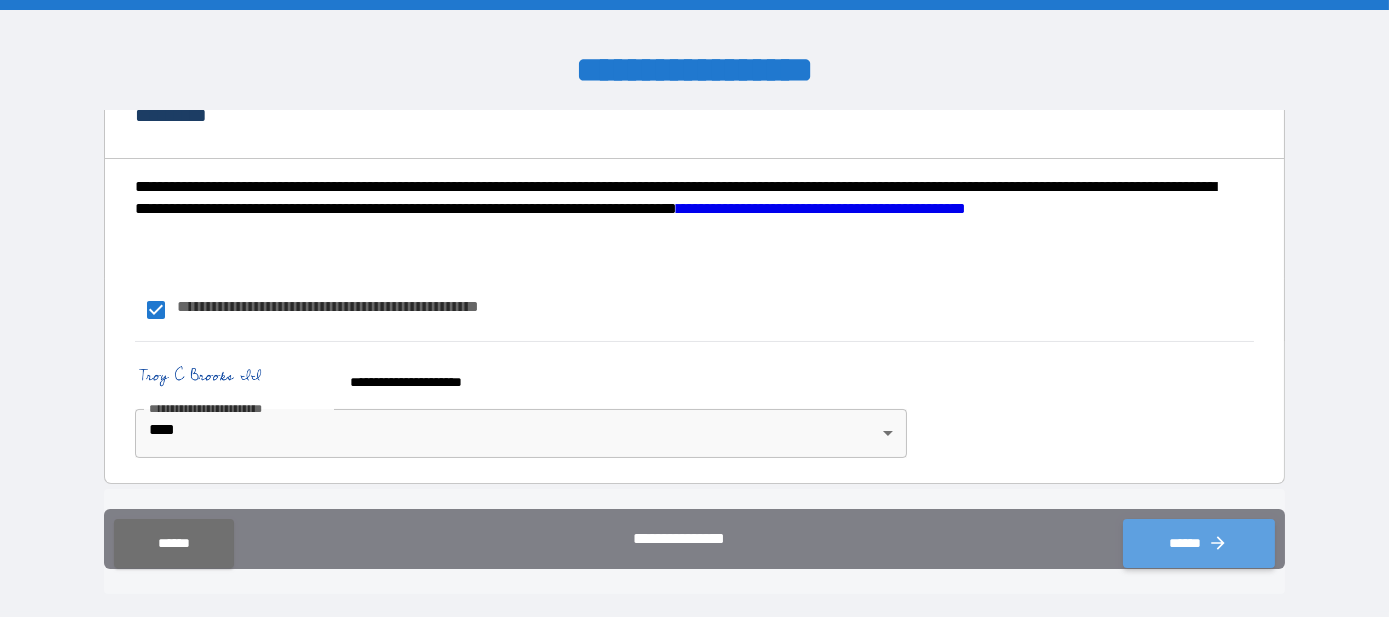 click on "******" at bounding box center (1199, 544) 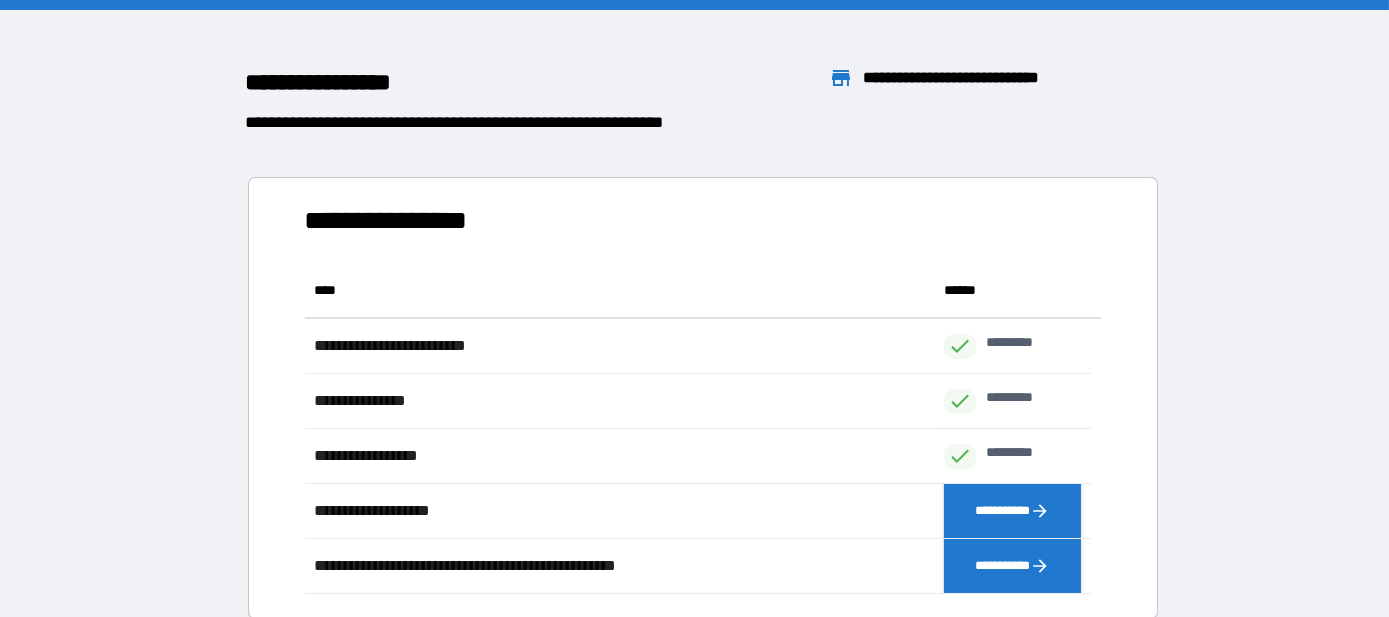 scroll, scrollTop: 15, scrollLeft: 14, axis: both 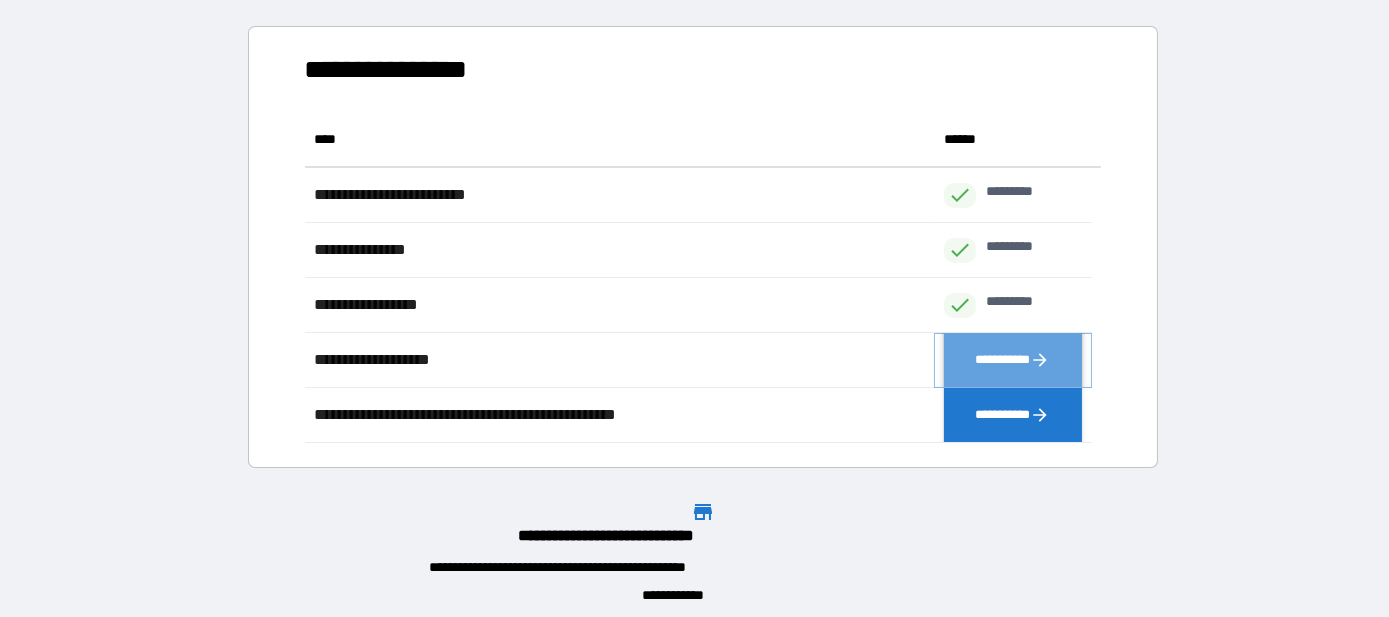 click on "**********" at bounding box center (1012, 360) 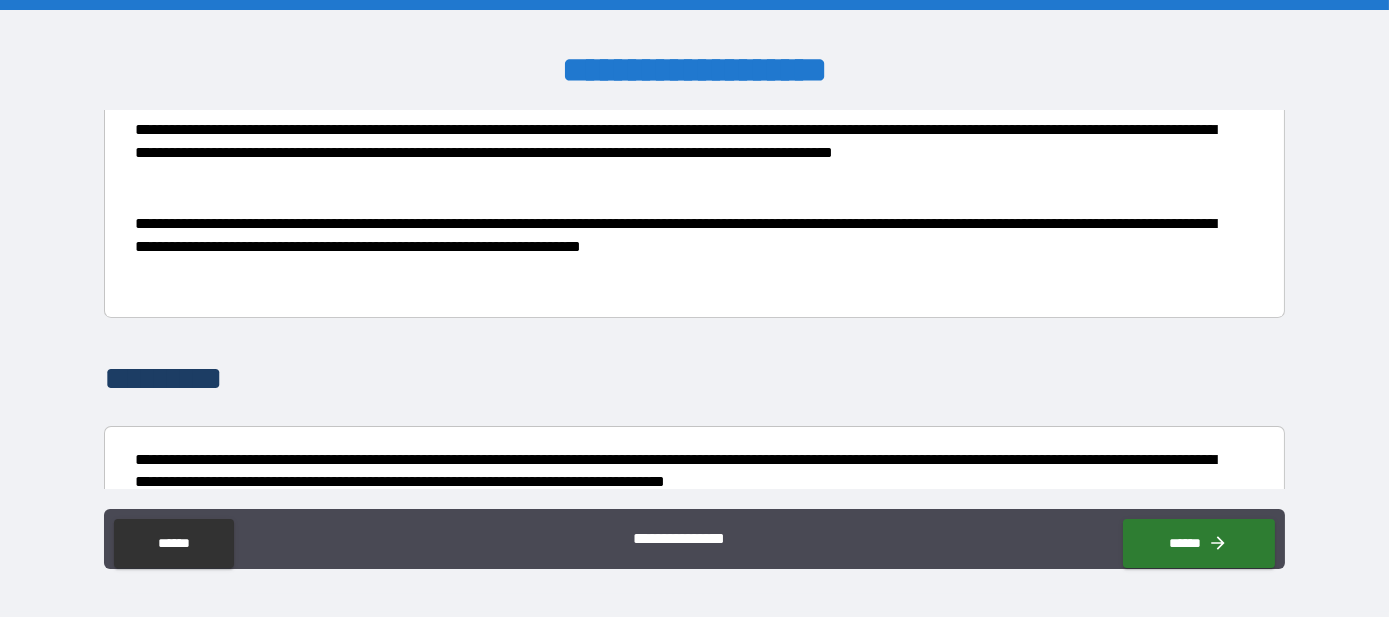 scroll, scrollTop: 1505, scrollLeft: 0, axis: vertical 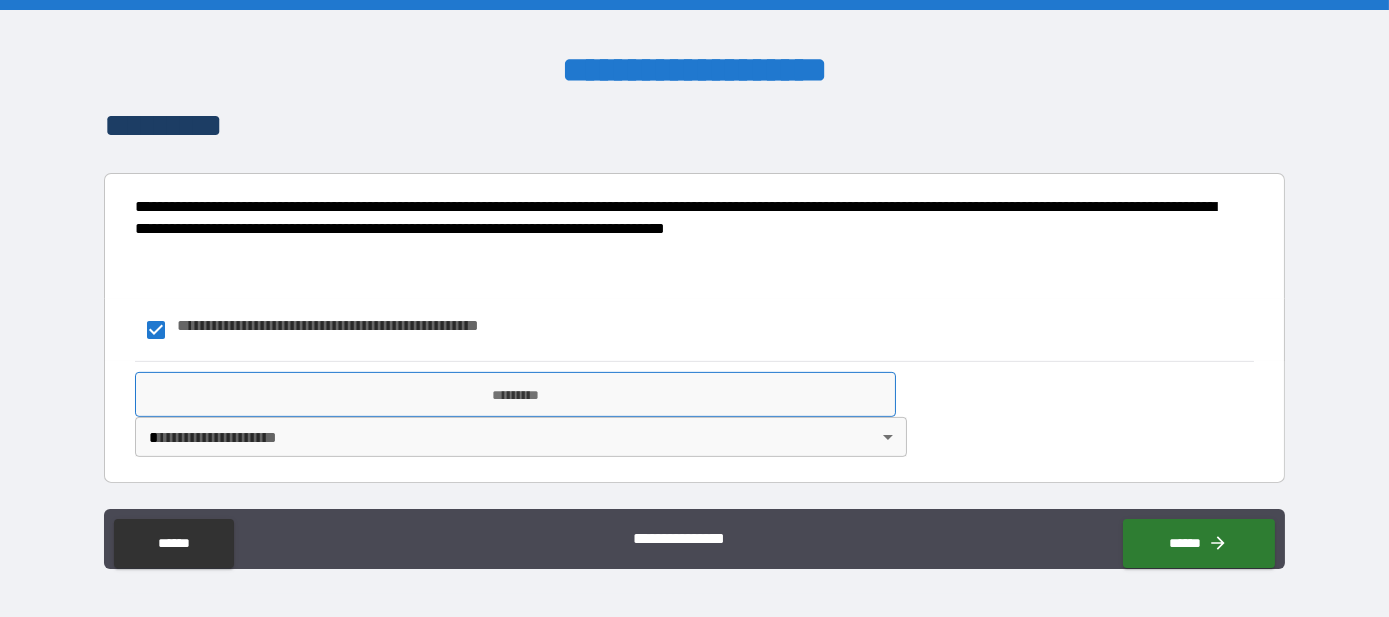 click on "*********" at bounding box center (516, 394) 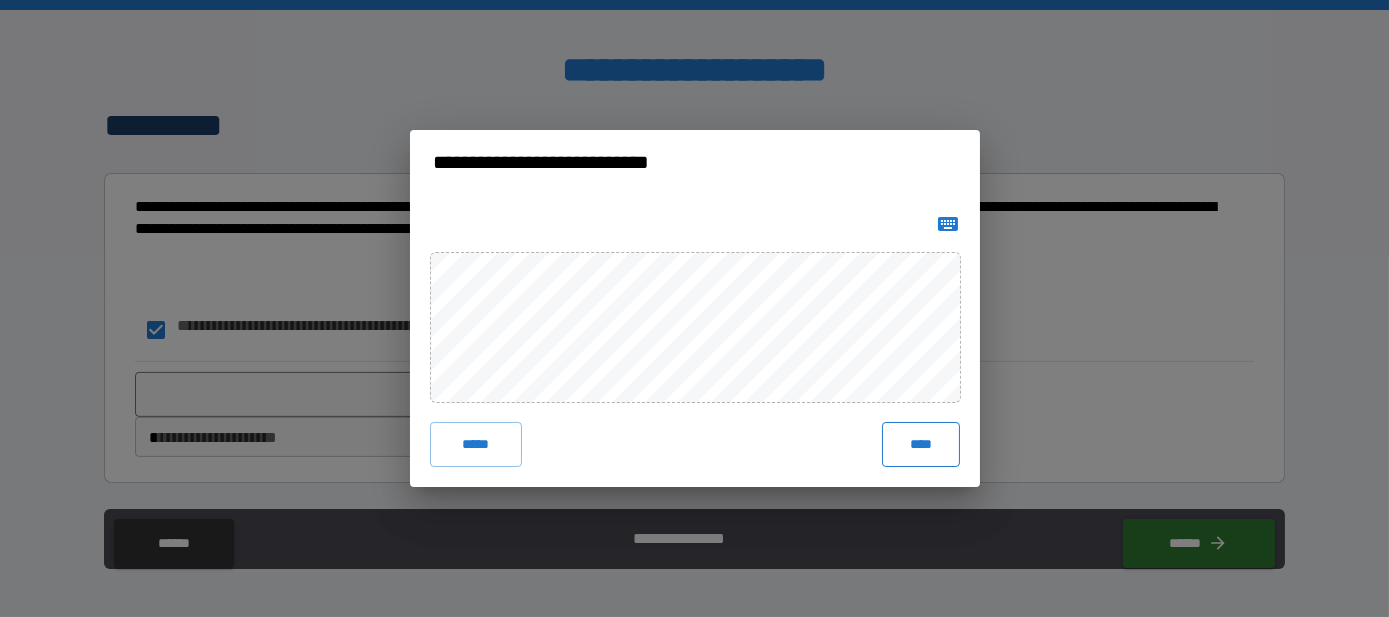 click on "****" at bounding box center [921, 444] 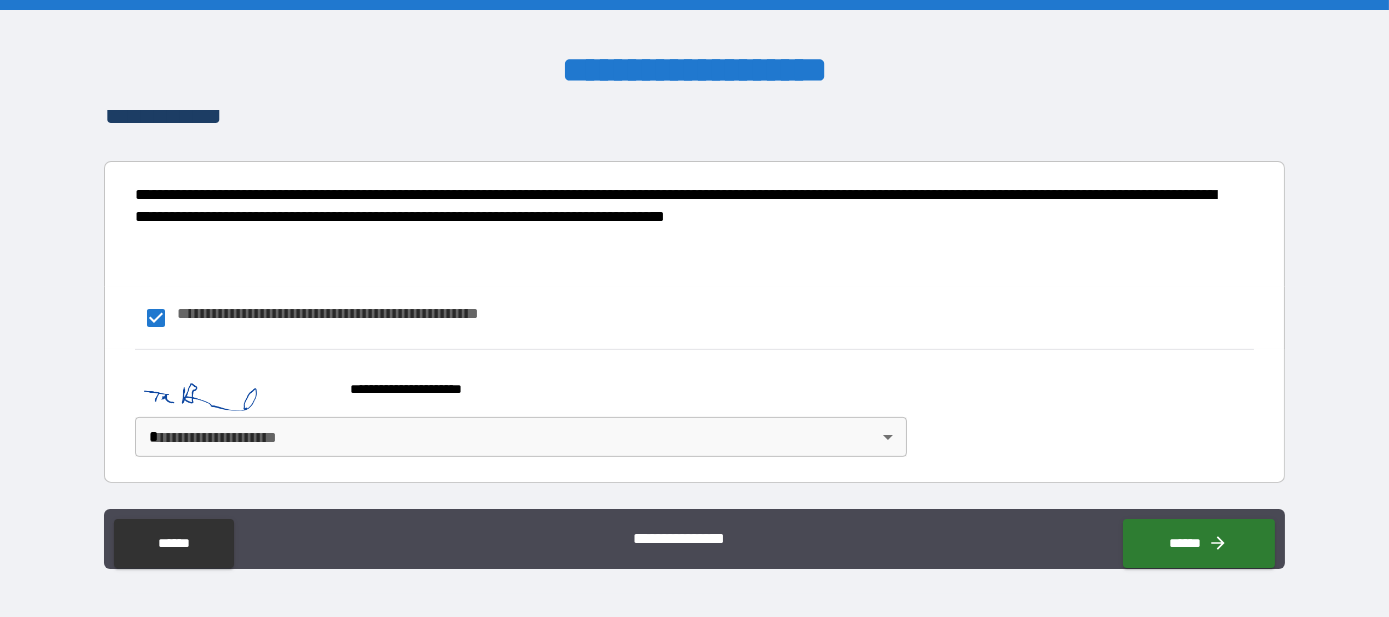 click on "**********" at bounding box center (694, 308) 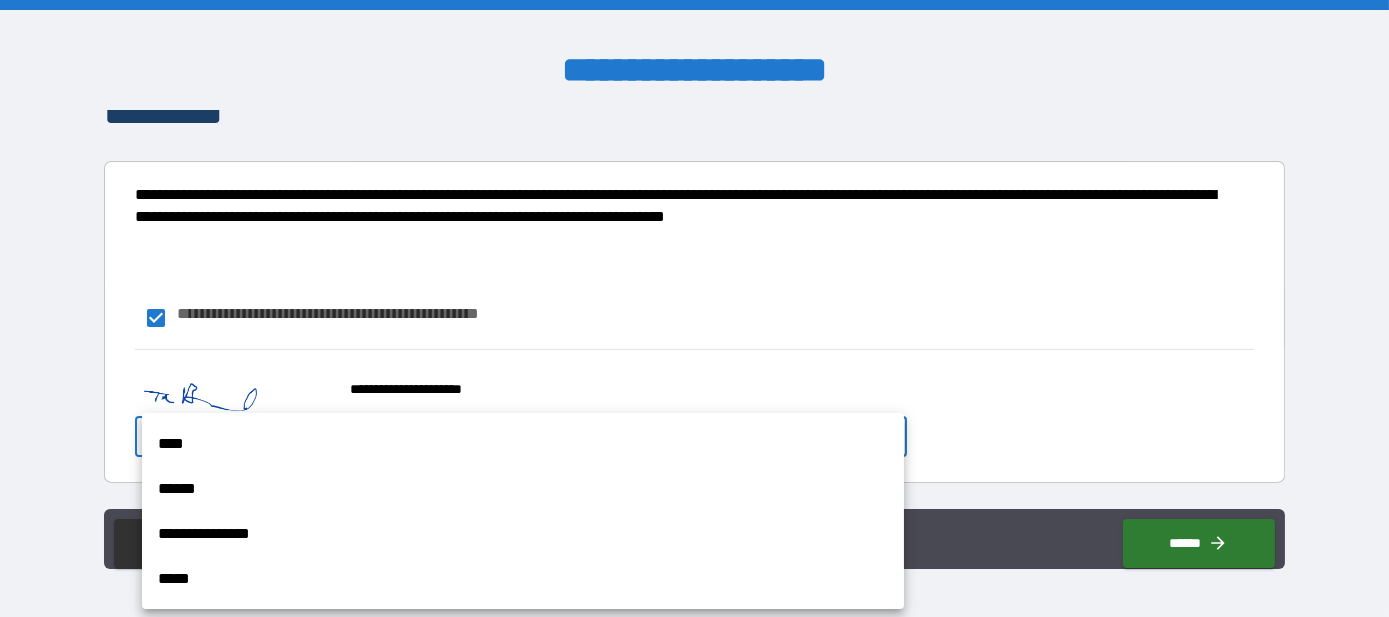 click on "****" at bounding box center (523, 443) 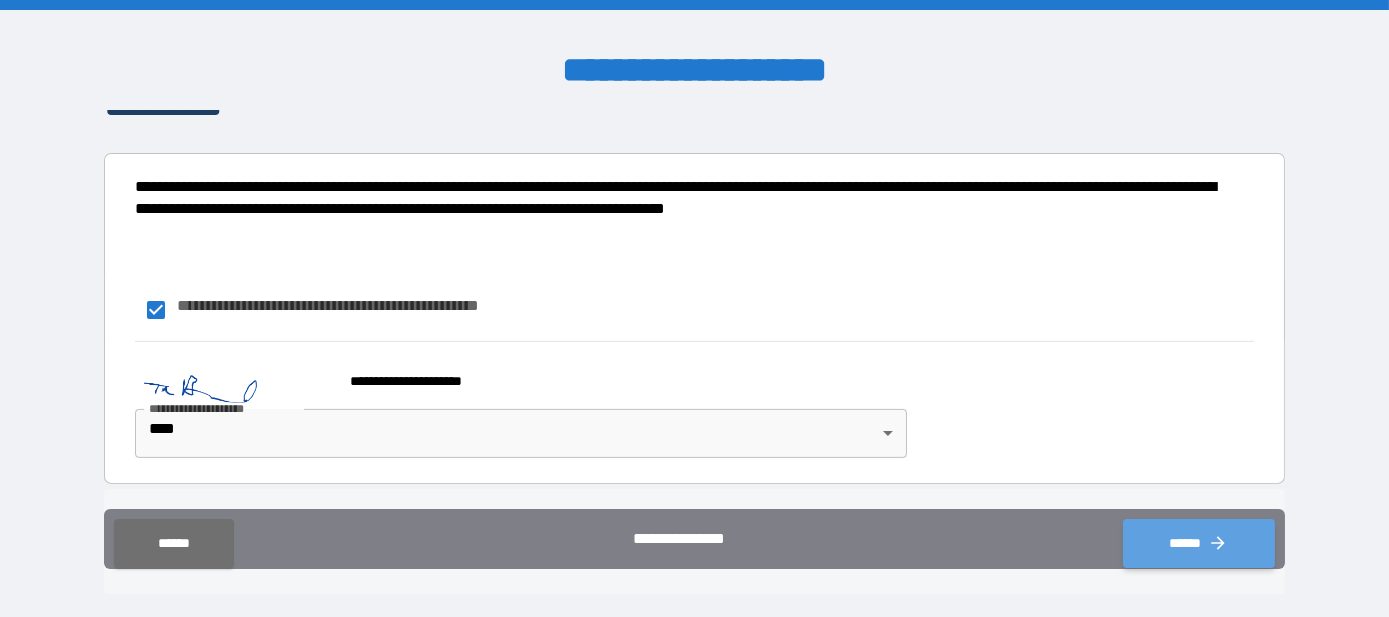 click on "******" at bounding box center [1199, 544] 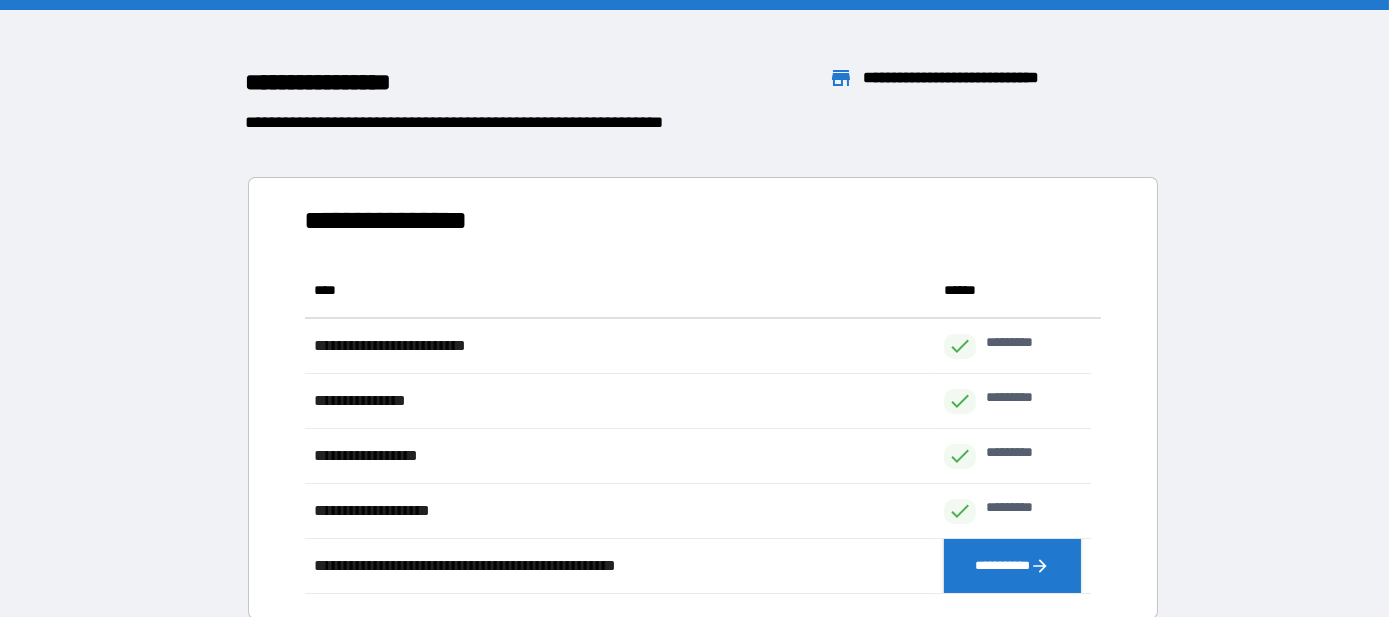 scroll, scrollTop: 15, scrollLeft: 14, axis: both 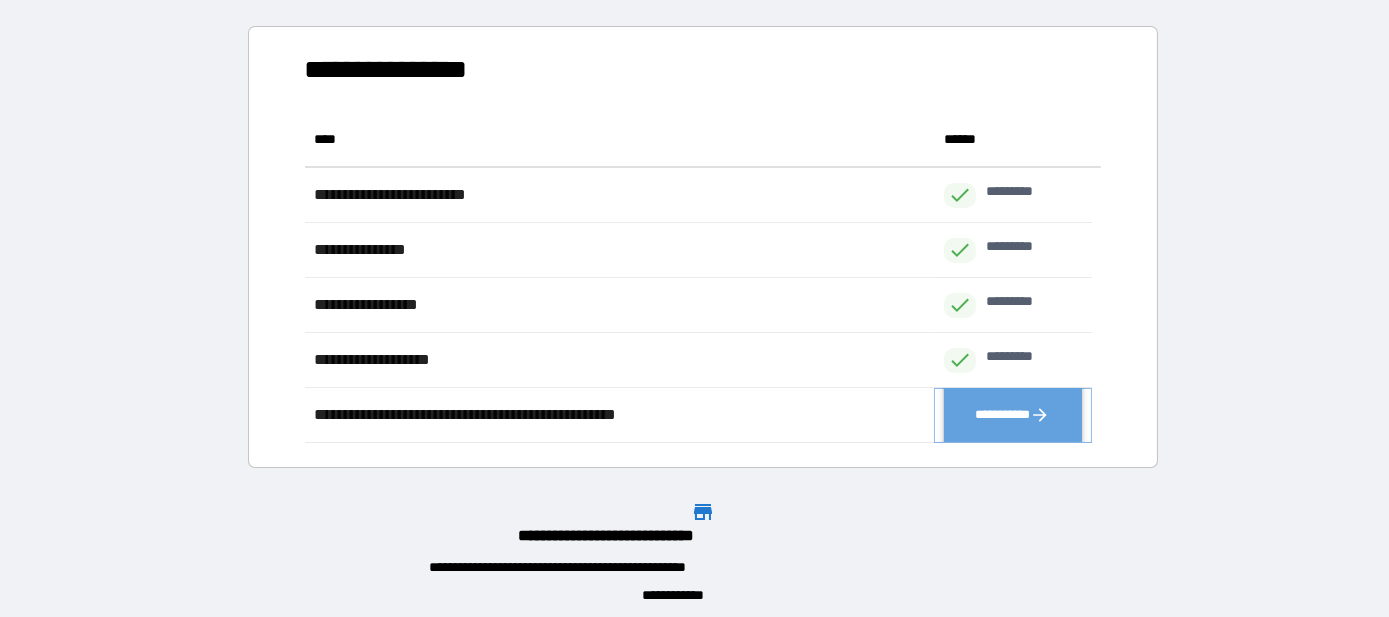 click on "**********" at bounding box center [1012, 415] 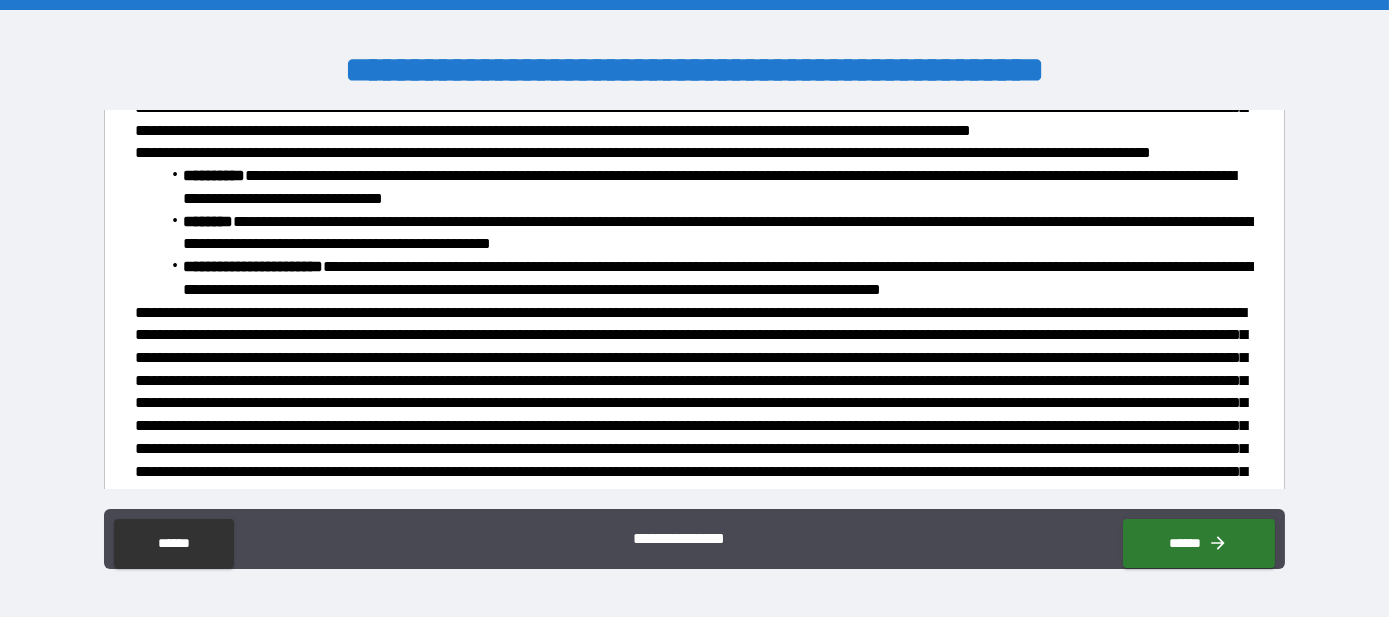 scroll, scrollTop: 0, scrollLeft: 0, axis: both 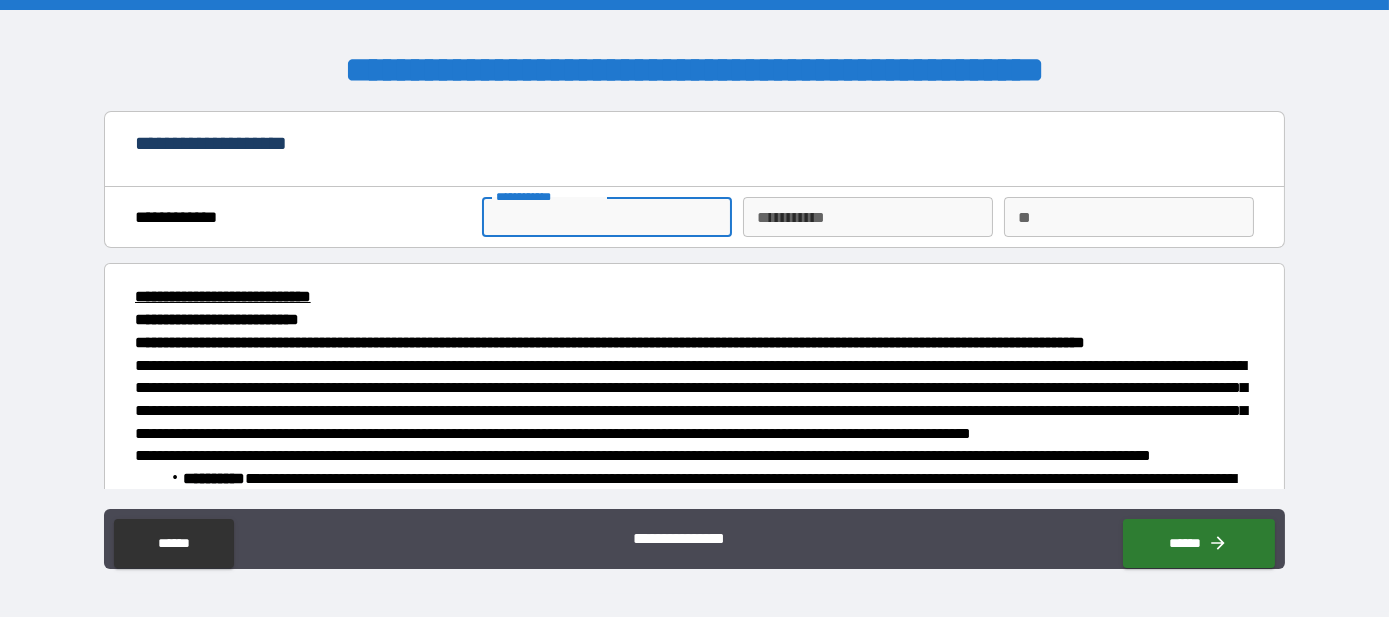 click on "**********" at bounding box center [607, 217] 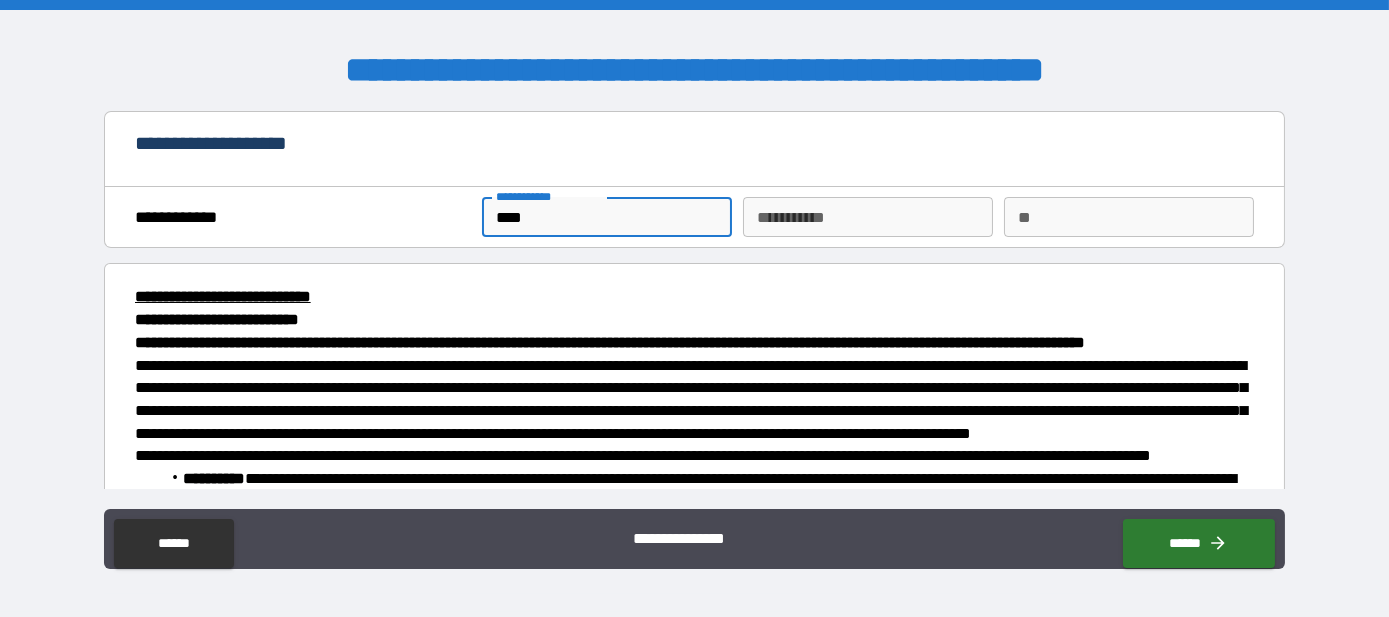 type on "****" 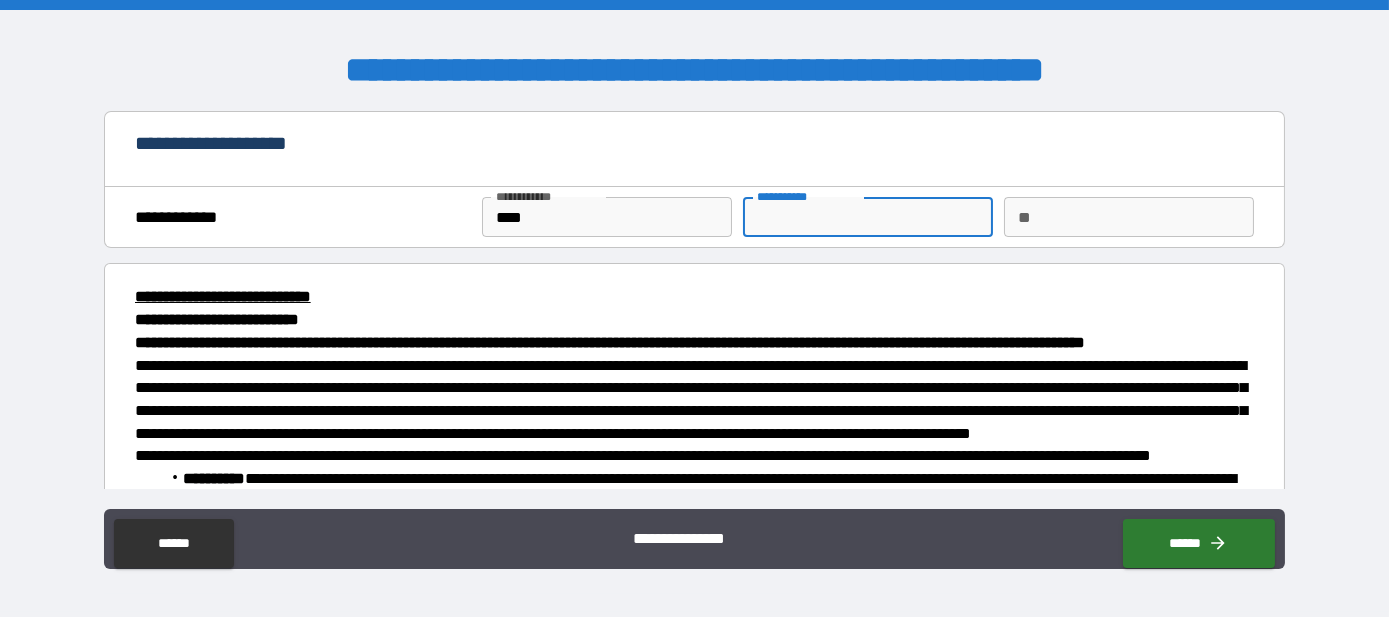 click on "*********   *" at bounding box center (868, 217) 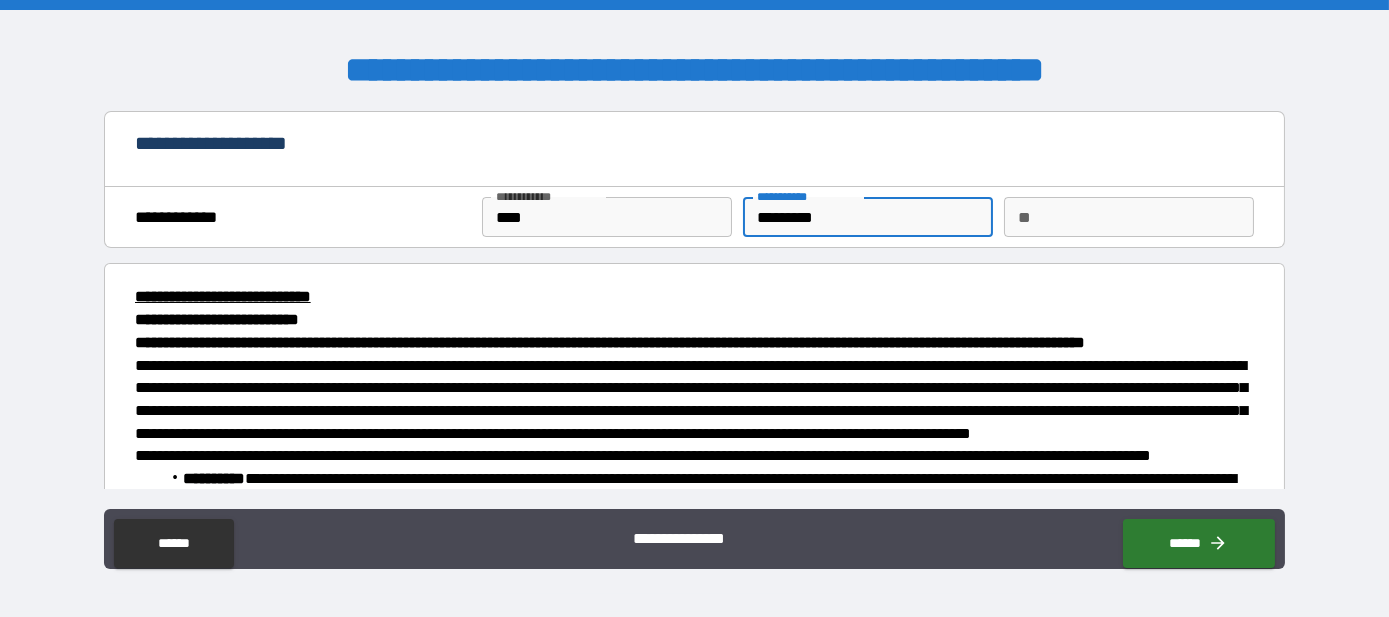 type on "*********" 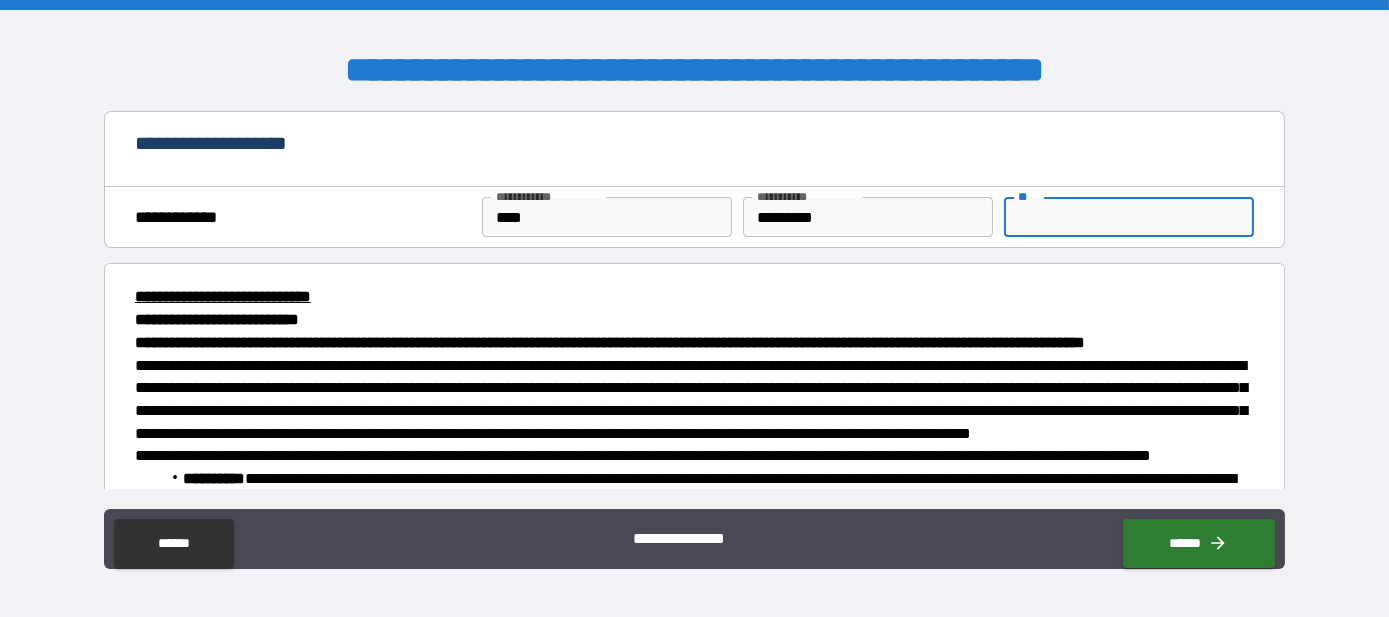click on "**" at bounding box center [1129, 217] 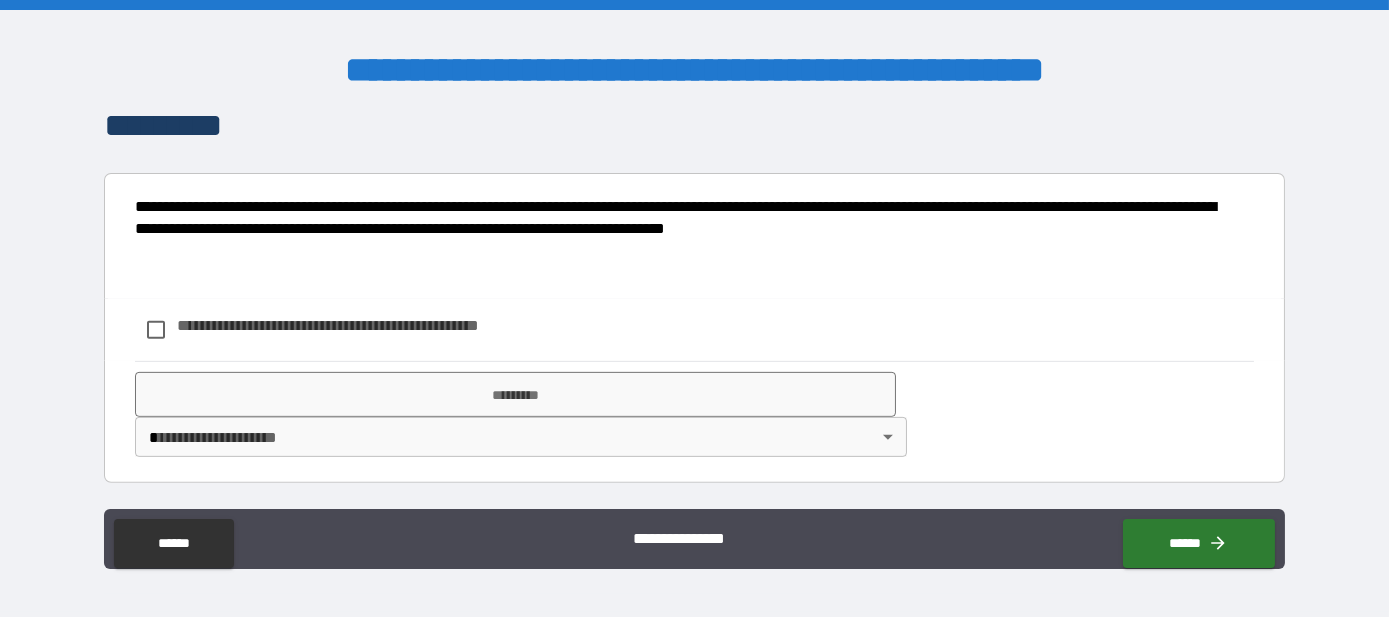 scroll, scrollTop: 3061, scrollLeft: 0, axis: vertical 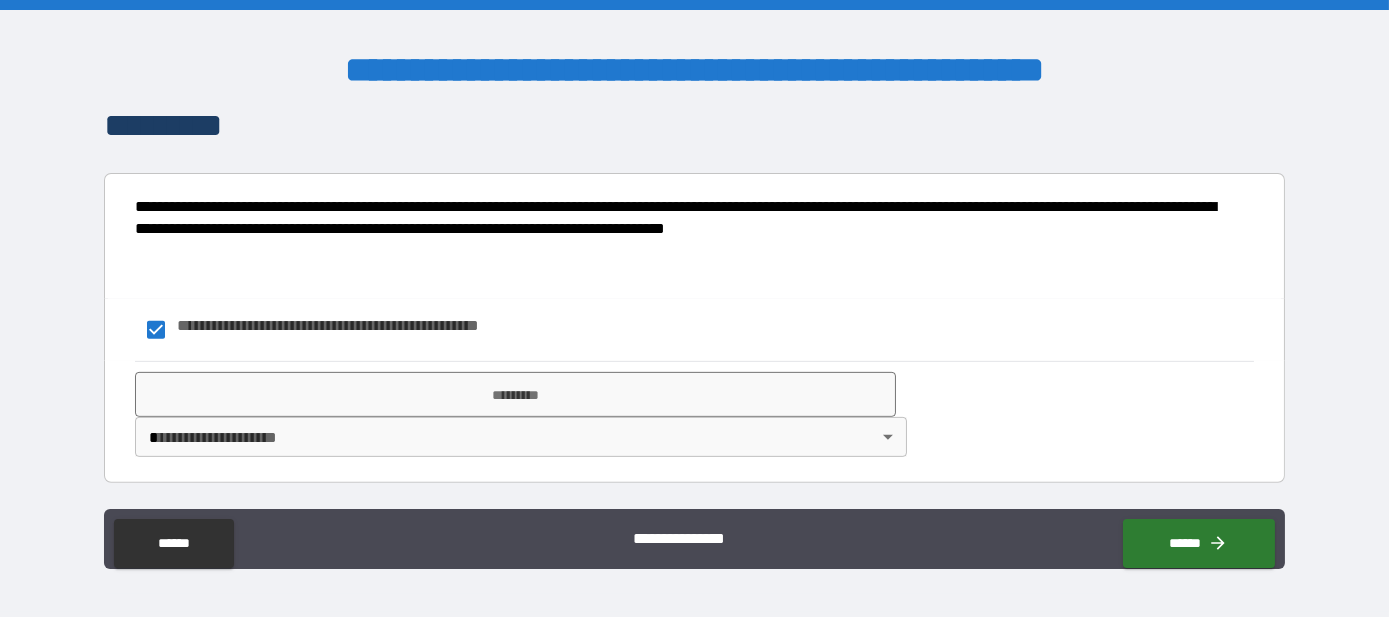 click on "**********" at bounding box center (694, 308) 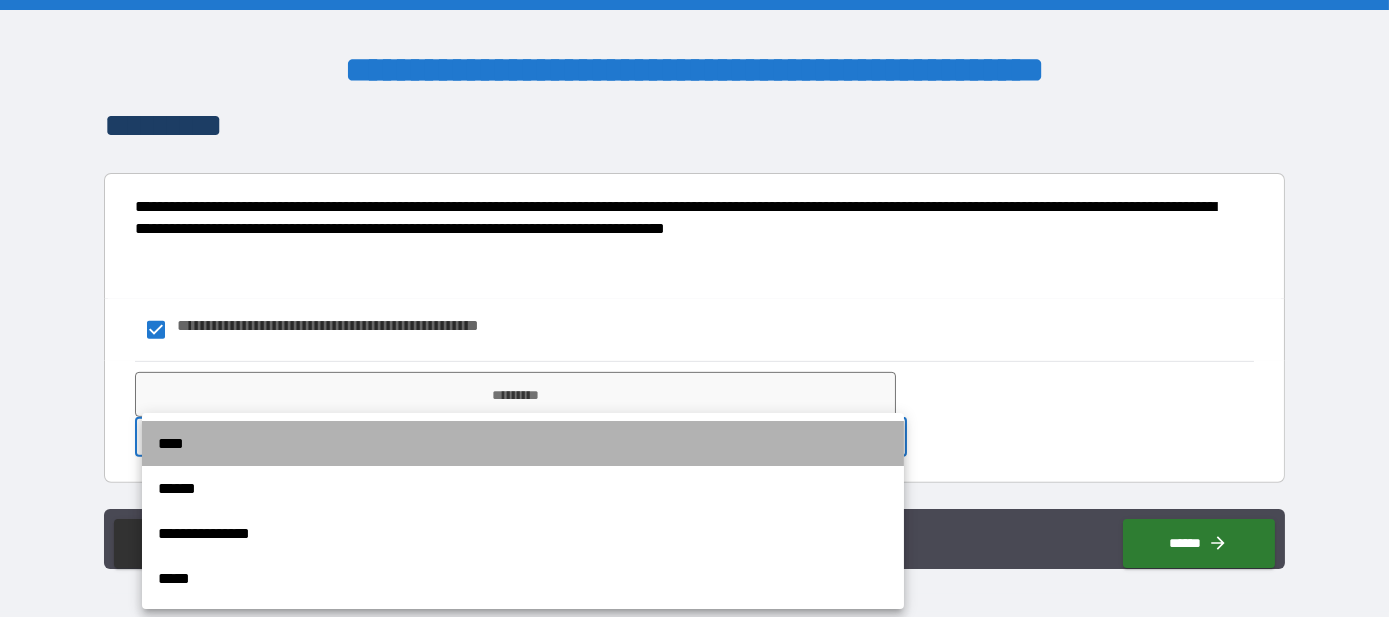 click on "****" at bounding box center [523, 443] 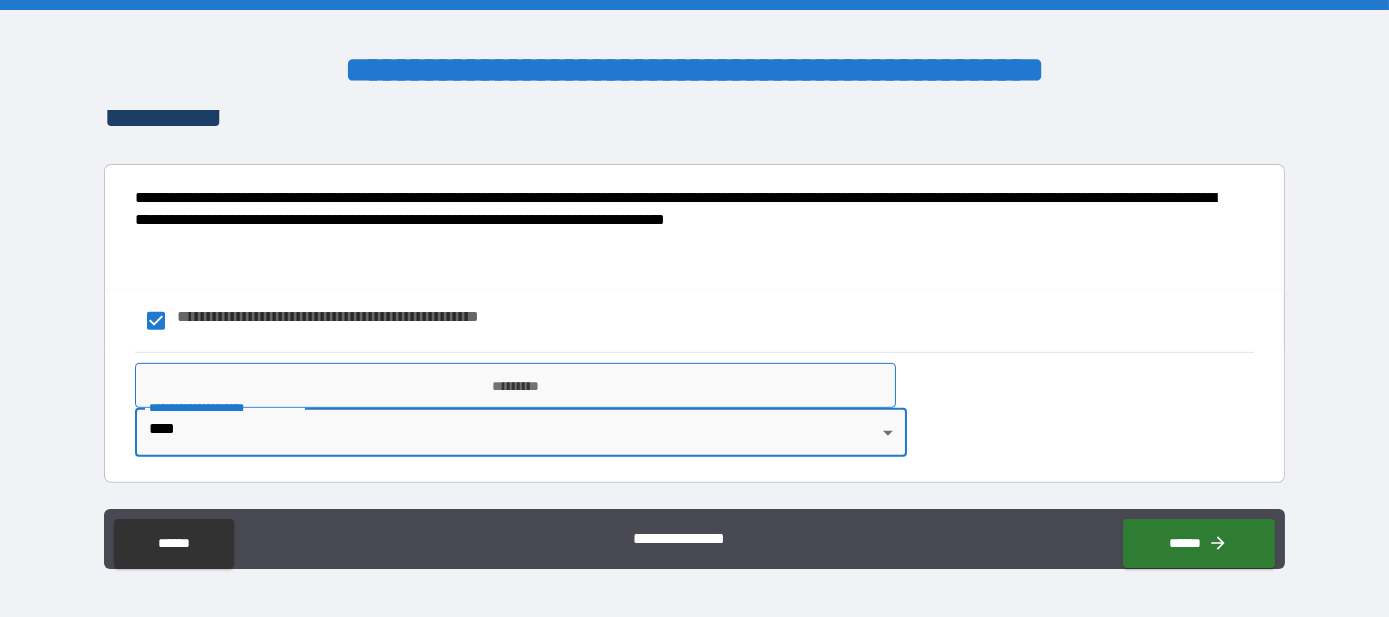 click on "*********" at bounding box center [516, 385] 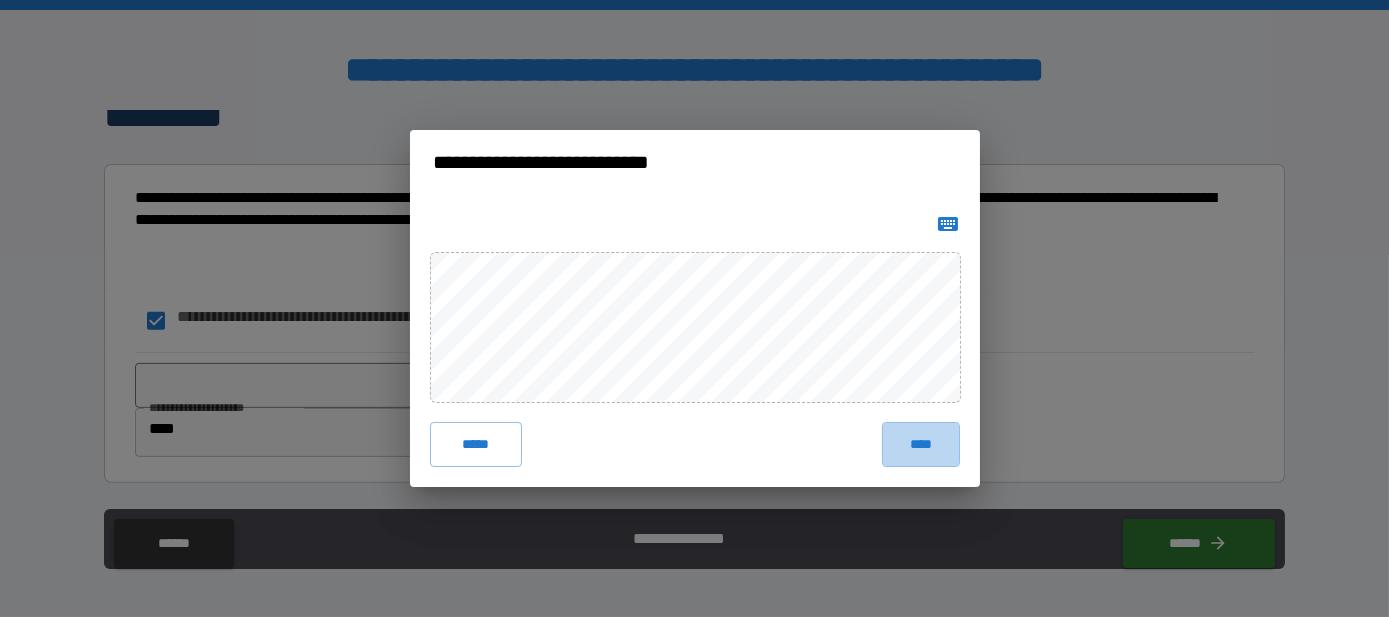 click on "****" at bounding box center [921, 444] 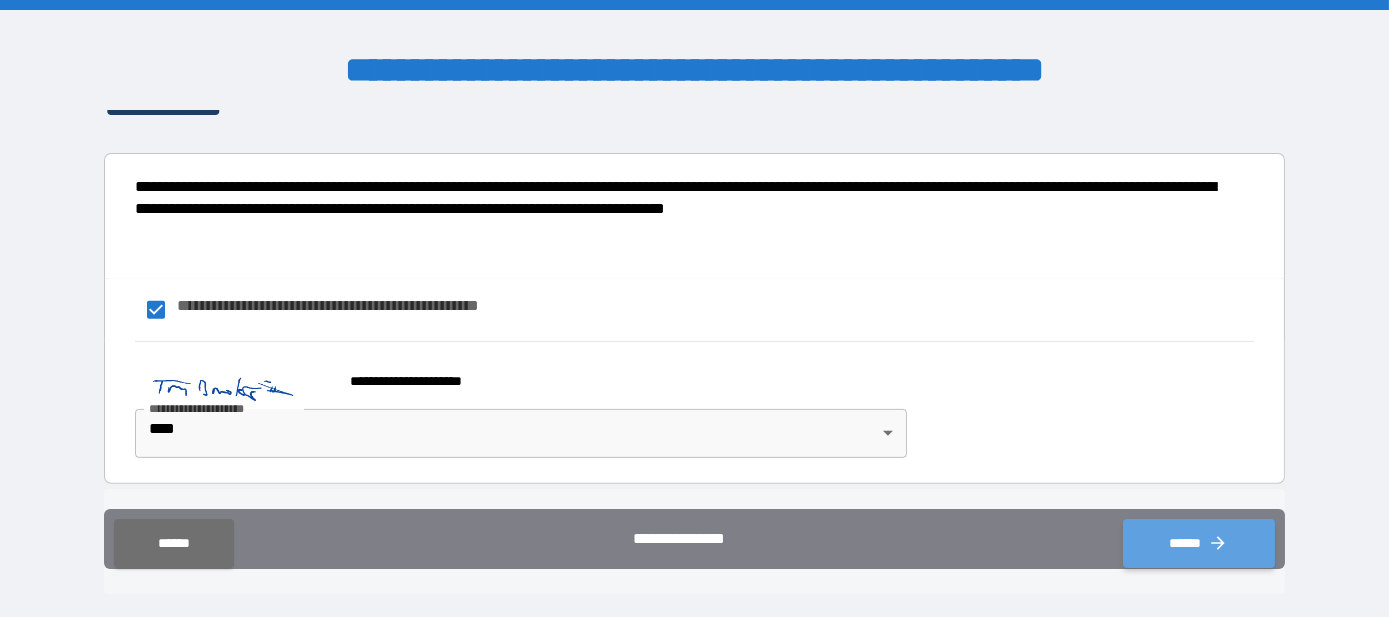 click on "******" at bounding box center (1199, 544) 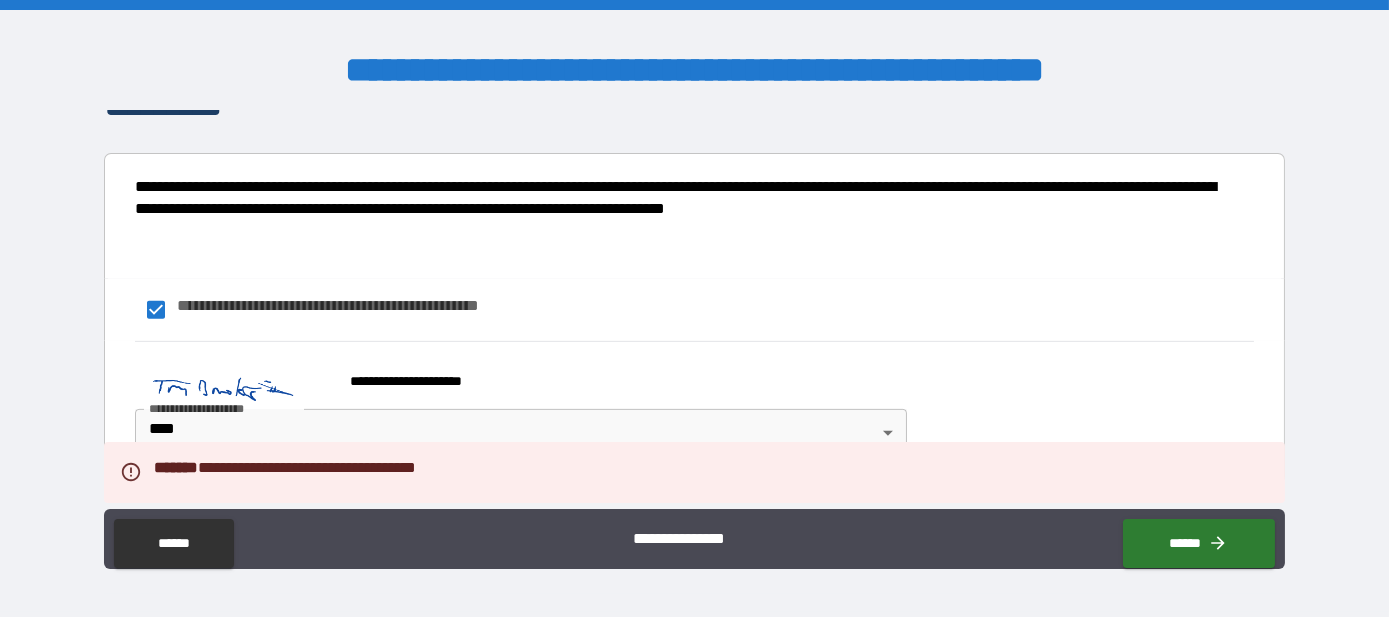 scroll, scrollTop: 2607, scrollLeft: 0, axis: vertical 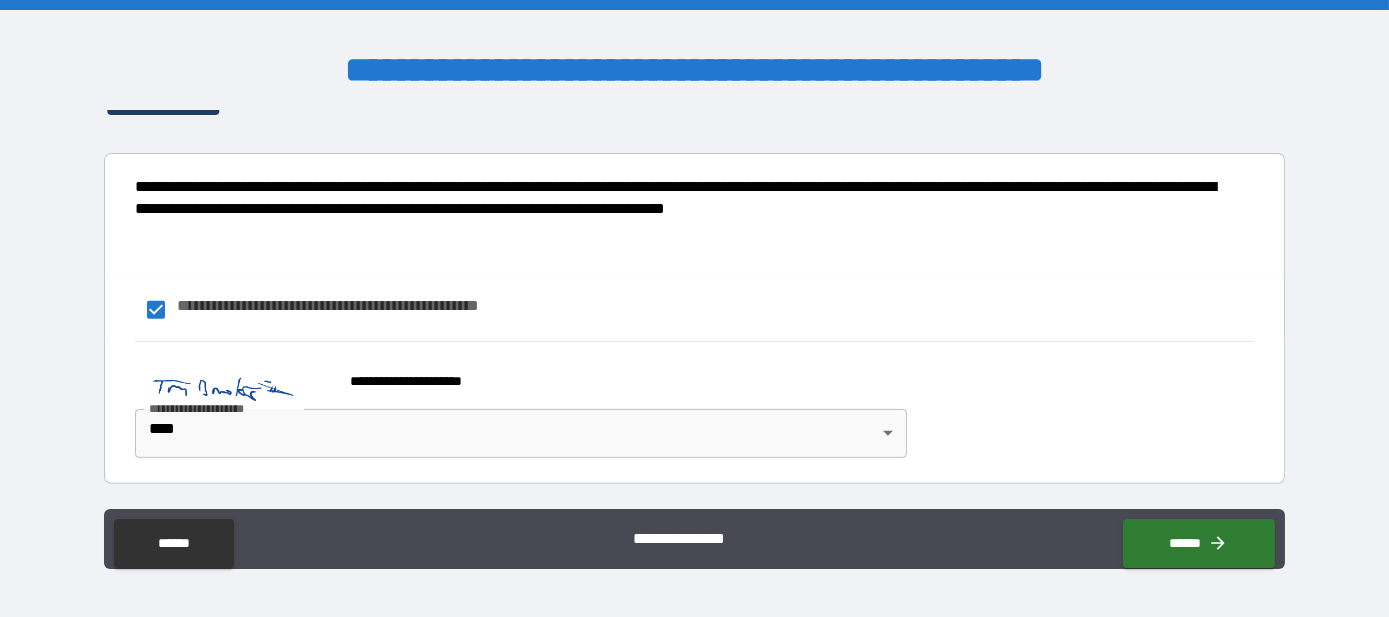click 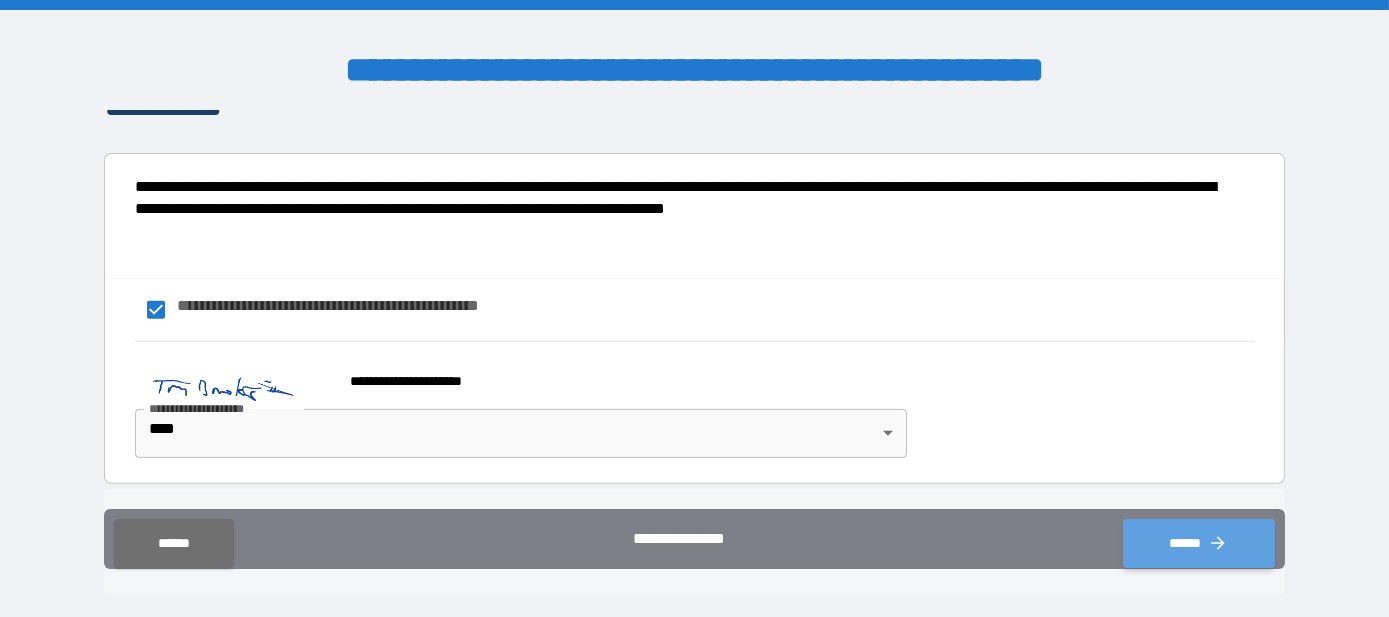 click on "******" at bounding box center (1199, 544) 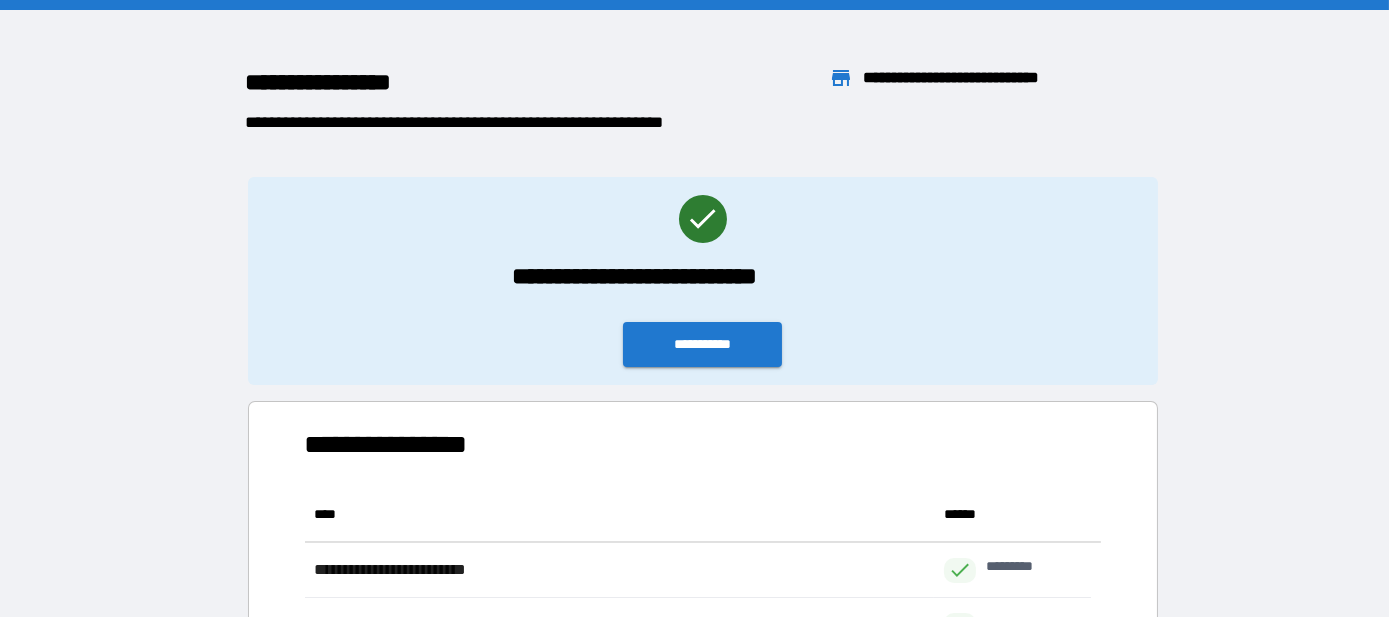 scroll, scrollTop: 15, scrollLeft: 14, axis: both 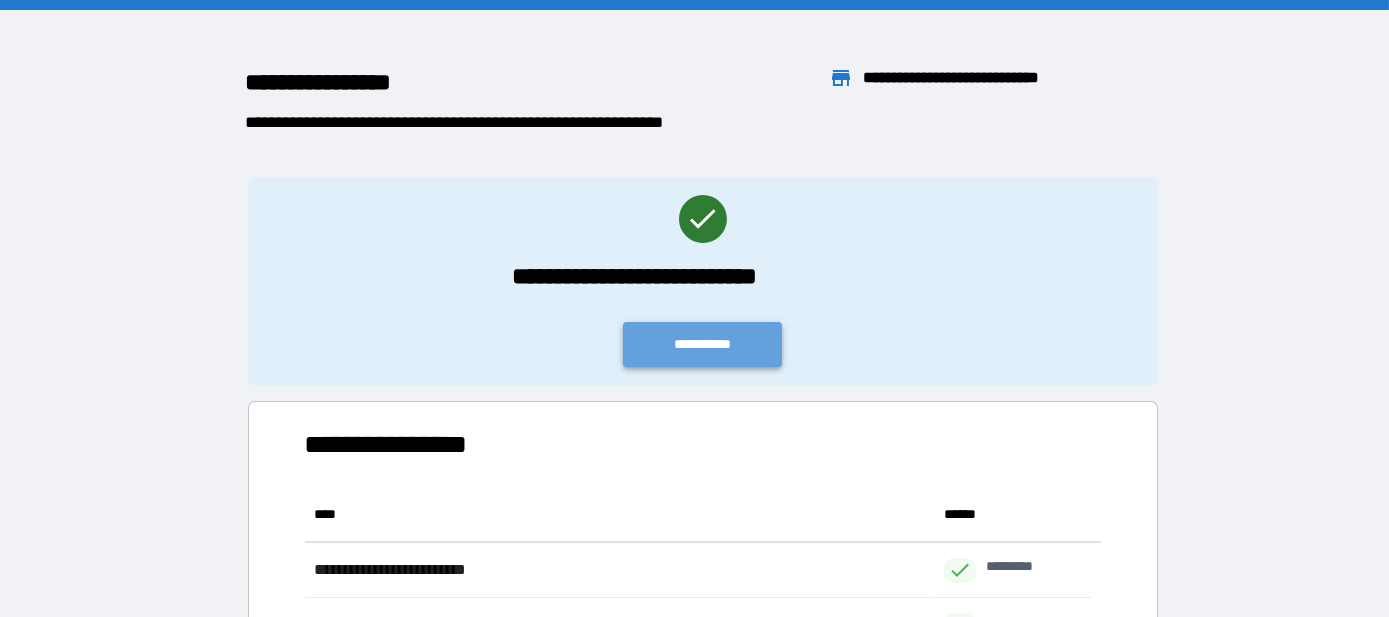 click on "**********" at bounding box center [702, 345] 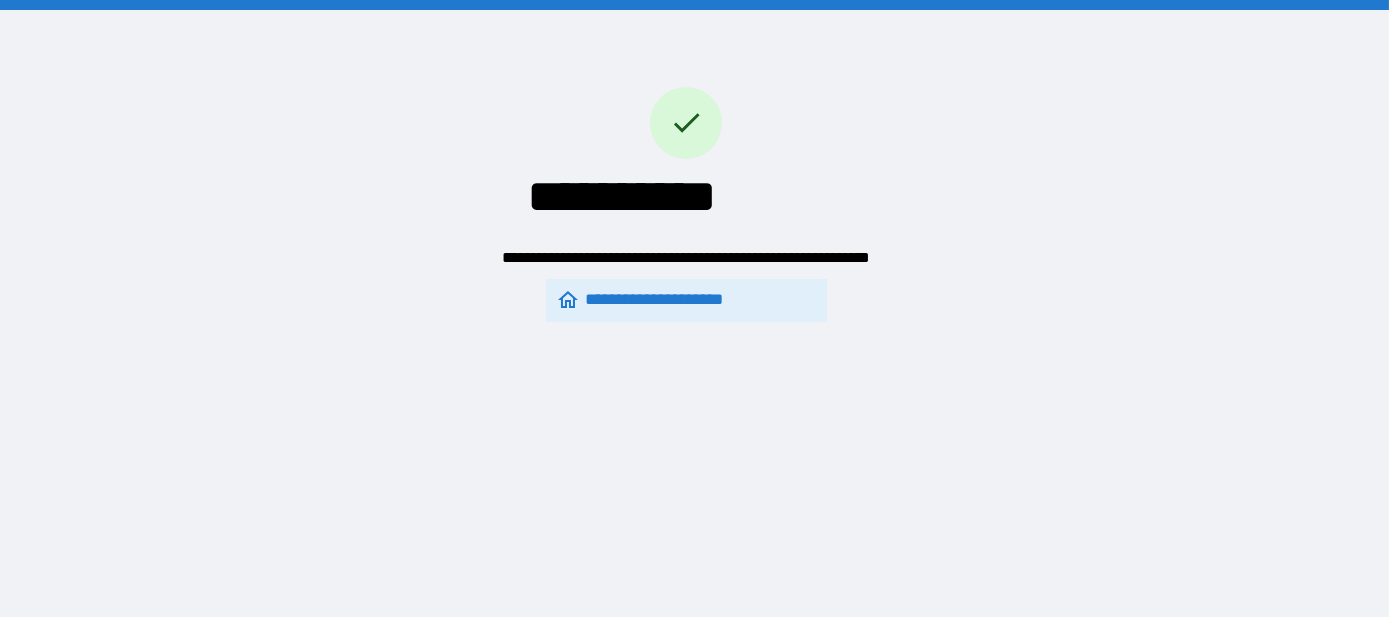 click on "**********" at bounding box center (686, 300) 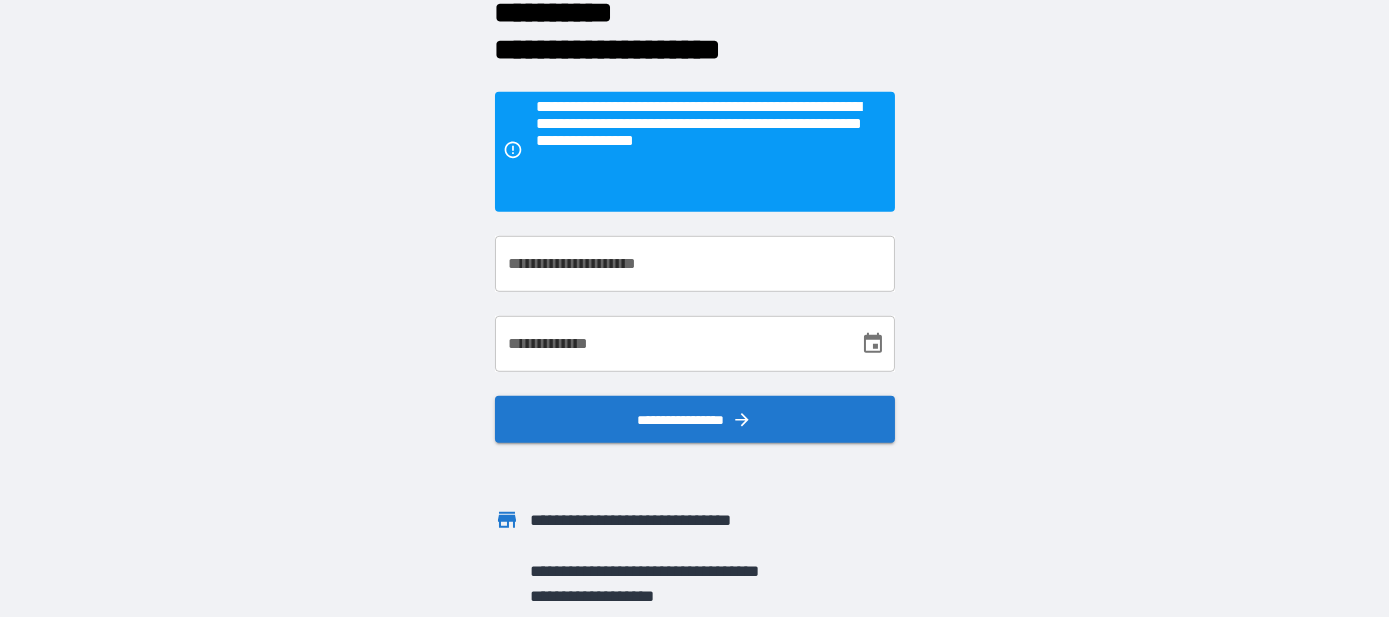 scroll, scrollTop: 0, scrollLeft: 0, axis: both 